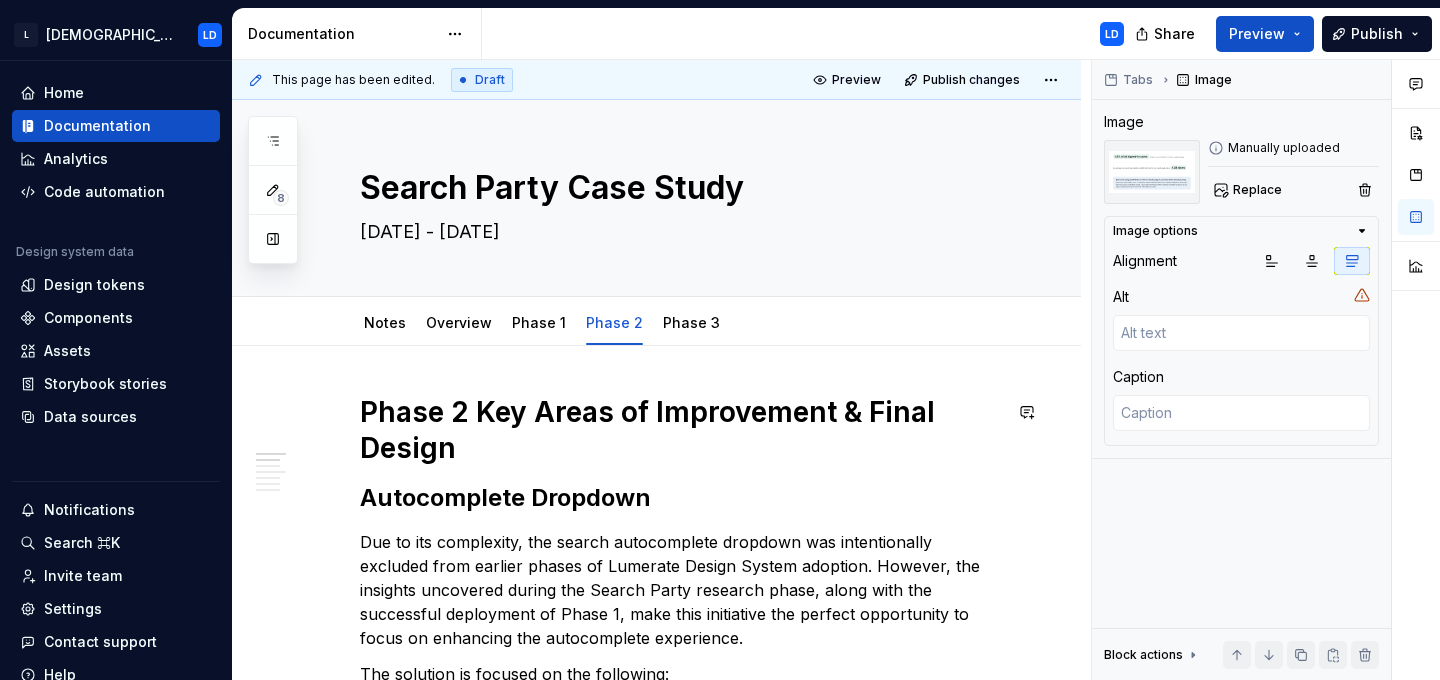 scroll, scrollTop: 0, scrollLeft: 0, axis: both 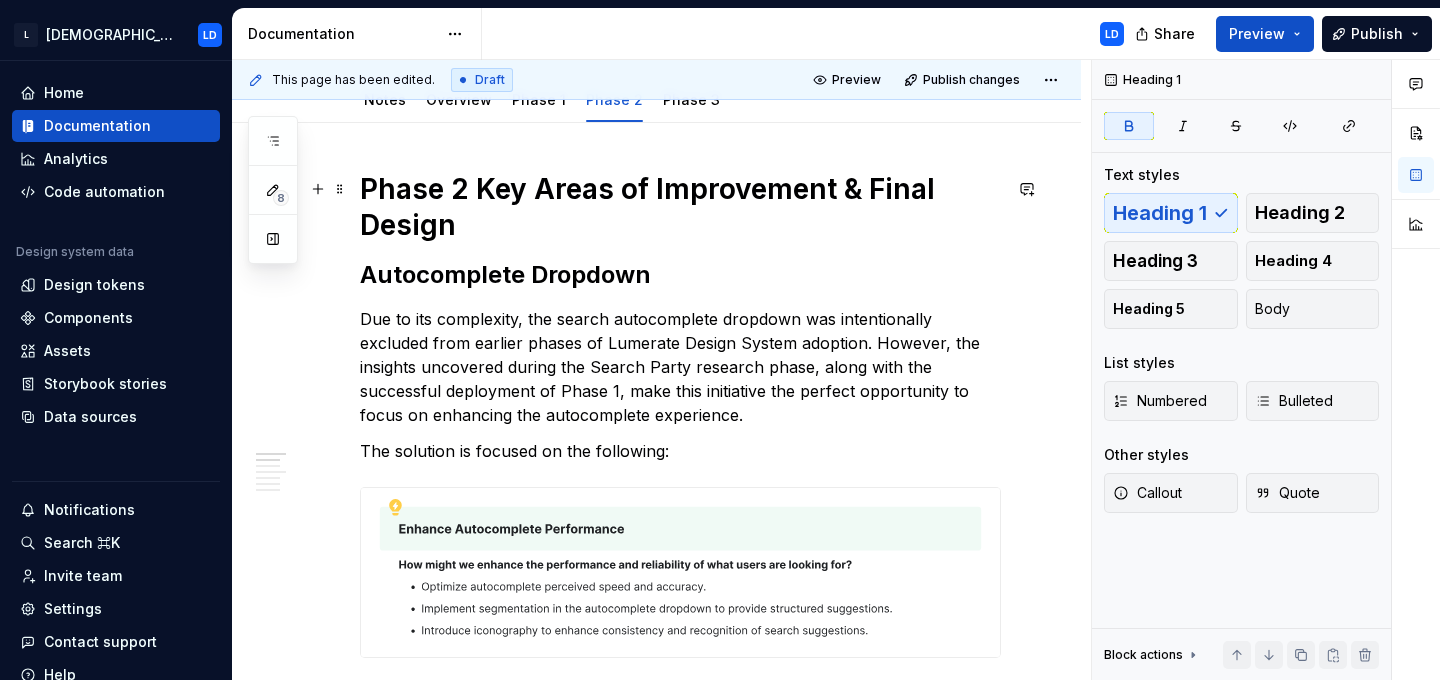 click on "Phase 2 Key Areas of Improvement & Final Design" at bounding box center [680, 207] 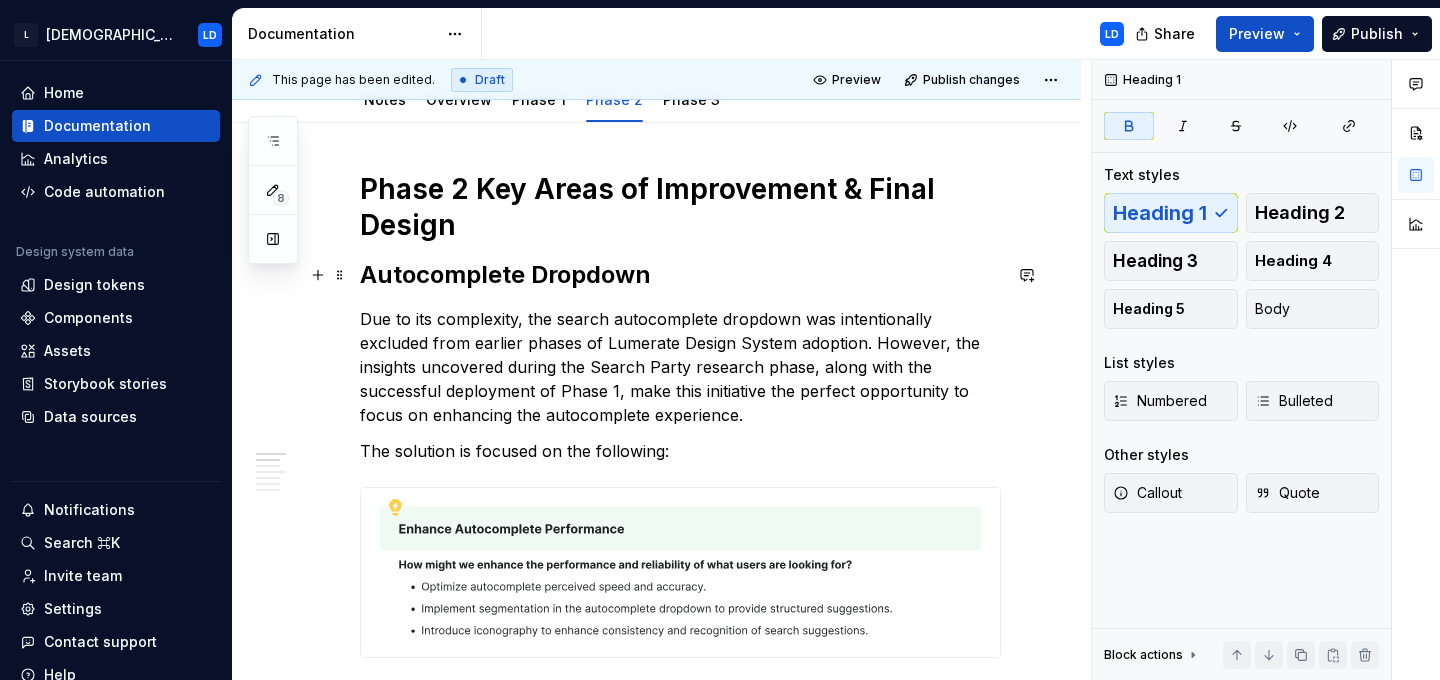 click on "Autocomplete Dropdown" at bounding box center (680, 275) 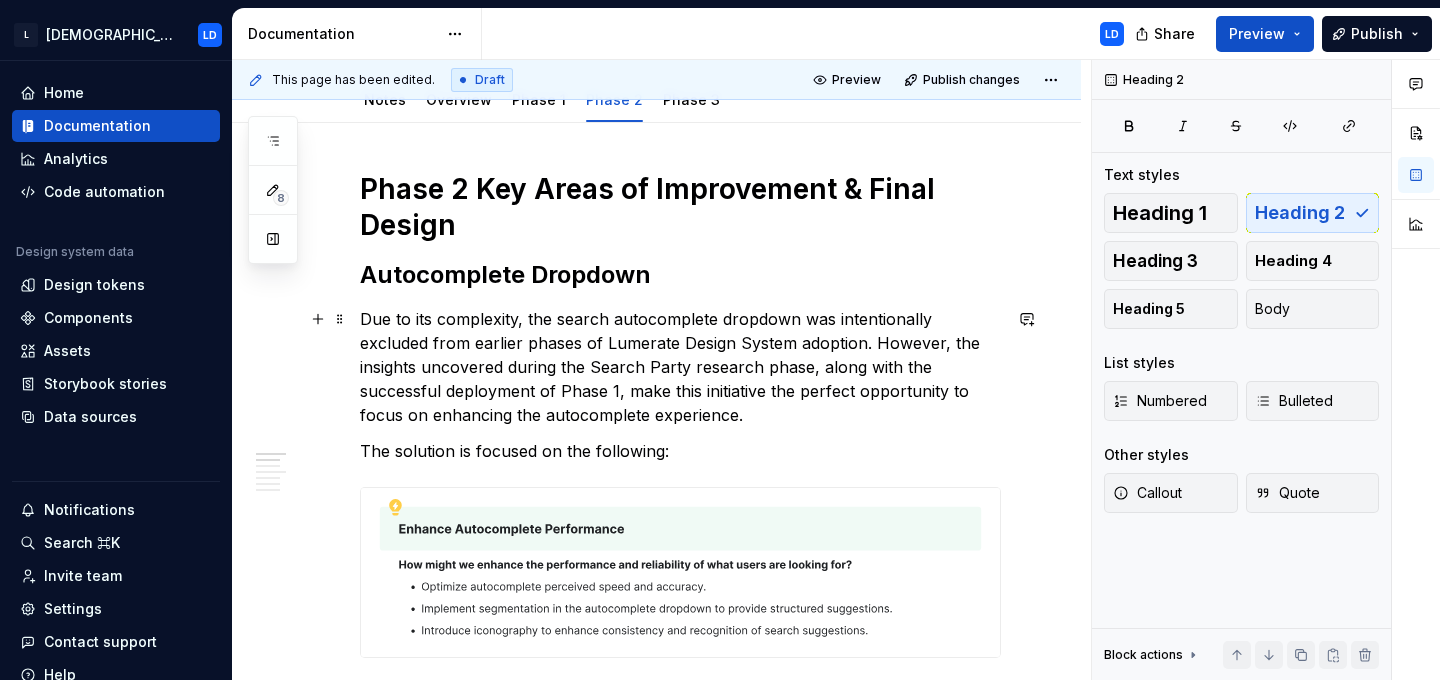 click on "Due to its complexity, the search autocomplete dropdown was intentionally excluded from earlier phases of Lumerate Design System adoption. However, the insights uncovered during the Search Party research phase, along with the successful deployment of Phase 1, make this initiative the perfect opportunity to focus on enhancing the autocomplete experience." at bounding box center [680, 367] 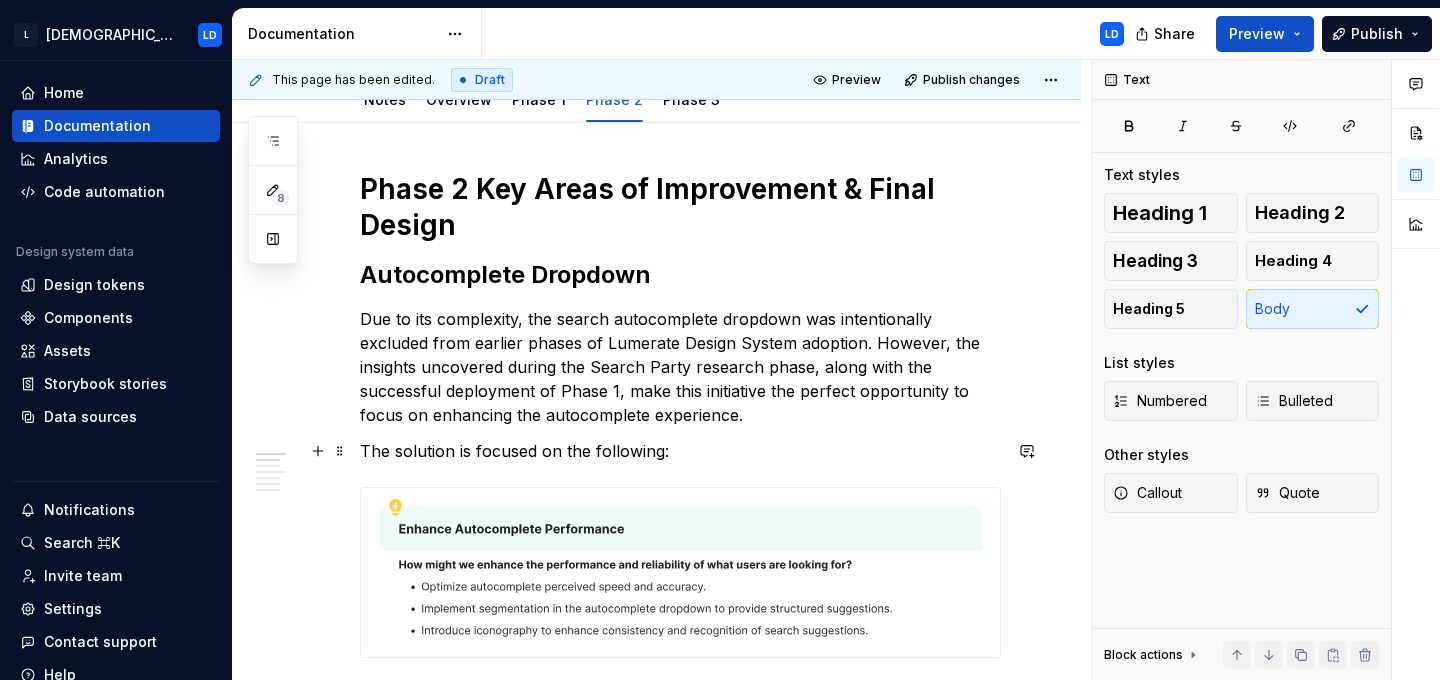 click on "The solution is focused on the following:" at bounding box center [680, 451] 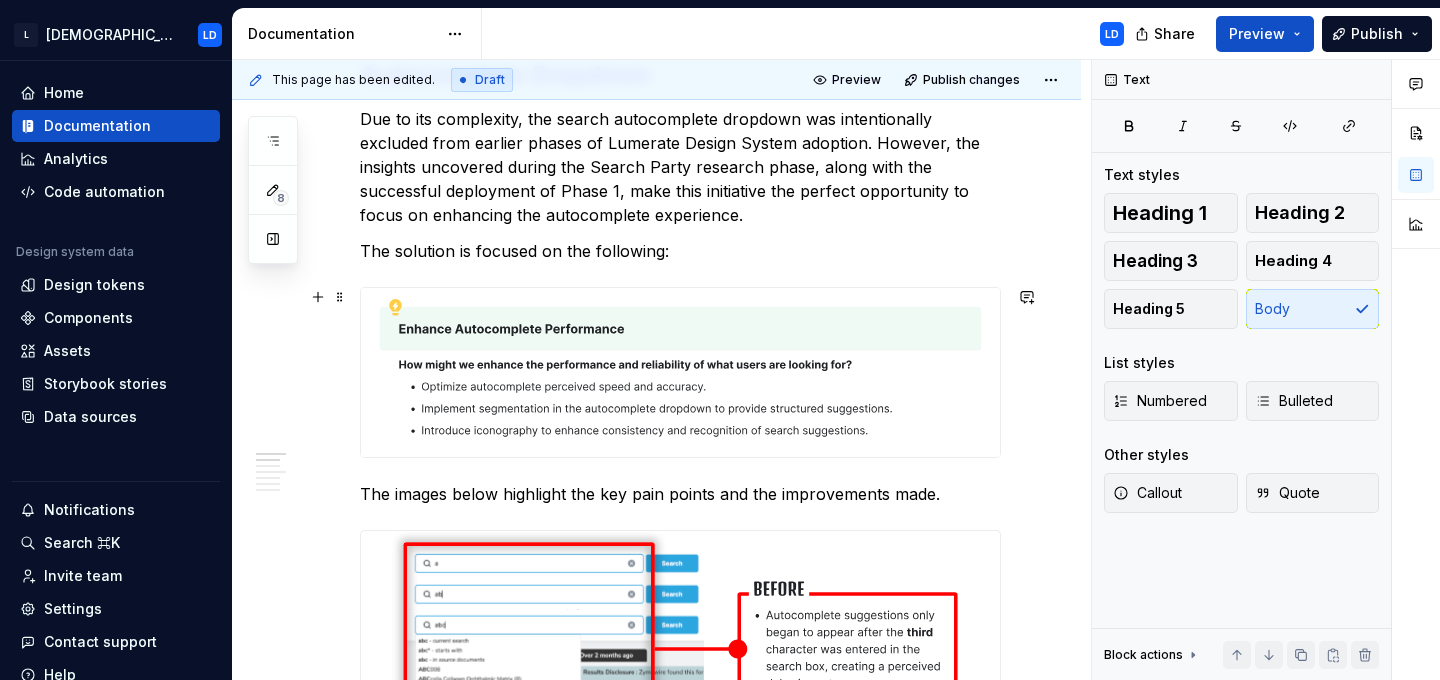 scroll, scrollTop: 428, scrollLeft: 0, axis: vertical 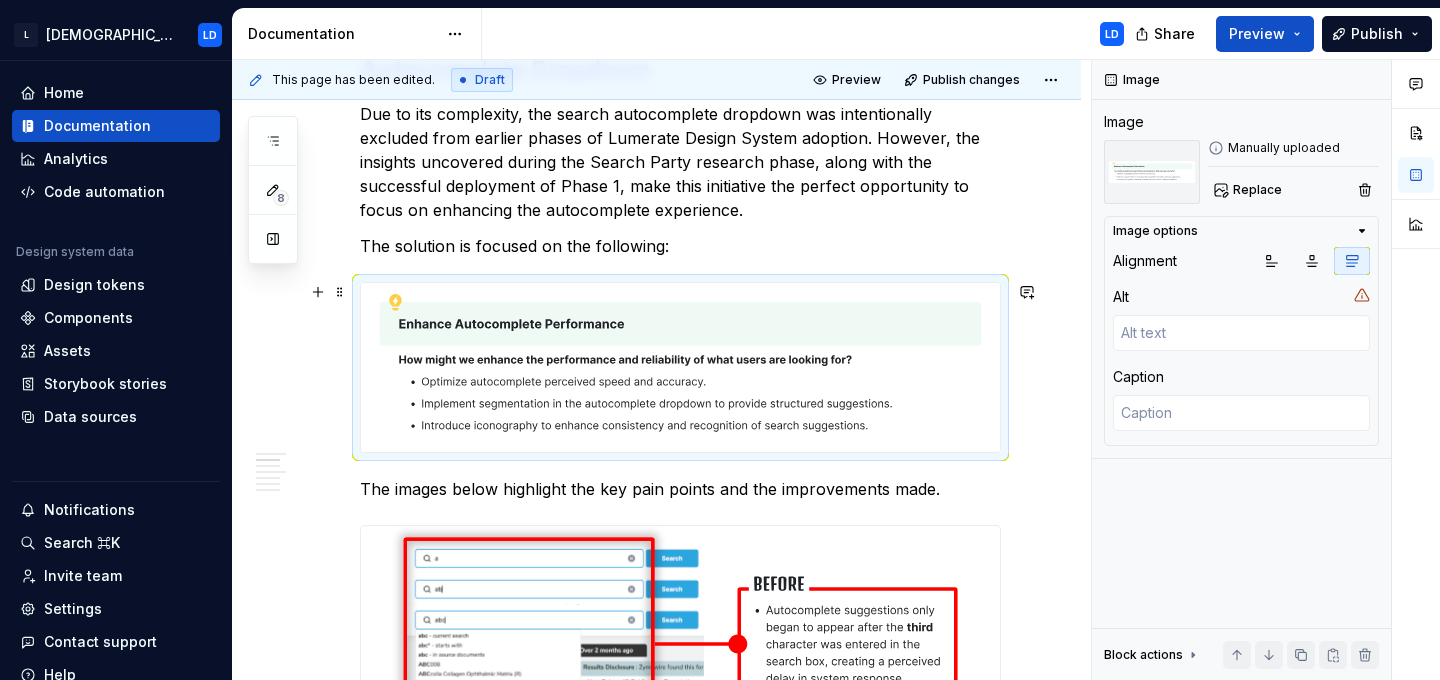 click at bounding box center [680, 367] 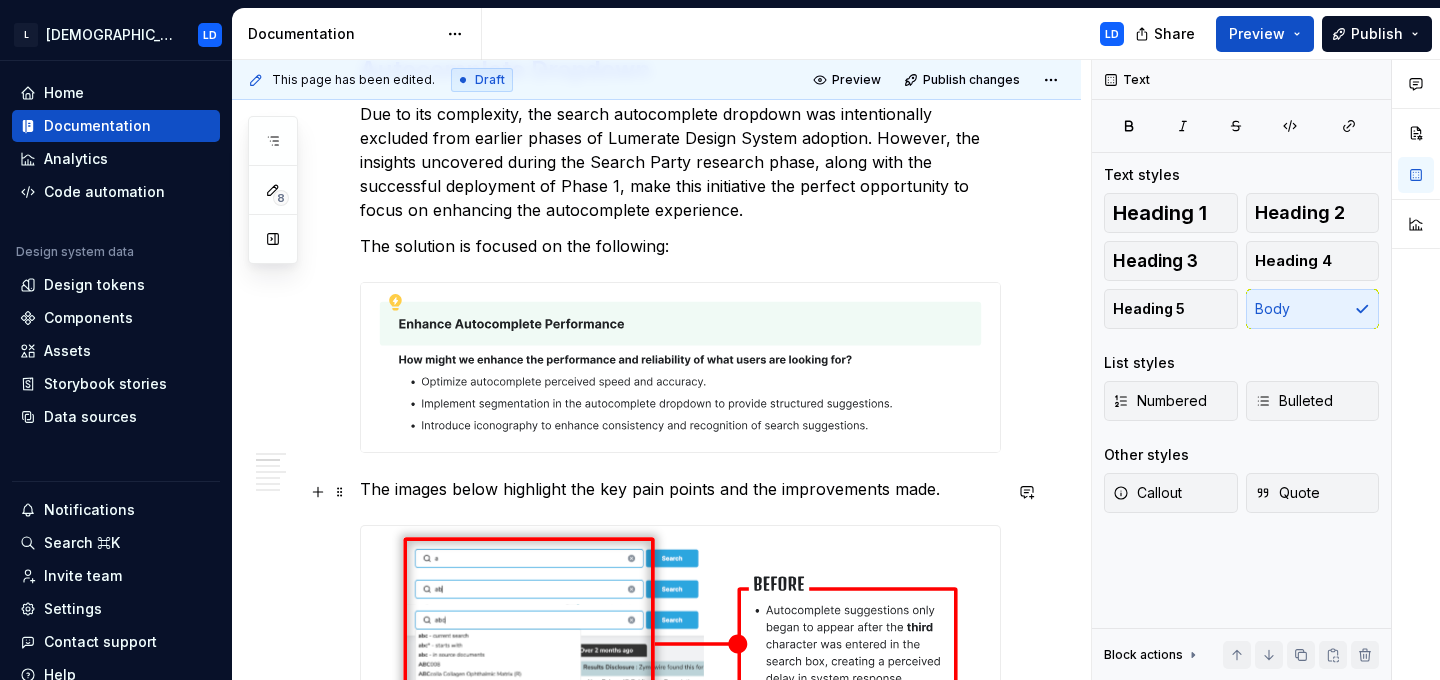 click on "The images below highlight the key pain points and the improvements made." at bounding box center [680, 489] 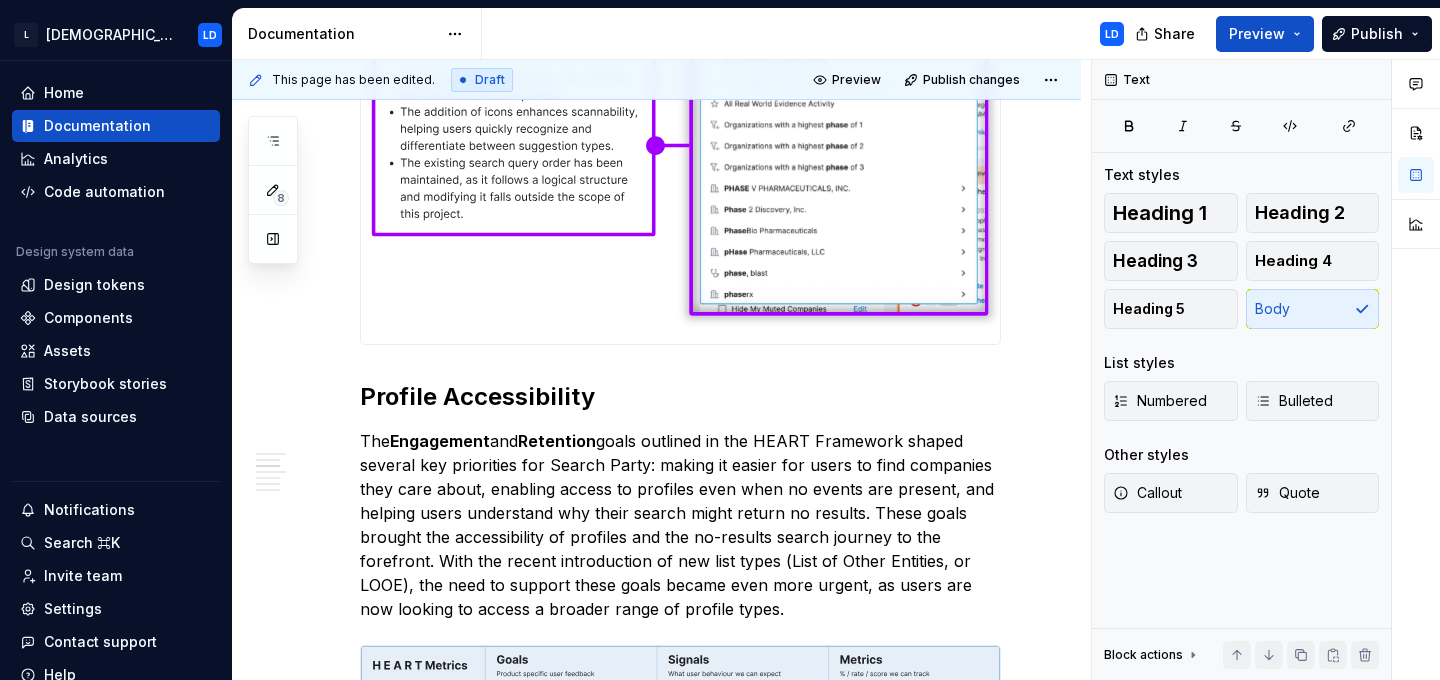 scroll, scrollTop: 1960, scrollLeft: 0, axis: vertical 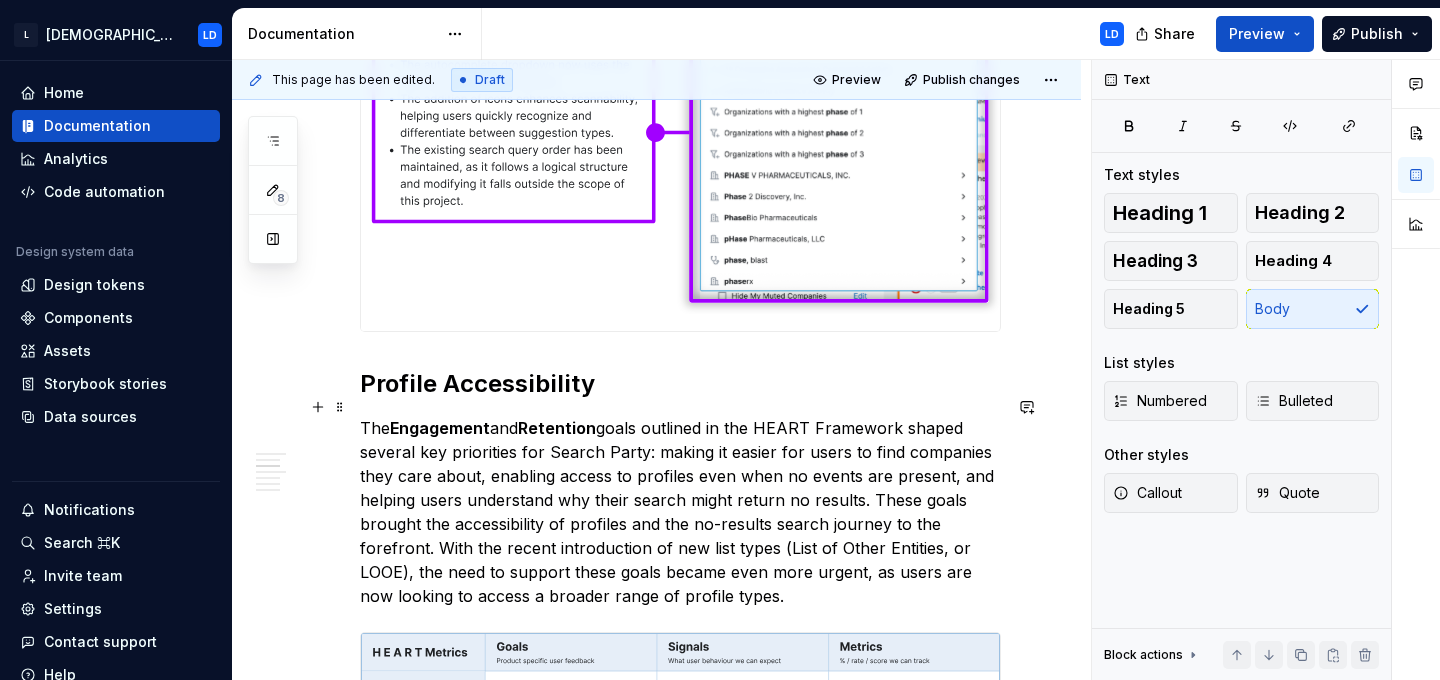 click on "Profile Accessibility" at bounding box center (680, 384) 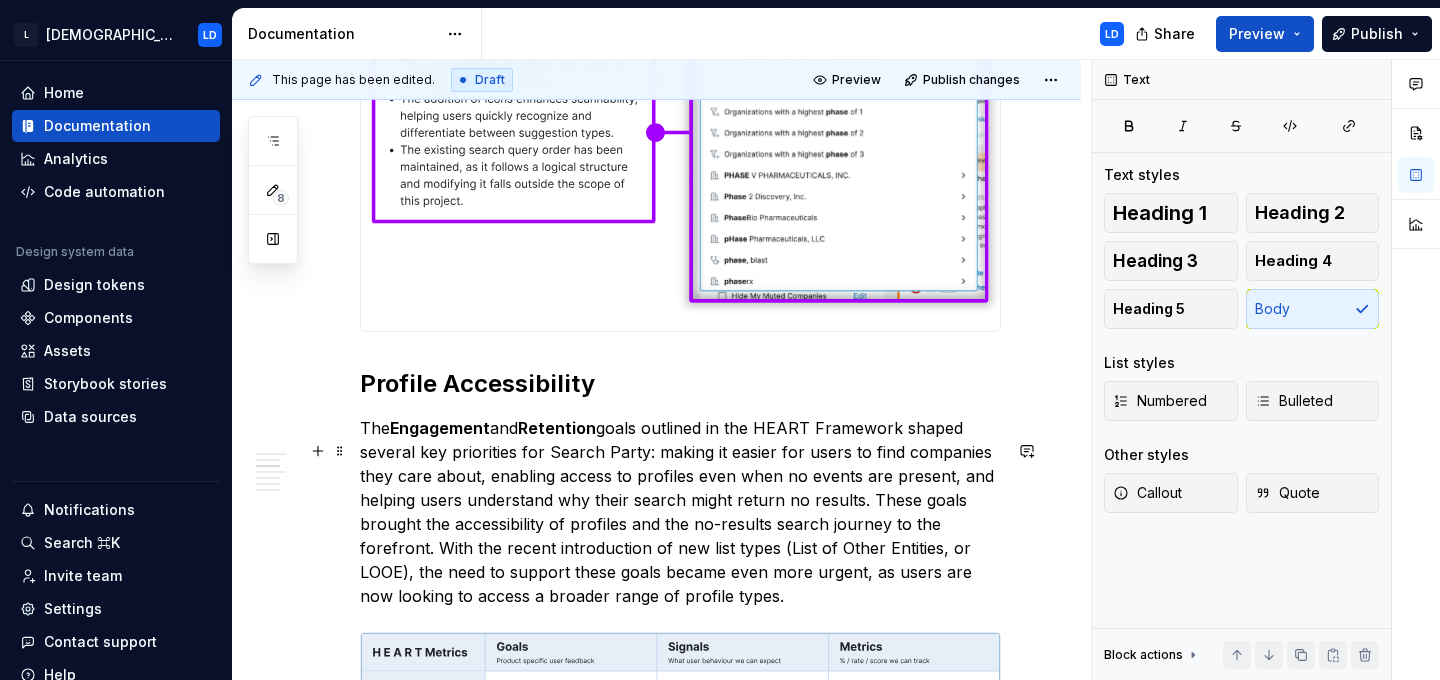 click on "The  Engagement  and  Retention  goals outlined in the HEART Framework shaped several key priorities for Search Party: making it easier for users to find companies they care about, enabling access to profiles even when no events are present, and helping users understand why their search might return no results. These goals brought the accessibility of profiles and the no-results search journey to the forefront. With the recent introduction of new list types (List of Other Entities, or LOOE), the need to support these goals became even more urgent, as users are now looking to access a broader range of profile types." at bounding box center (680, 512) 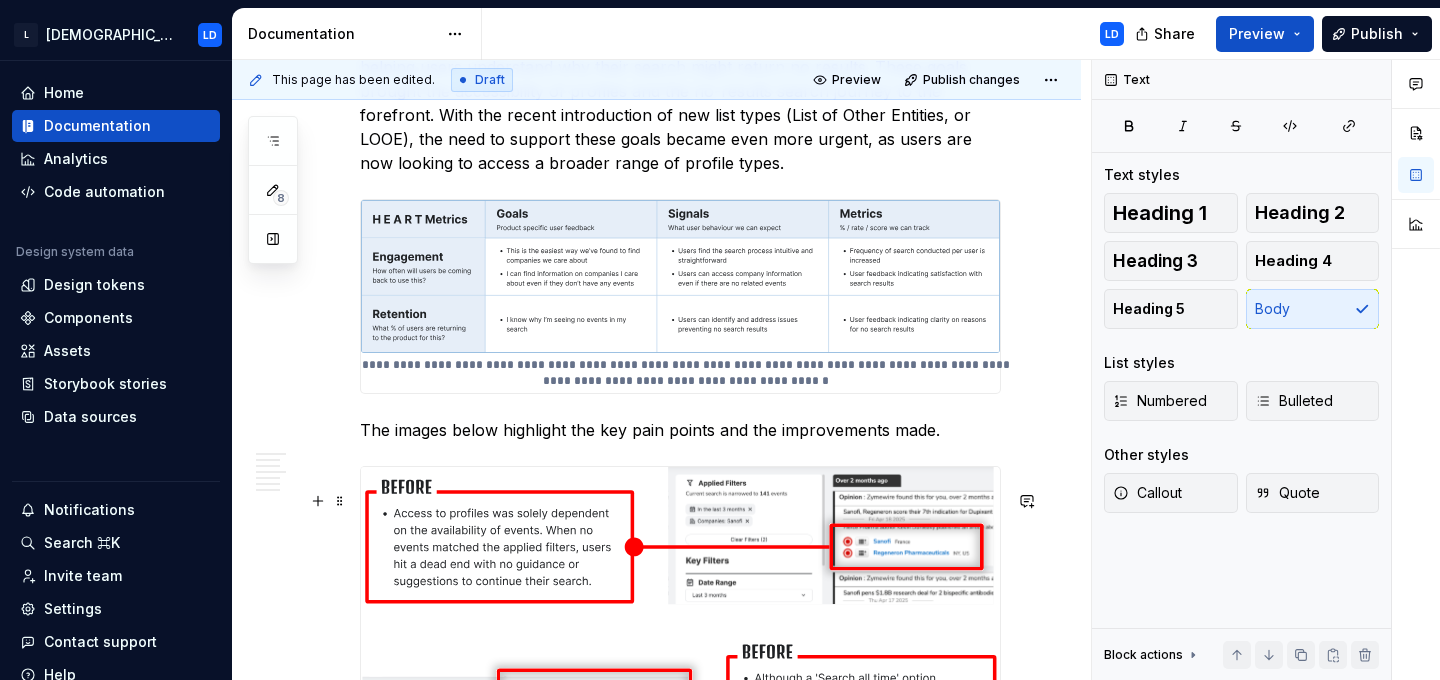 scroll, scrollTop: 2394, scrollLeft: 0, axis: vertical 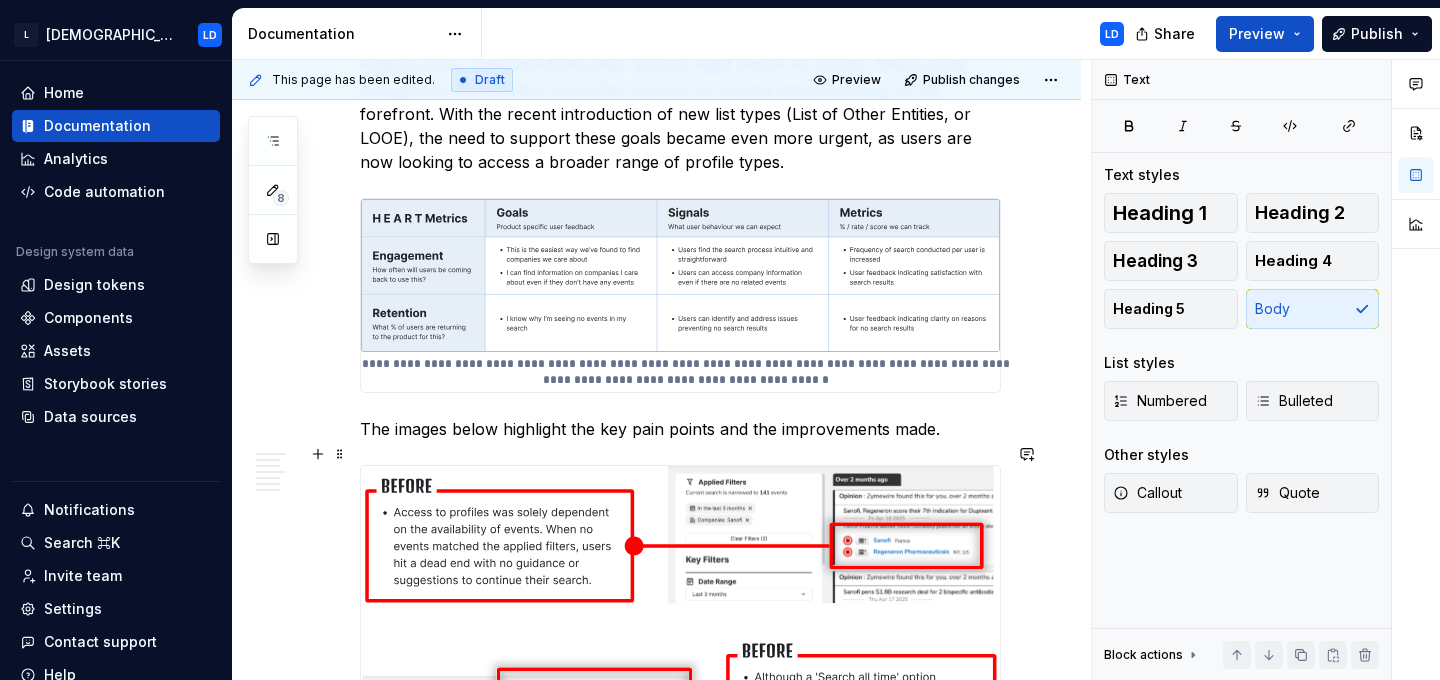click on "The images below highlight the key pain points and the improvements made." at bounding box center (680, 429) 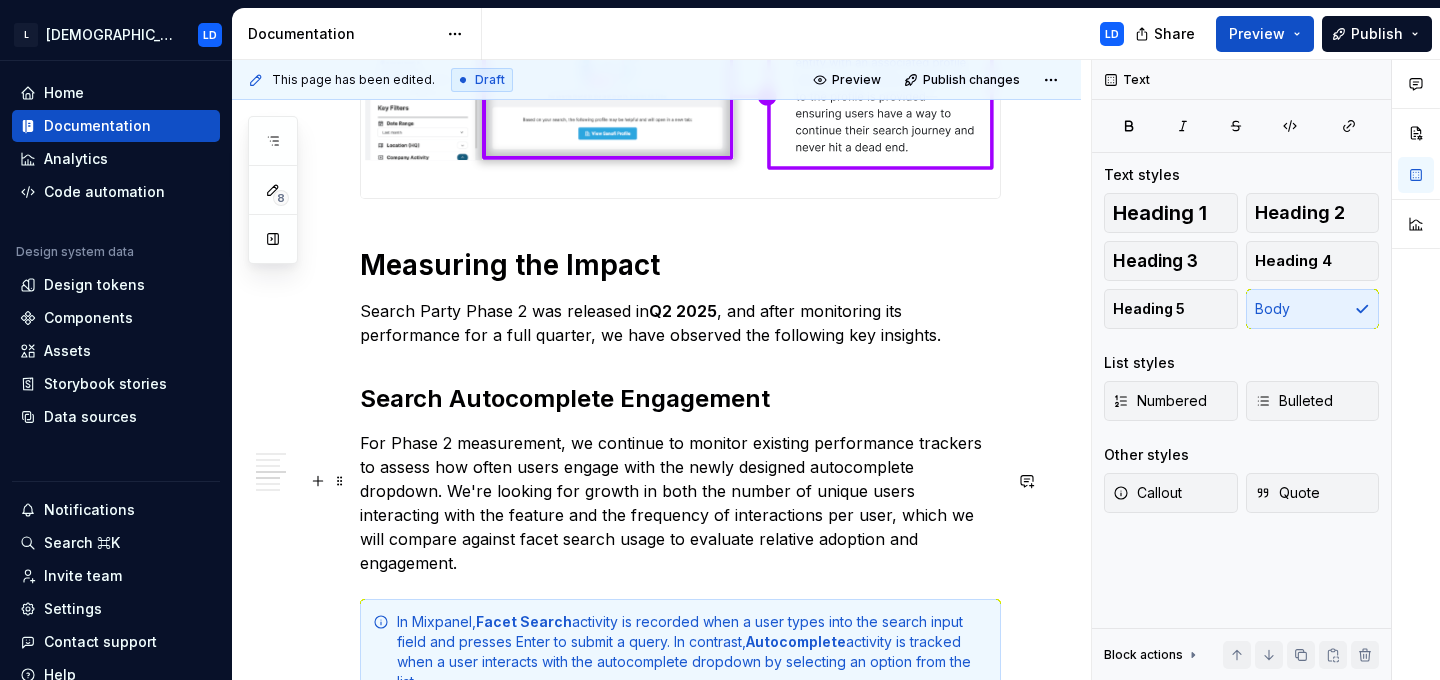 scroll, scrollTop: 3483, scrollLeft: 0, axis: vertical 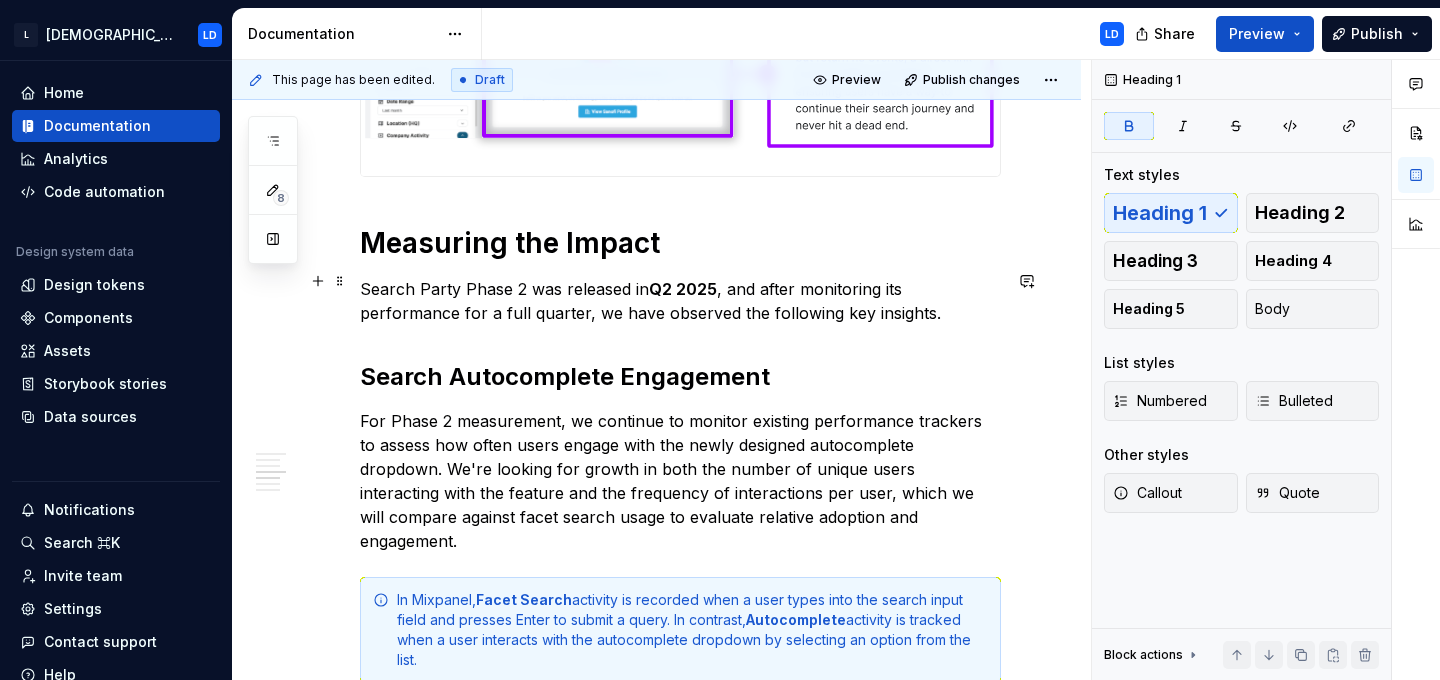 click on "Measuring the Impact" at bounding box center [680, 243] 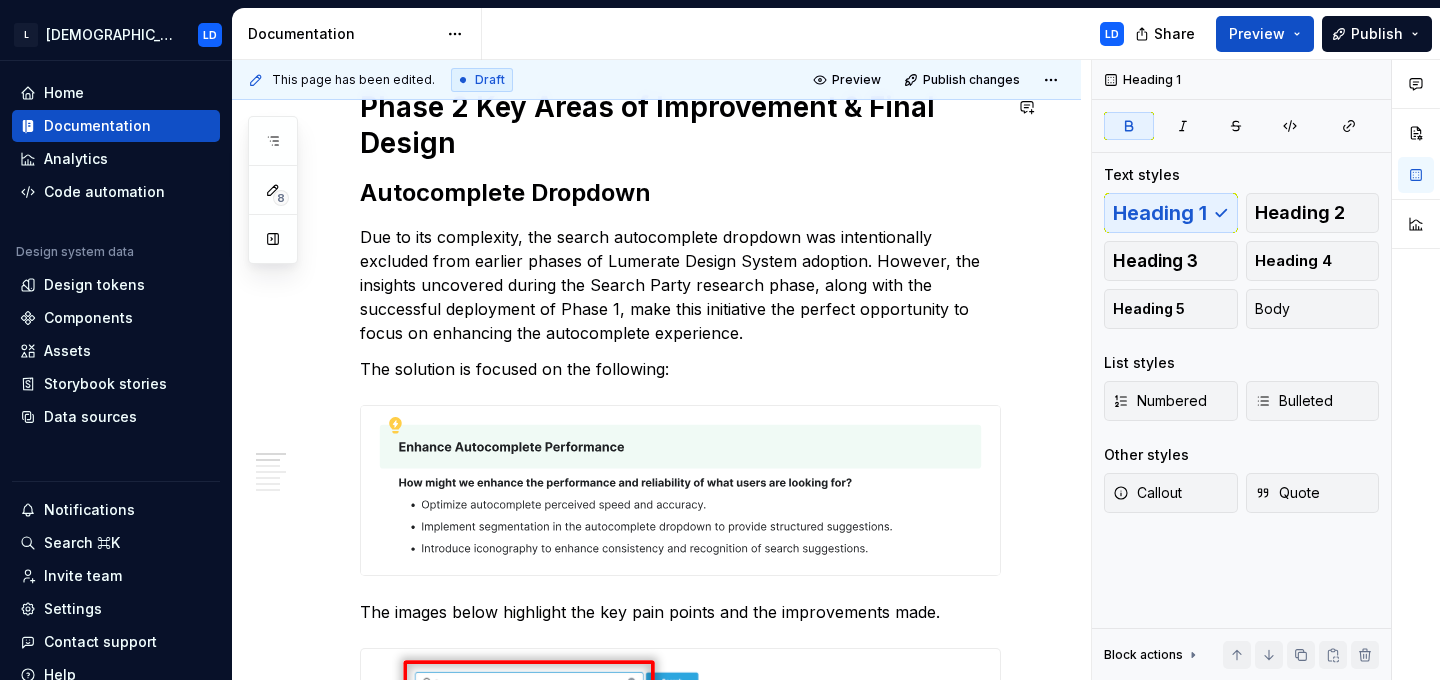 scroll, scrollTop: 0, scrollLeft: 0, axis: both 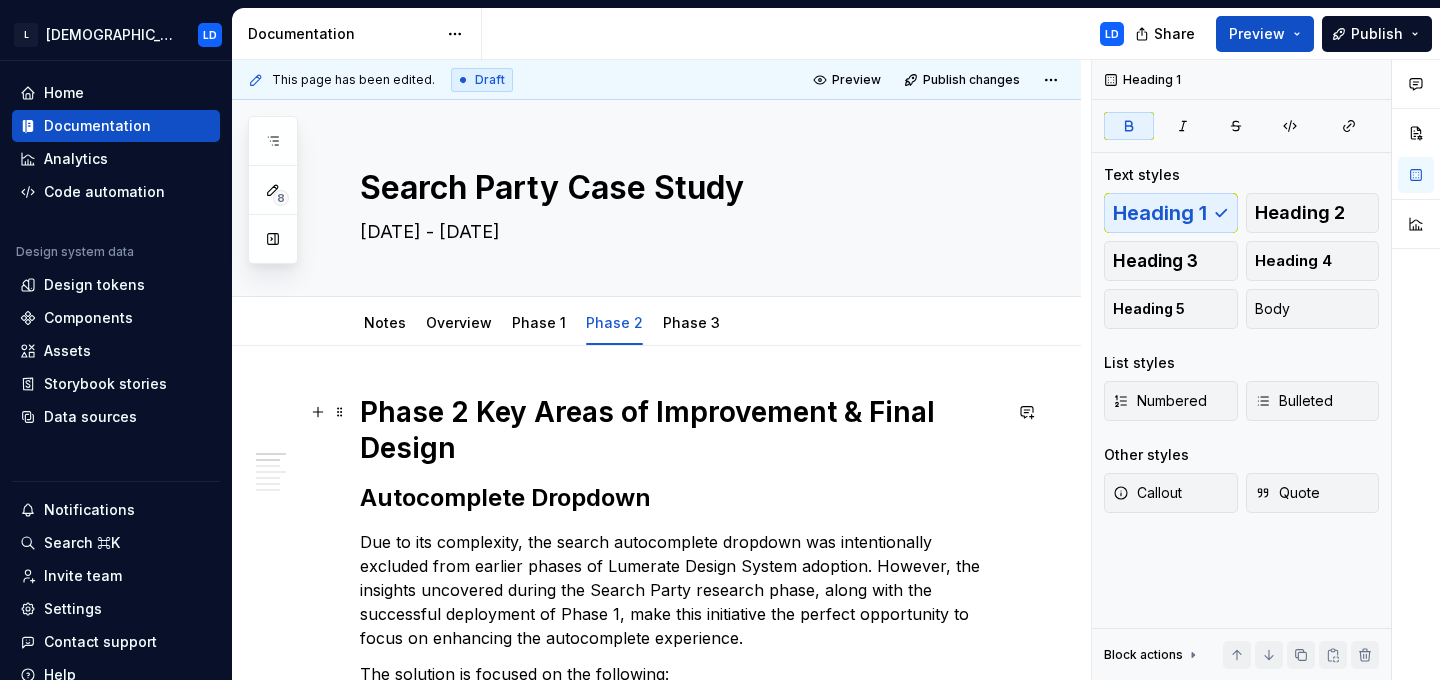 click on "Phase 2 Key Areas of Improvement & Final Design" at bounding box center [680, 430] 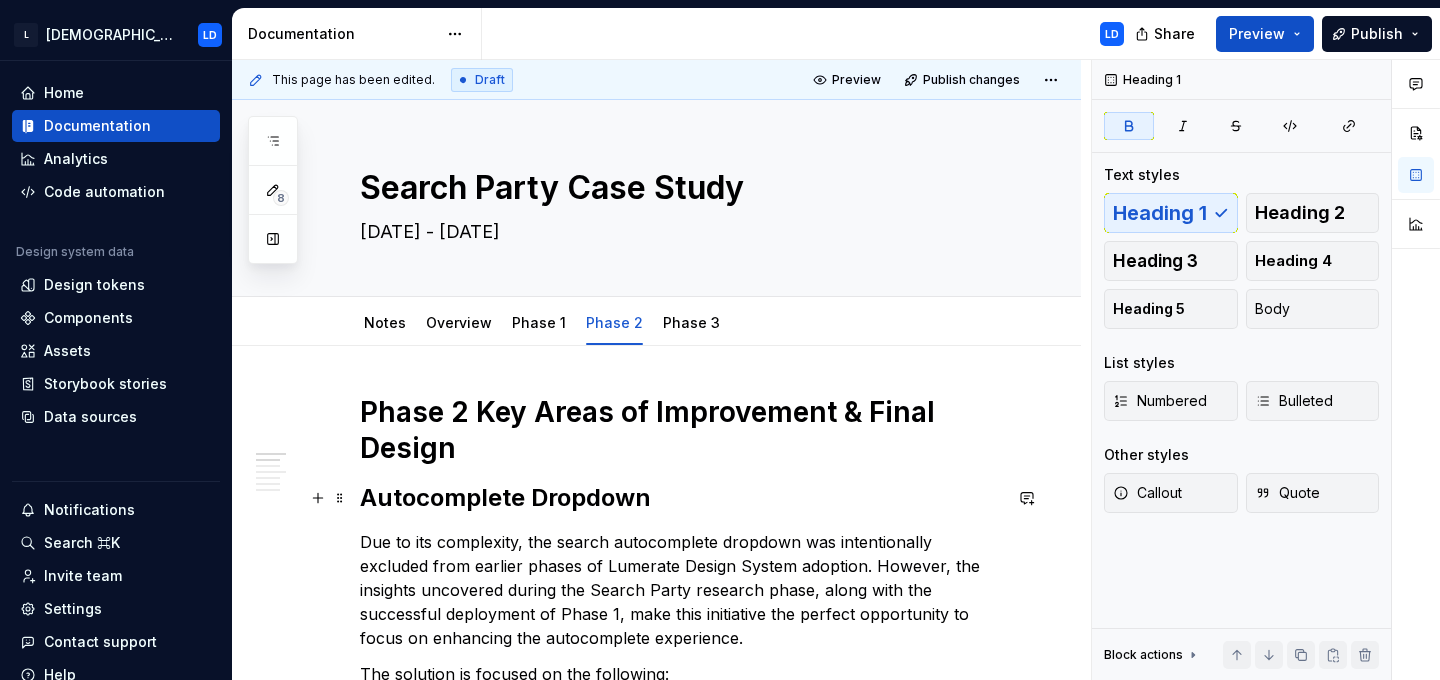 click on "Autocomplete Dropdown" at bounding box center (680, 498) 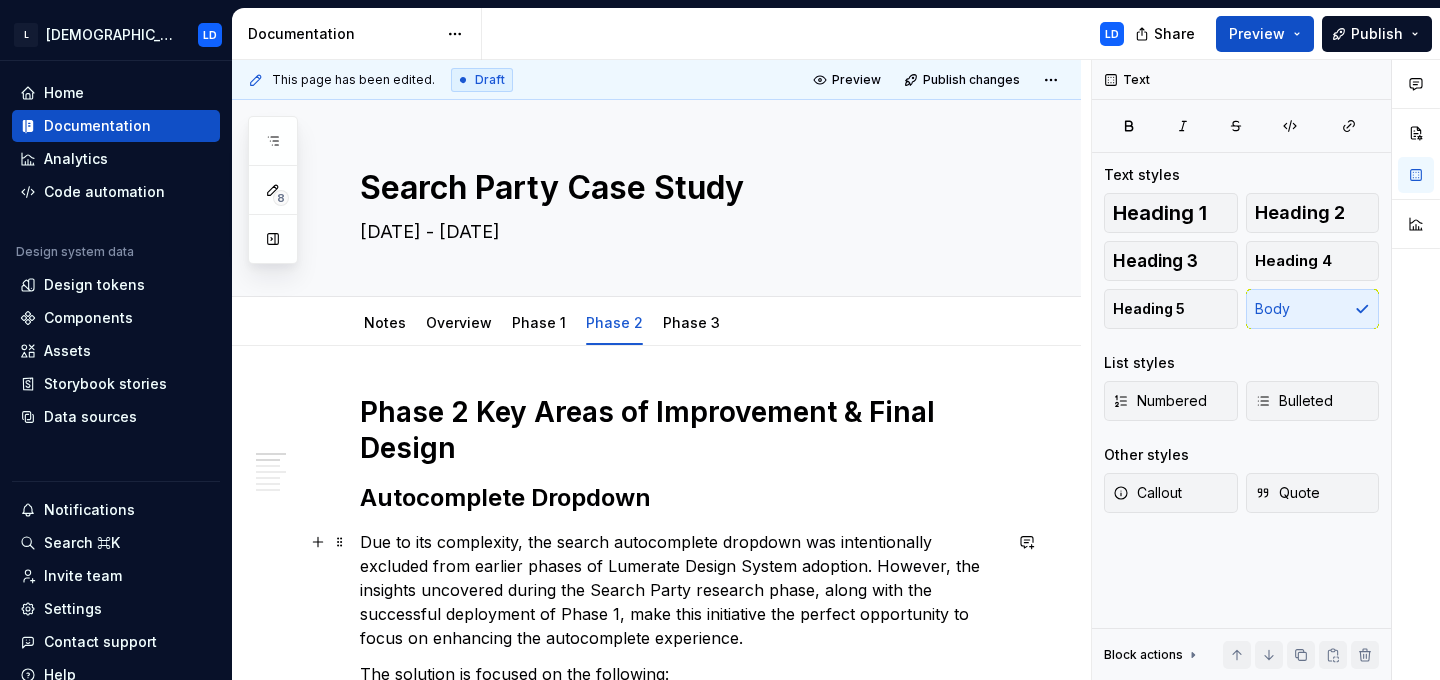 click on "Due to its complexity, the search autocomplete dropdown was intentionally excluded from earlier phases of Lumerate Design System adoption. However, the insights uncovered during the Search Party research phase, along with the successful deployment of Phase 1, make this initiative the perfect opportunity to focus on enhancing the autocomplete experience." at bounding box center (680, 590) 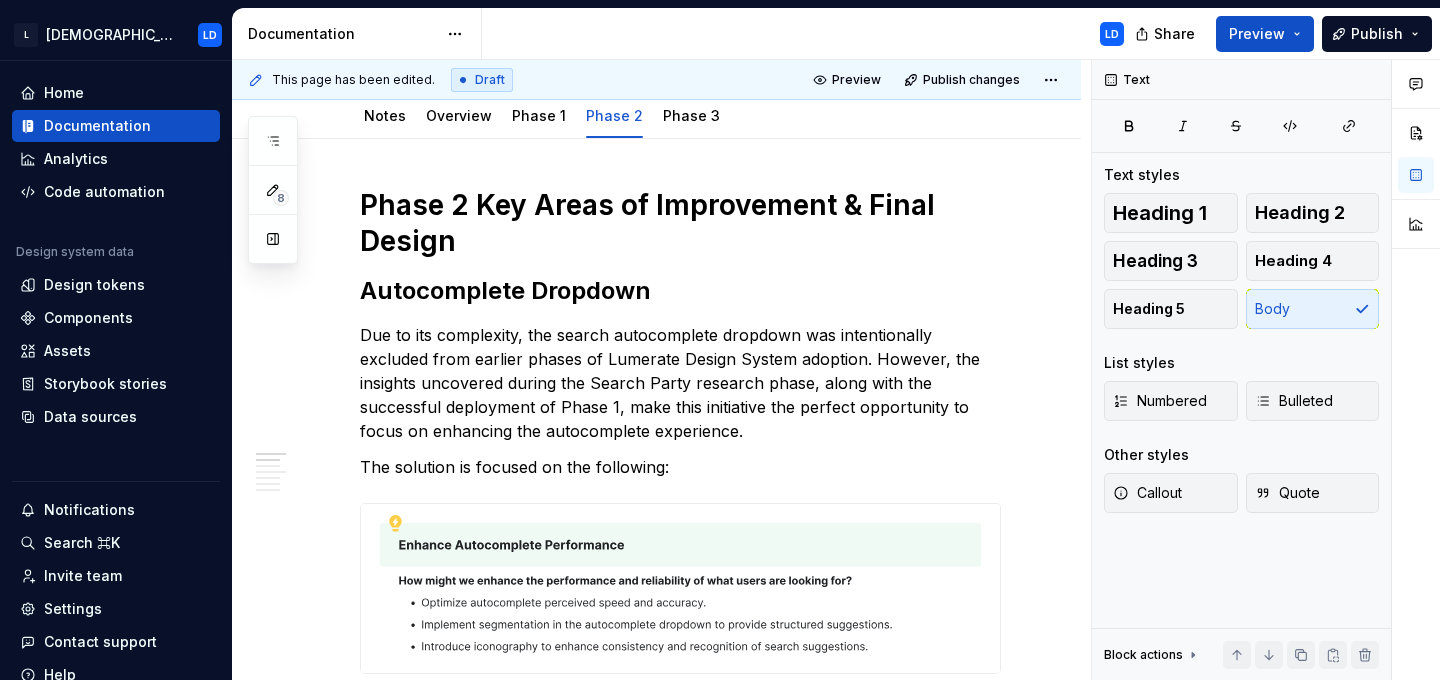 scroll, scrollTop: 296, scrollLeft: 0, axis: vertical 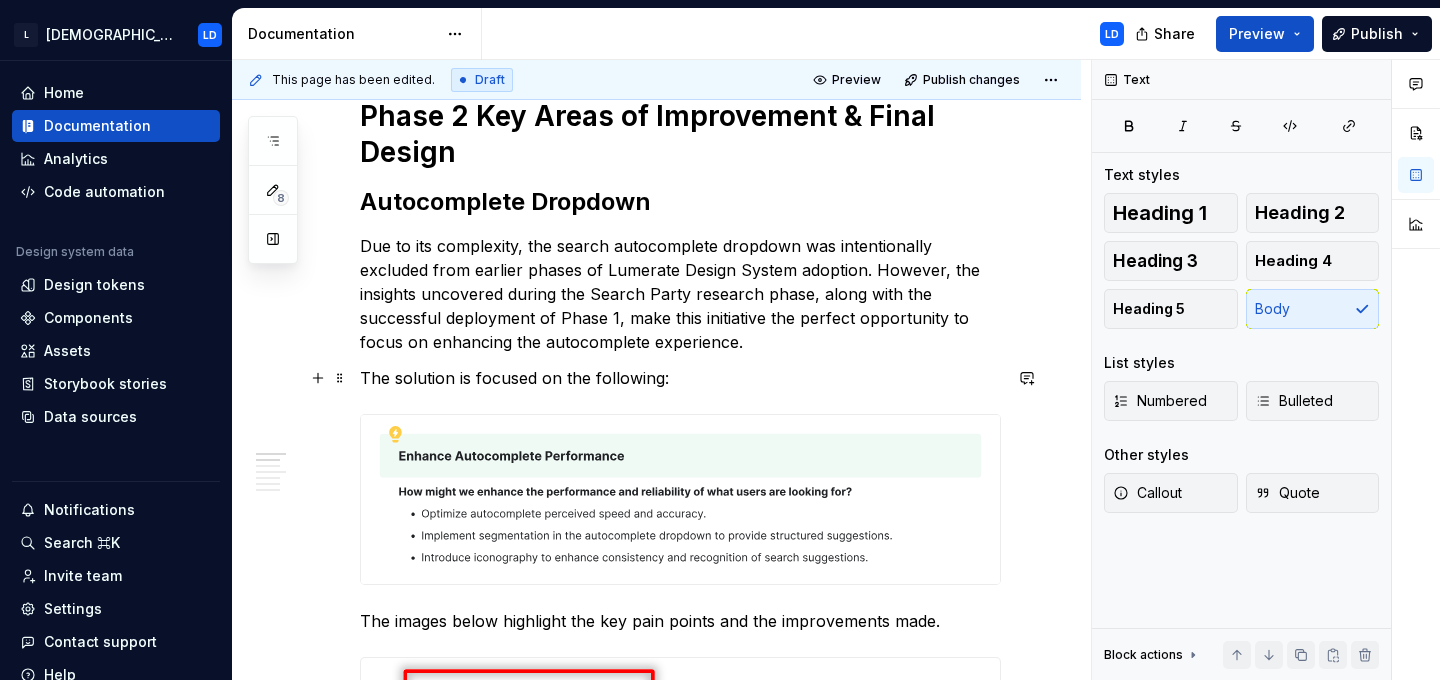 click on "The solution is focused on the following:" at bounding box center [680, 378] 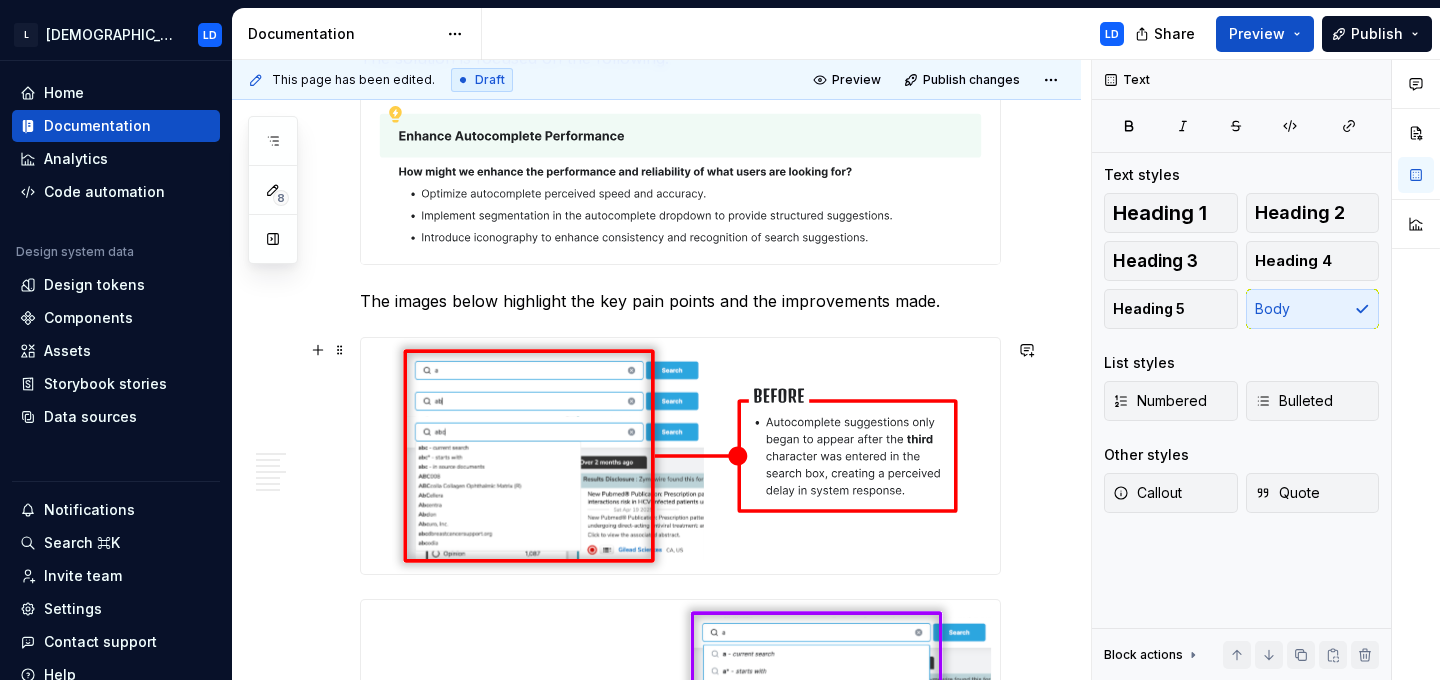 scroll, scrollTop: 621, scrollLeft: 0, axis: vertical 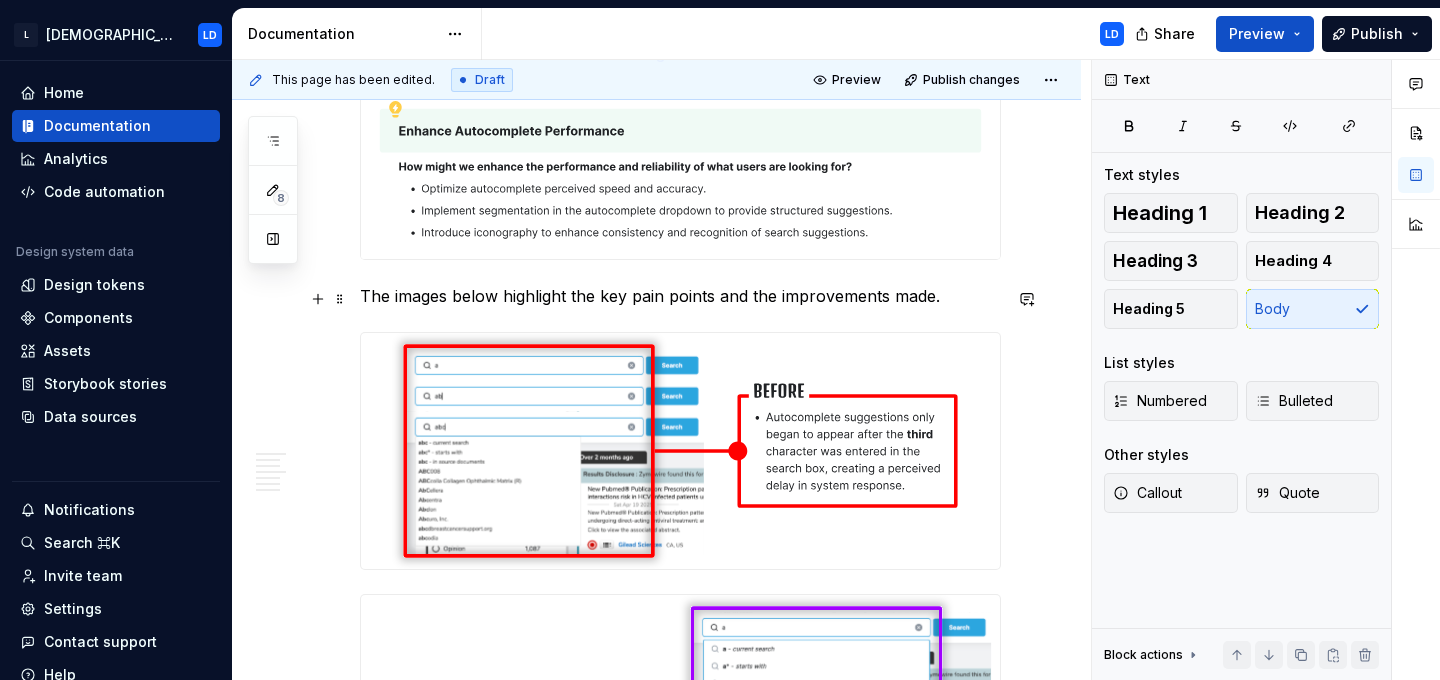 click on "The images below highlight the key pain points and the improvements made." at bounding box center [680, 296] 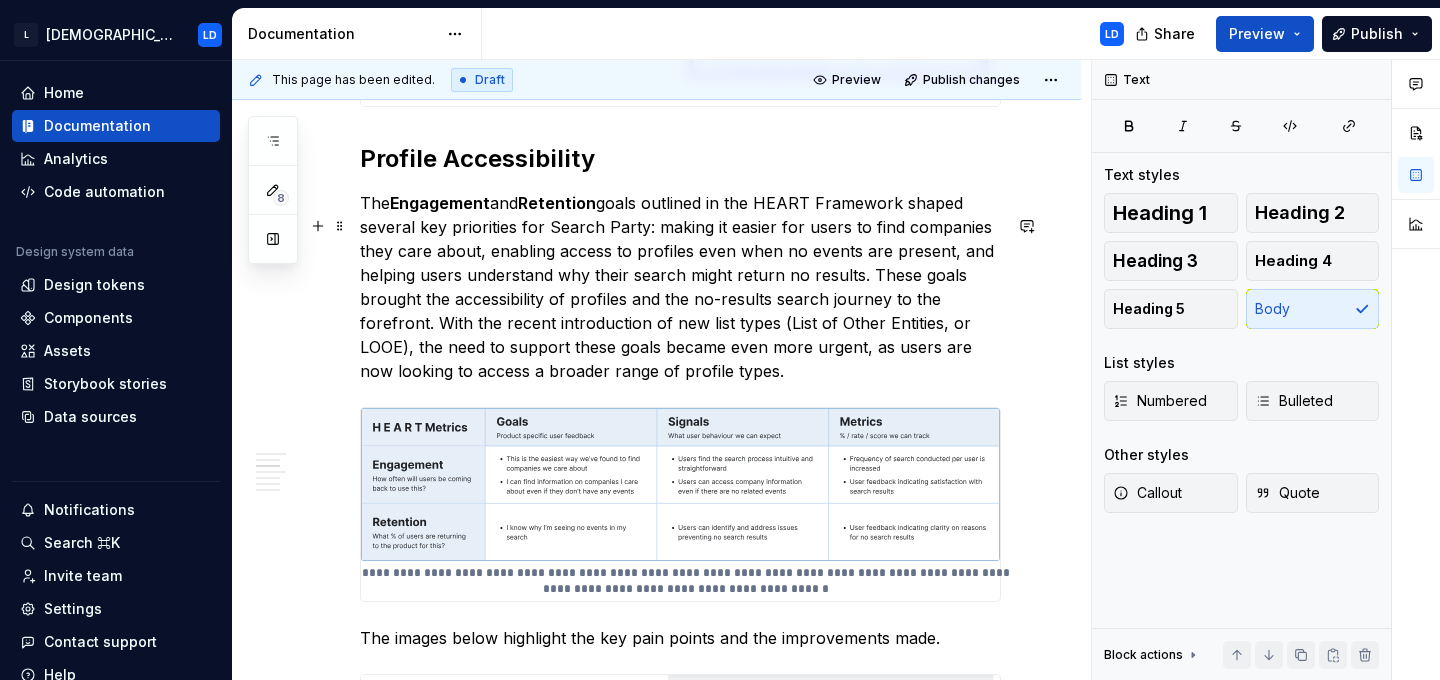 scroll, scrollTop: 2186, scrollLeft: 0, axis: vertical 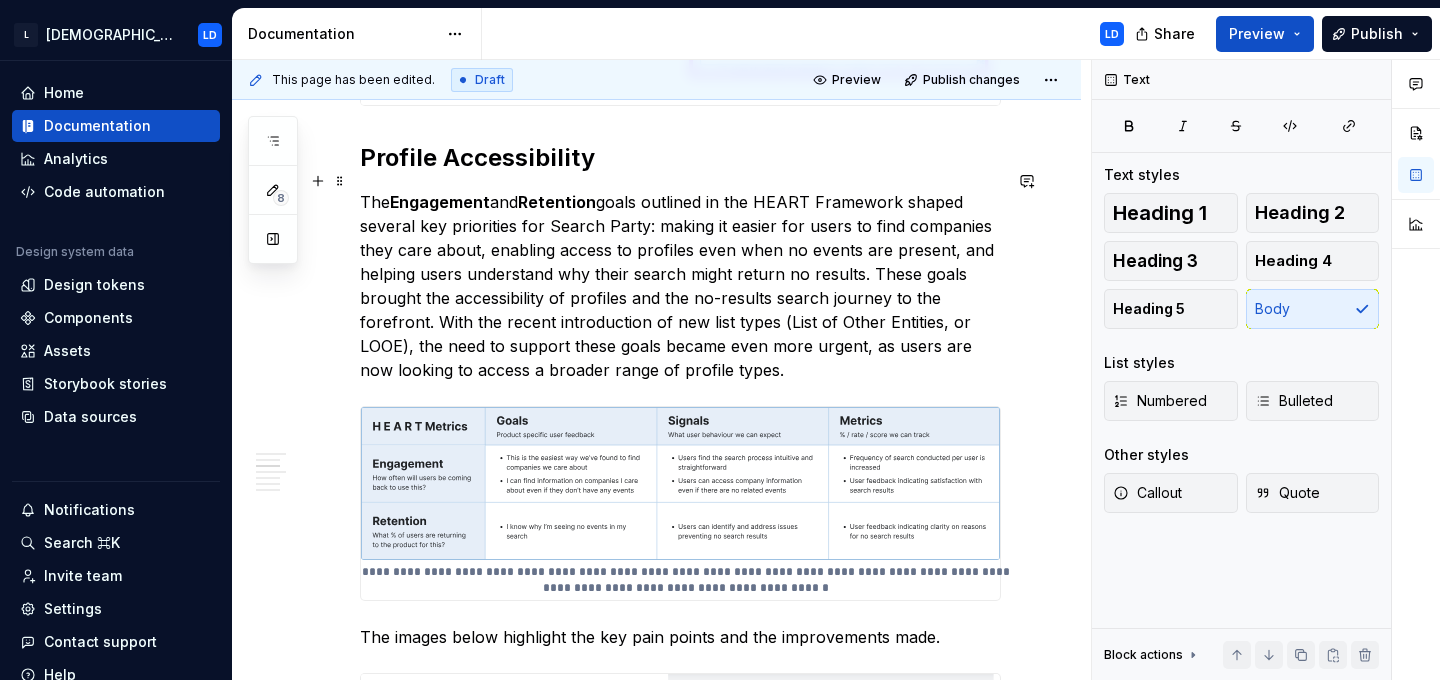 click on "Profile Accessibility" at bounding box center (680, 158) 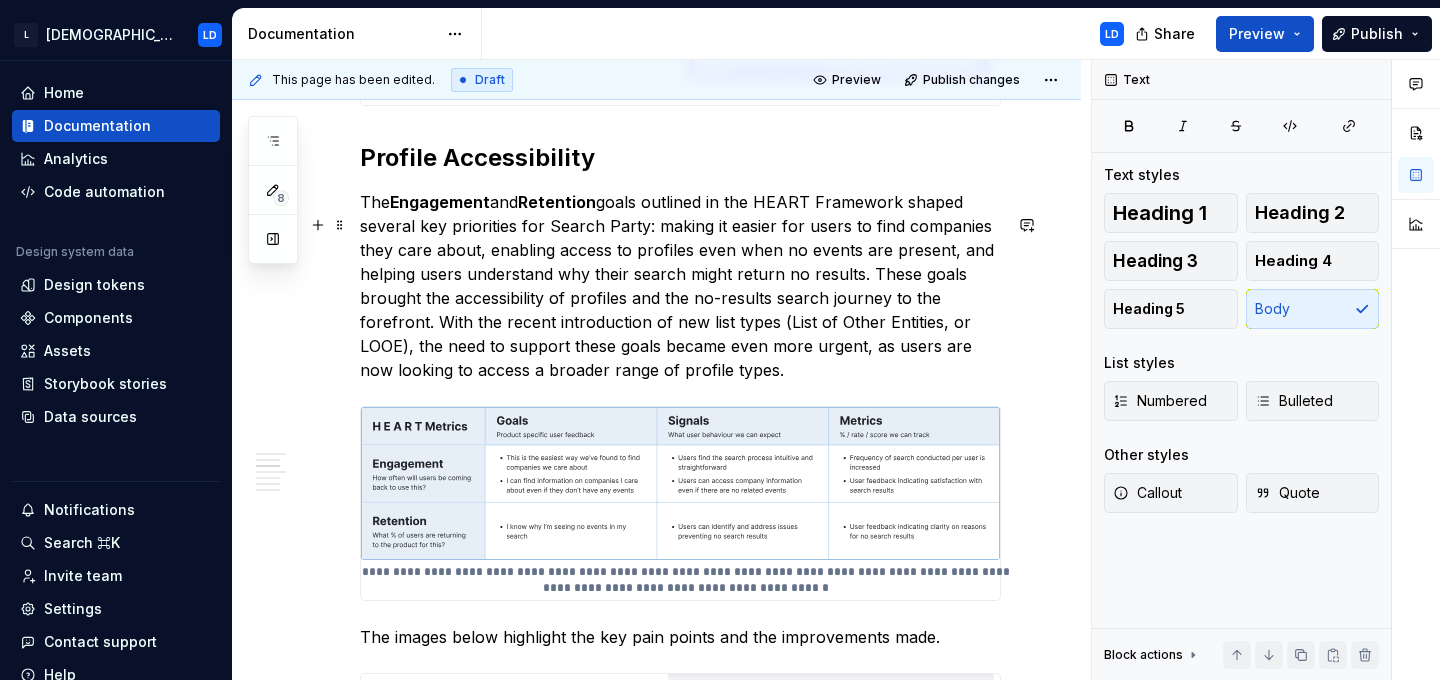 click on "The  Engagement  and  Retention  goals outlined in the HEART Framework shaped several key priorities for Search Party: making it easier for users to find companies they care about, enabling access to profiles even when no events are present, and helping users understand why their search might return no results. These goals brought the accessibility of profiles and the no-results search journey to the forefront. With the recent introduction of new list types (List of Other Entities, or LOOE), the need to support these goals became even more urgent, as users are now looking to access a broader range of profile types." at bounding box center [680, 286] 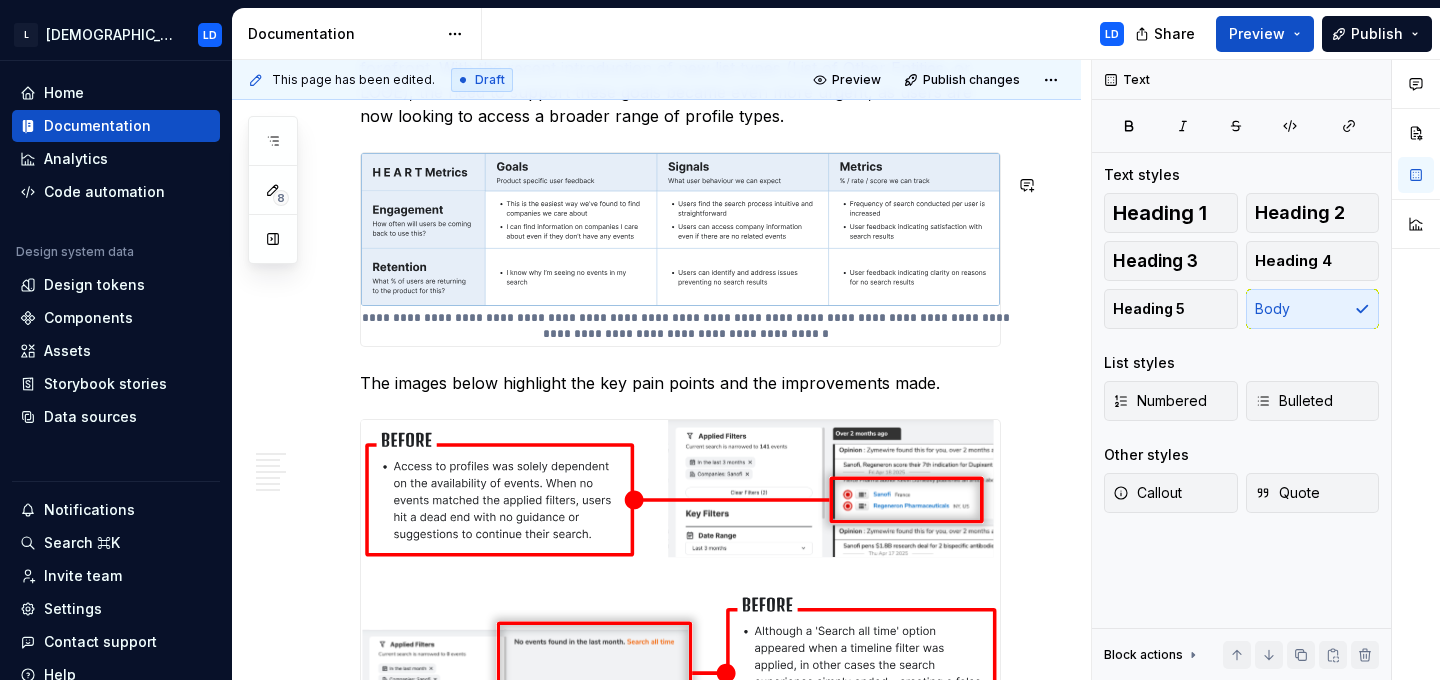 scroll, scrollTop: 2439, scrollLeft: 0, axis: vertical 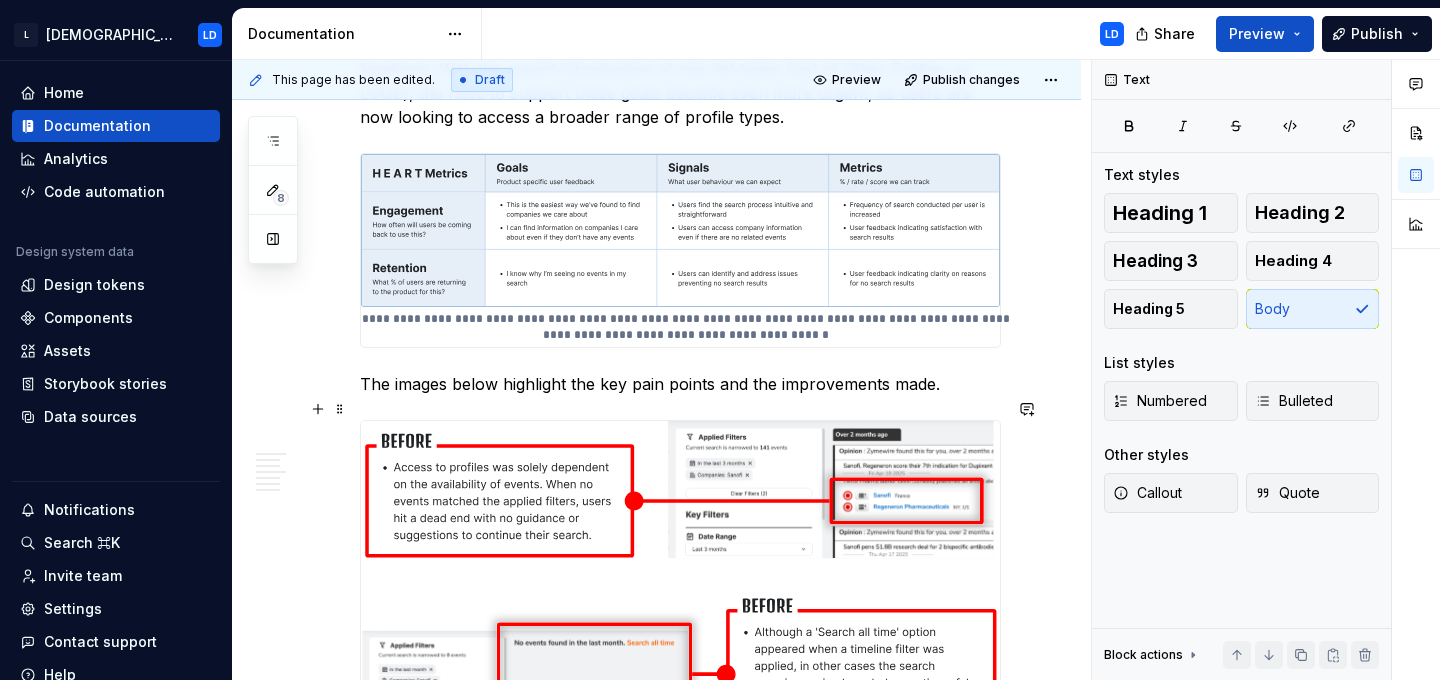 click on "The images below highlight the key pain points and the improvements made." at bounding box center [680, 384] 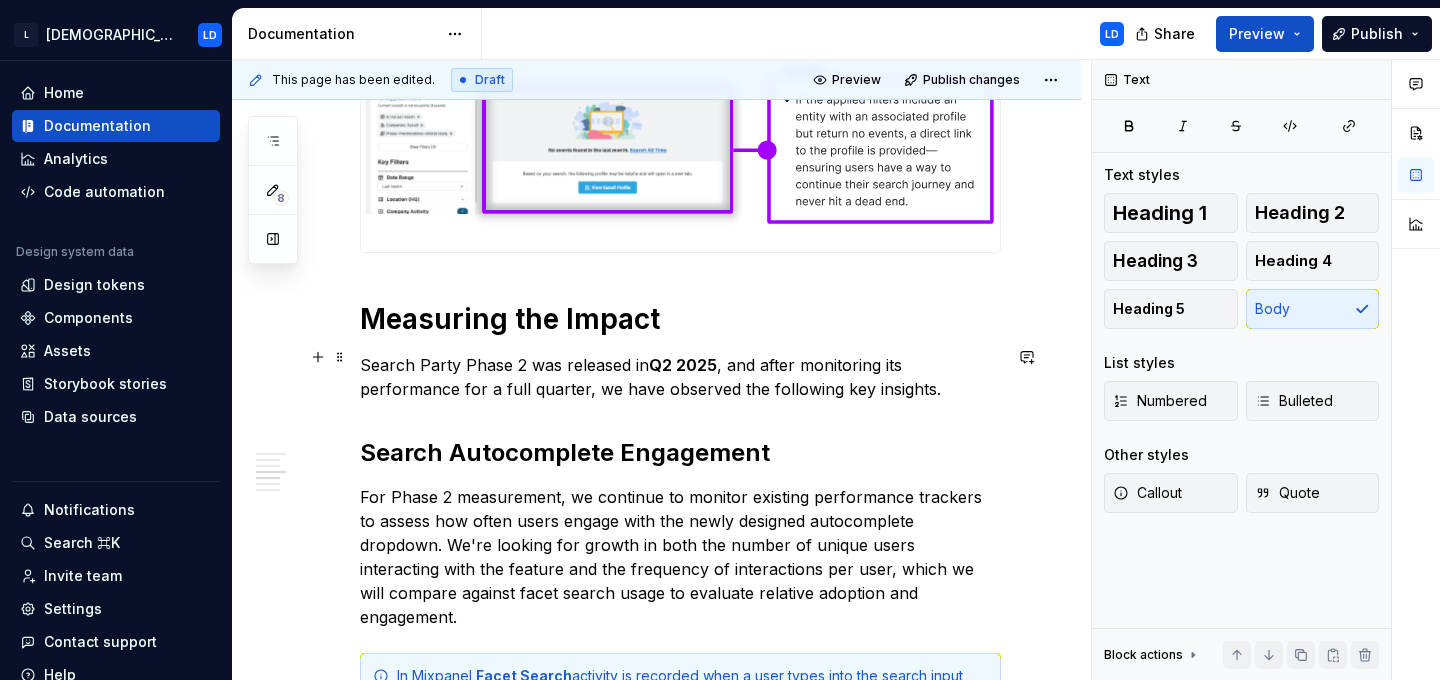 scroll, scrollTop: 3426, scrollLeft: 0, axis: vertical 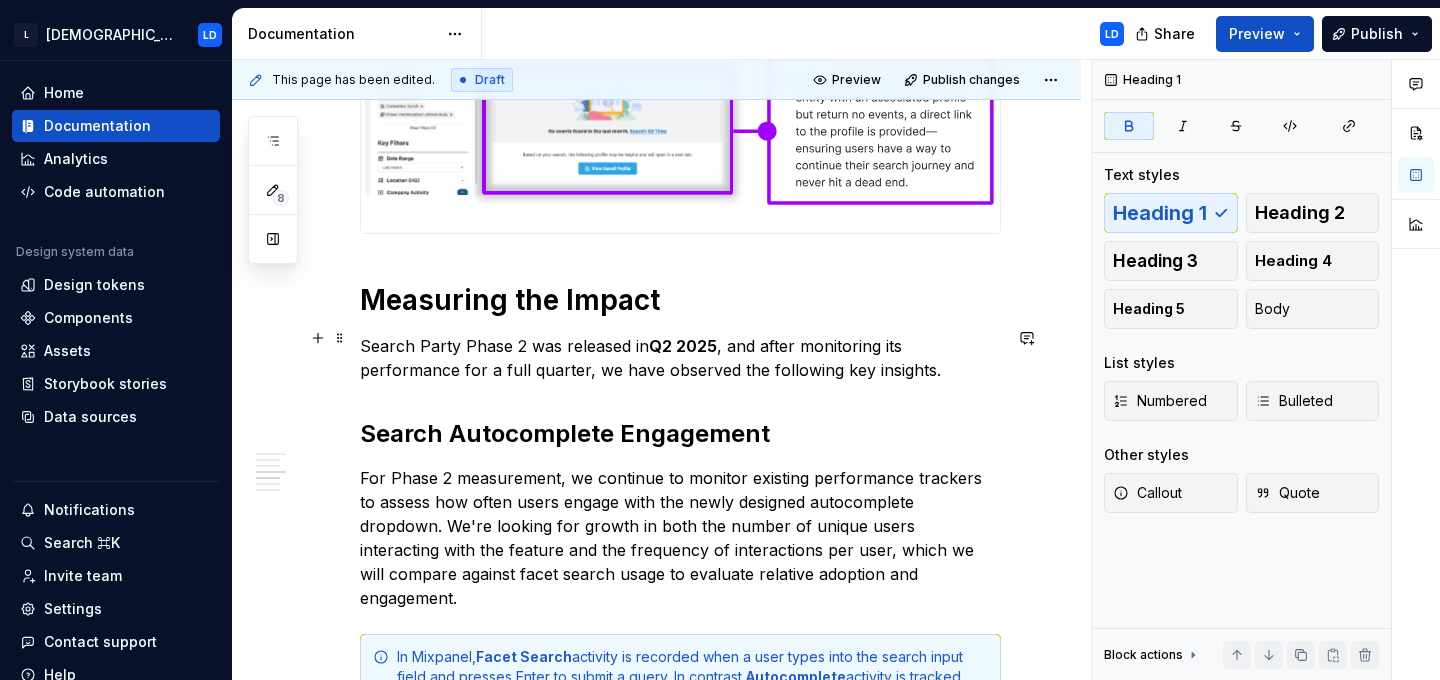 click on "Measuring the Impact" at bounding box center (680, 300) 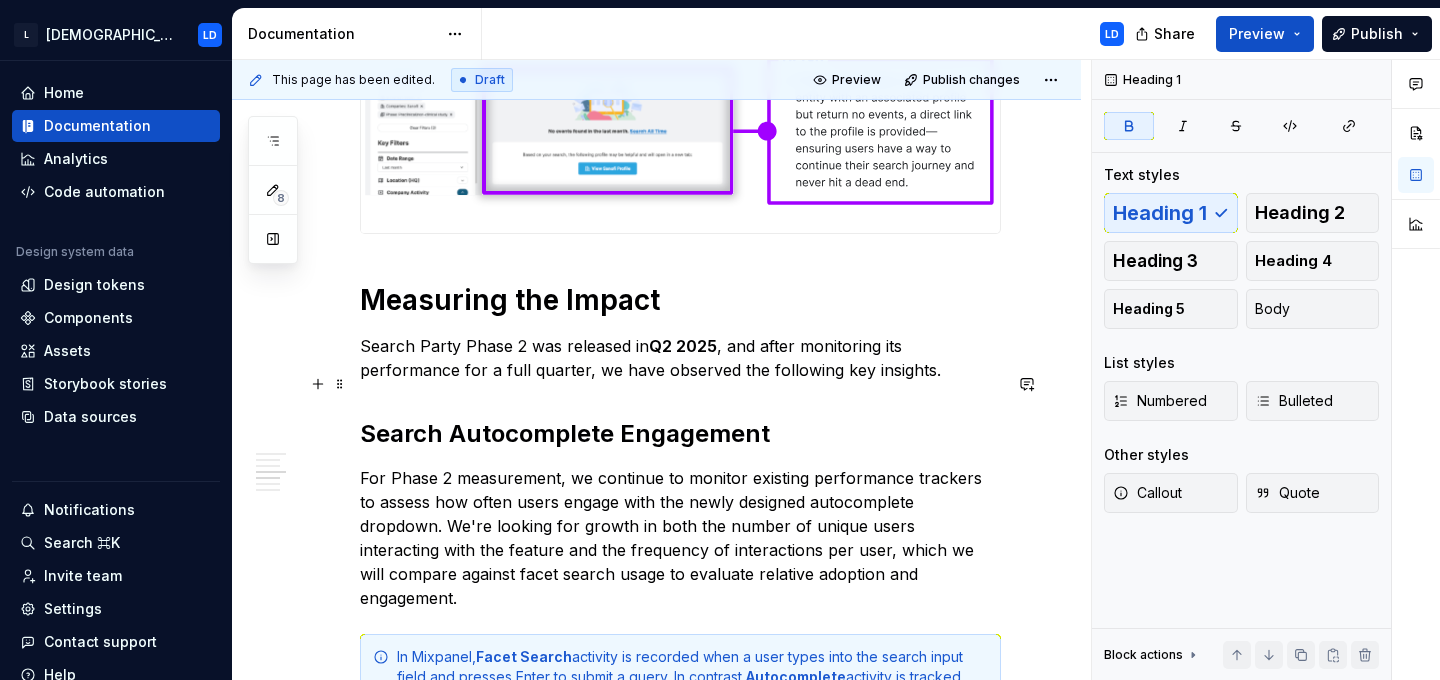 click on "Search Party Phase 2 was released in  Q2 2025 , and after monitoring its performance for a full quarter, we have observed the following key insights." at bounding box center (680, 358) 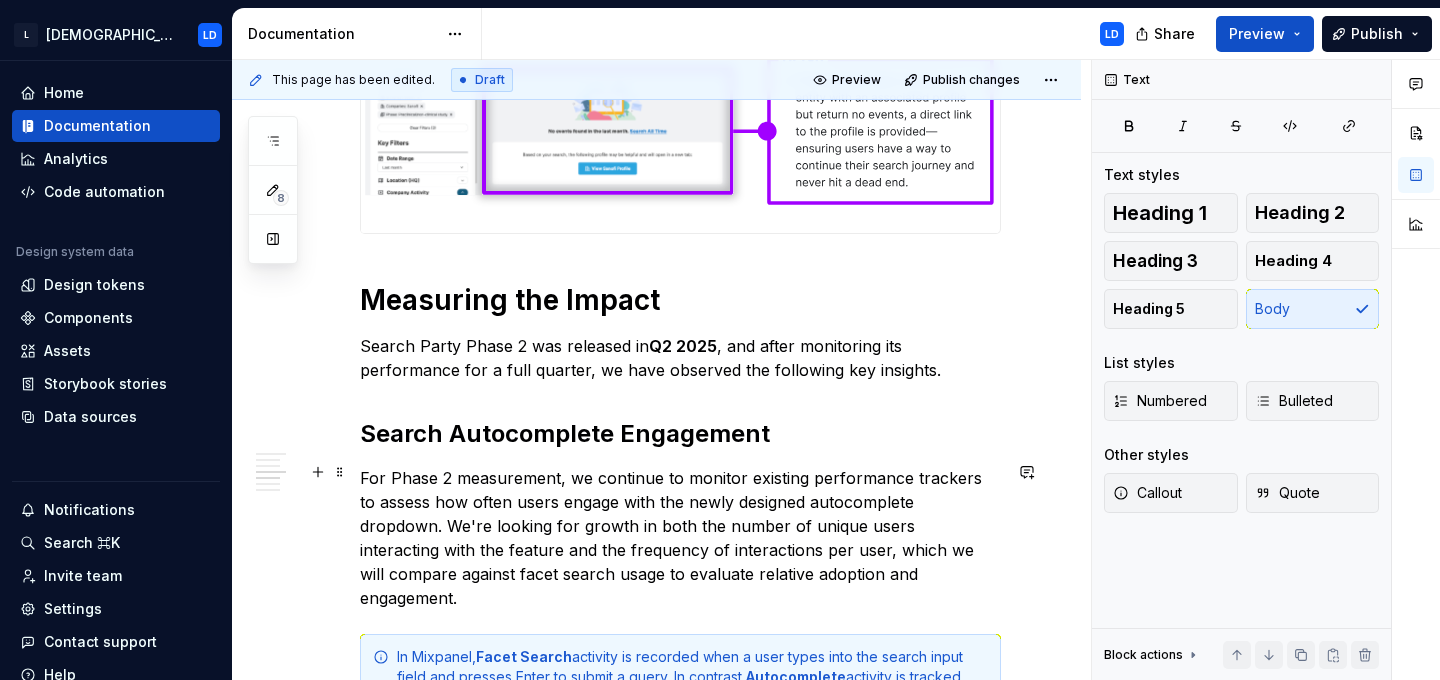 click on "Search Autocomplete Engagement" at bounding box center [680, 434] 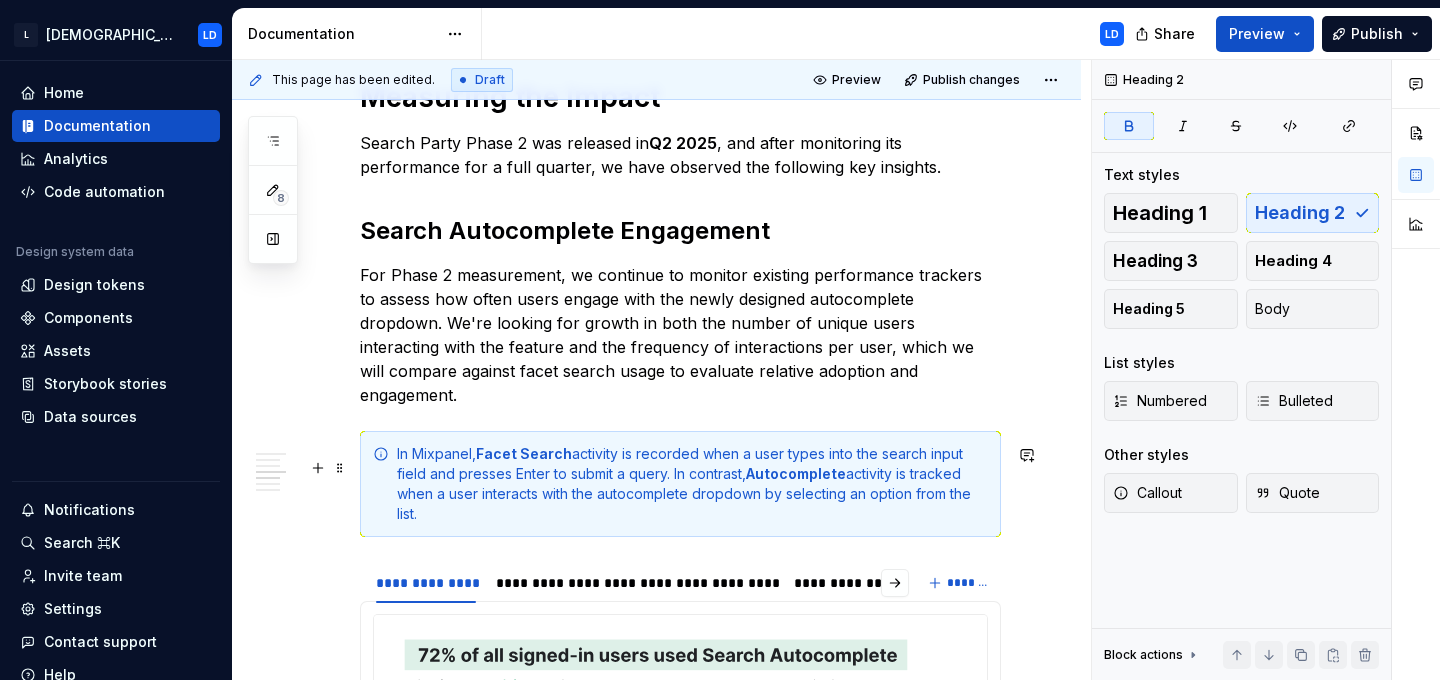 scroll, scrollTop: 3631, scrollLeft: 0, axis: vertical 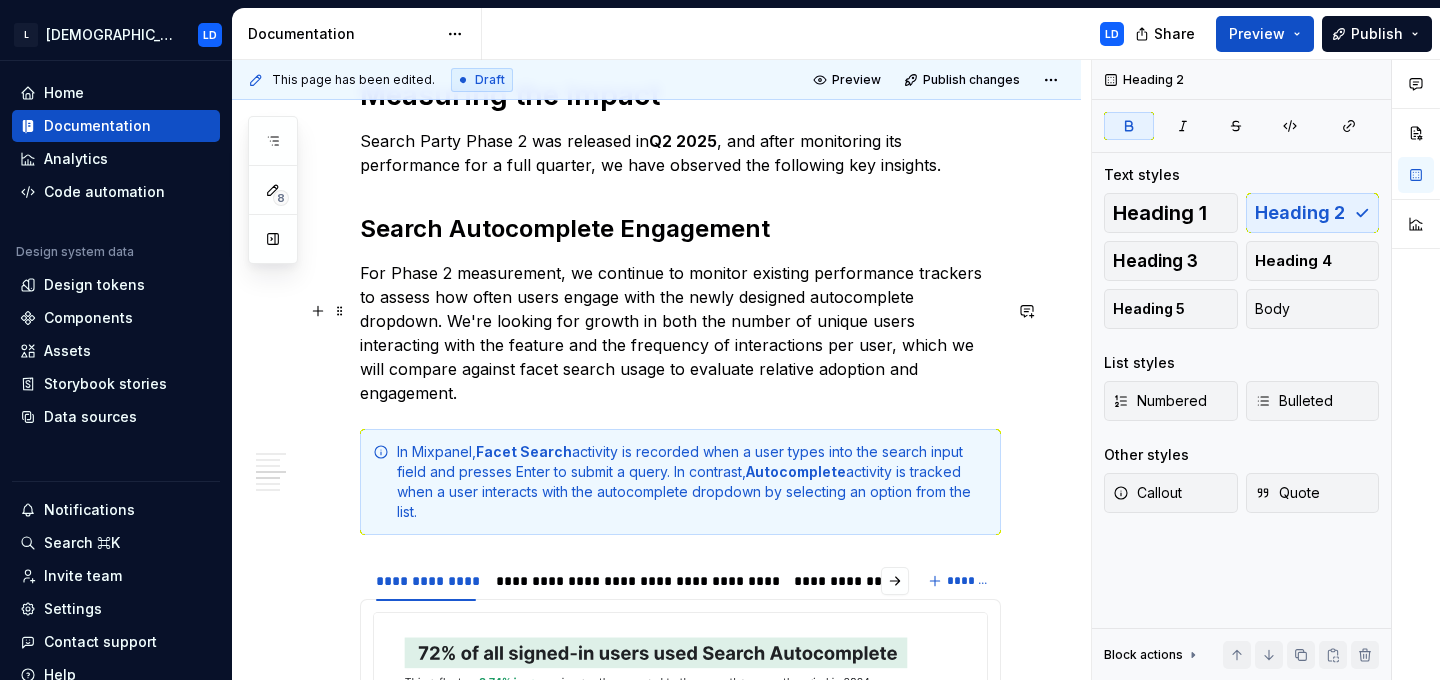 click on "For Phase 2 measurement, we continue to monitor existing performance trackers to assess how often users engage with the newly designed autocomplete dropdown. We're looking for growth in both the number of unique users interacting with the feature and the frequency of interactions per user, which we will compare against facet search usage to evaluate relative adoption and engagement." at bounding box center (680, 333) 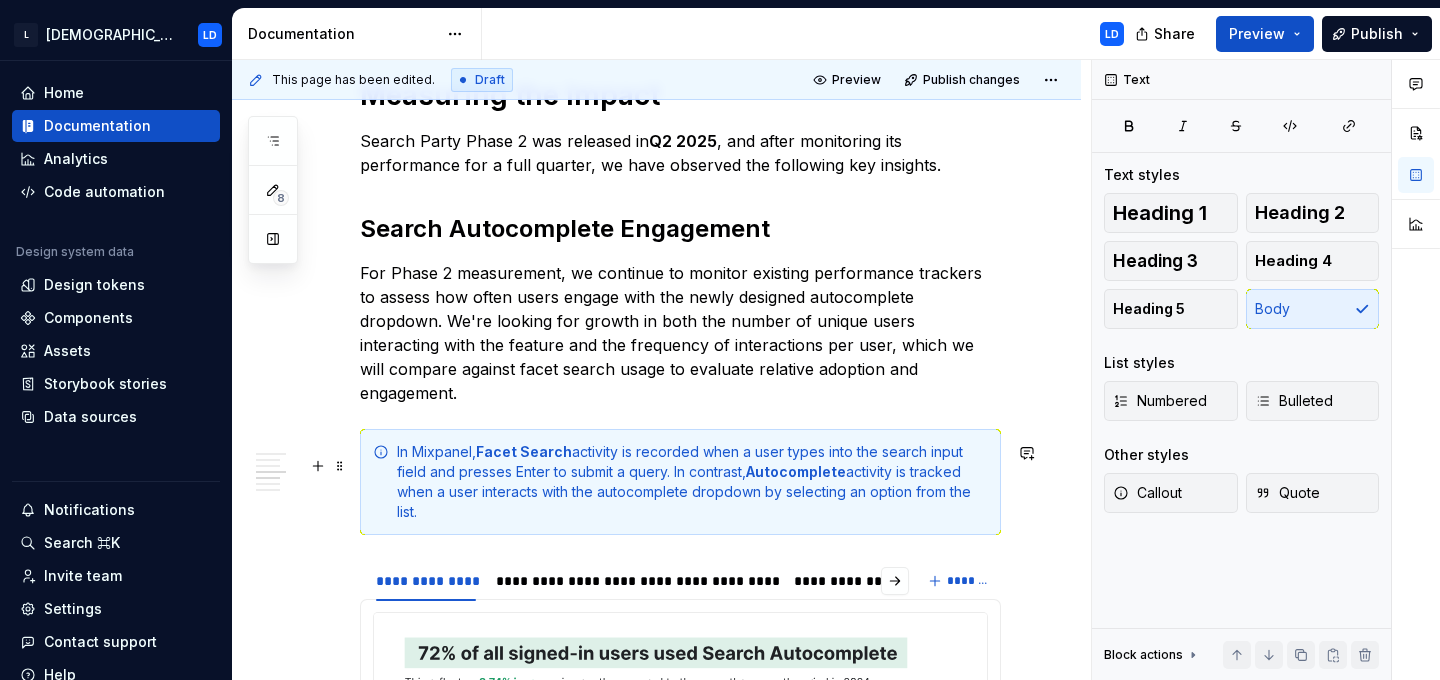 click on "In Mixpanel,  Facet Search  activity is recorded when a user types into the search input field and presses Enter to submit a query. In contrast,  Autocomplete  activity is tracked when a user interacts with the autocomplete dropdown by selecting an option from the list." at bounding box center (692, 482) 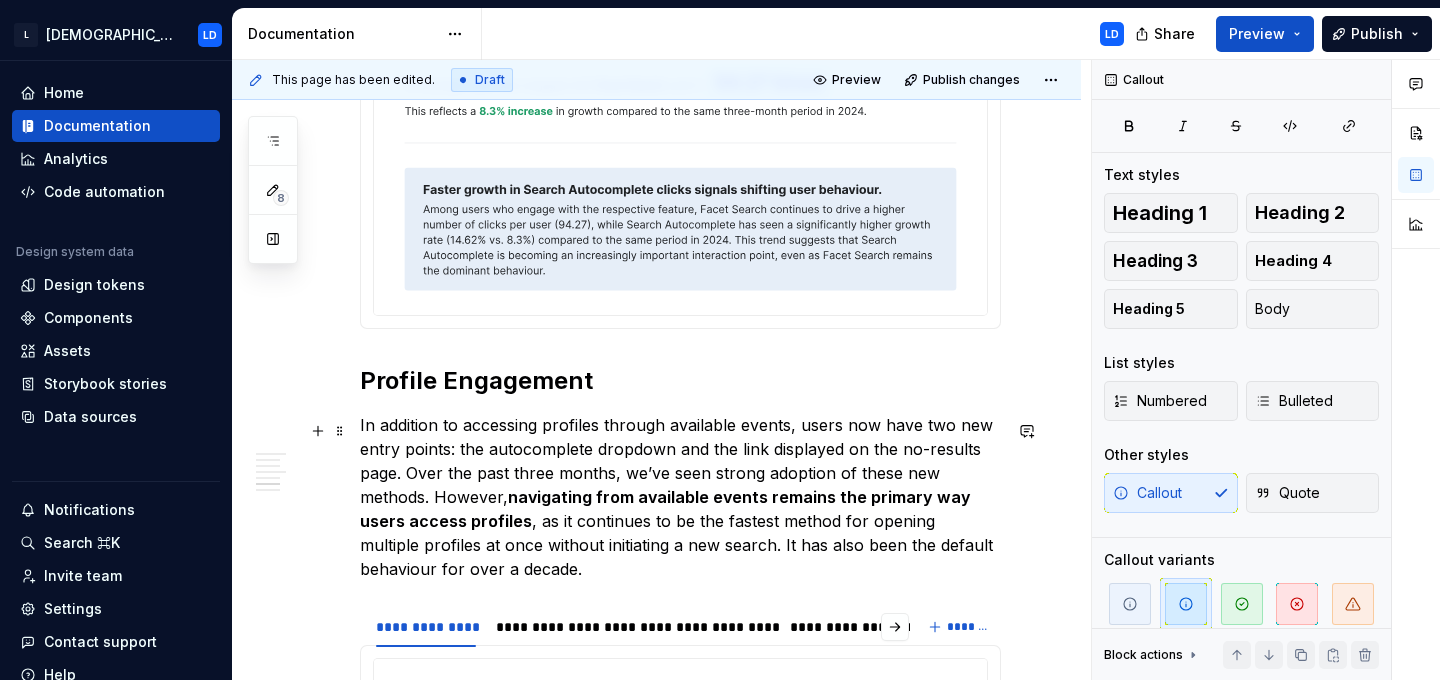 scroll, scrollTop: 4825, scrollLeft: 0, axis: vertical 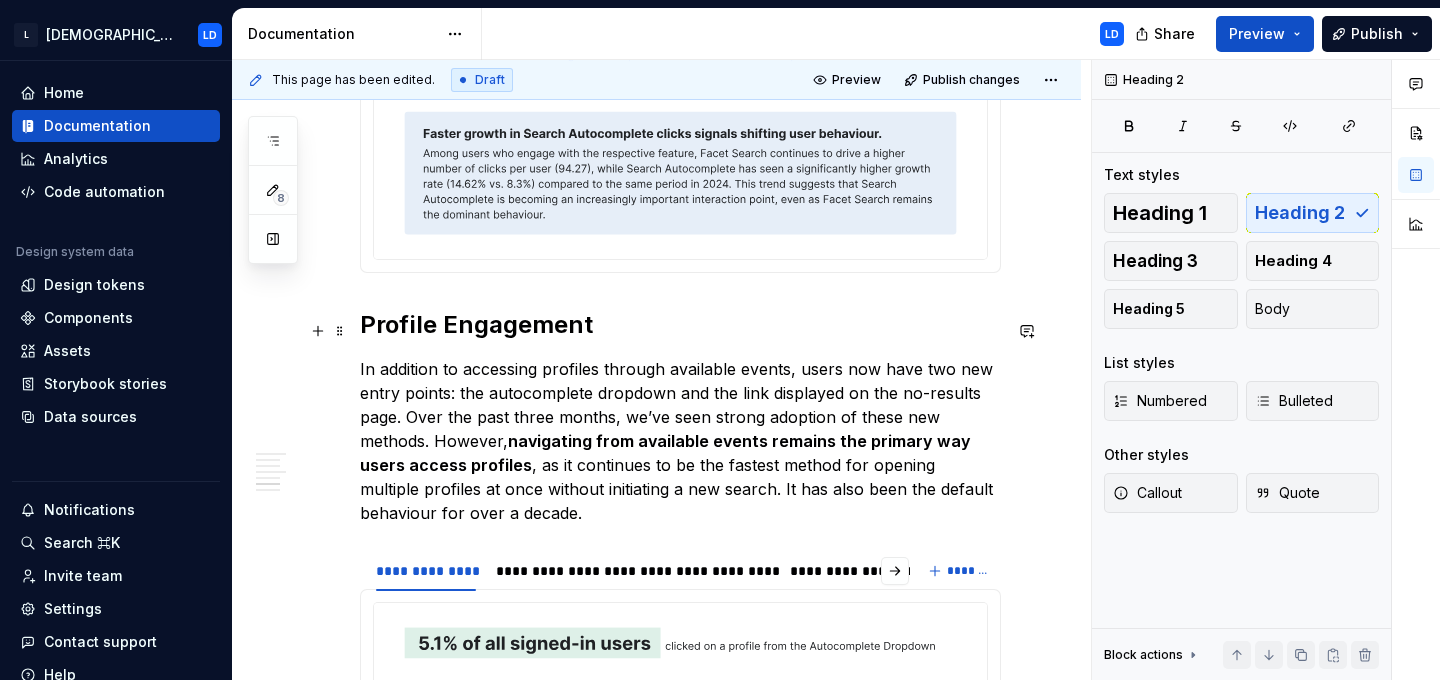 click on "Profile Engagement" at bounding box center (680, 325) 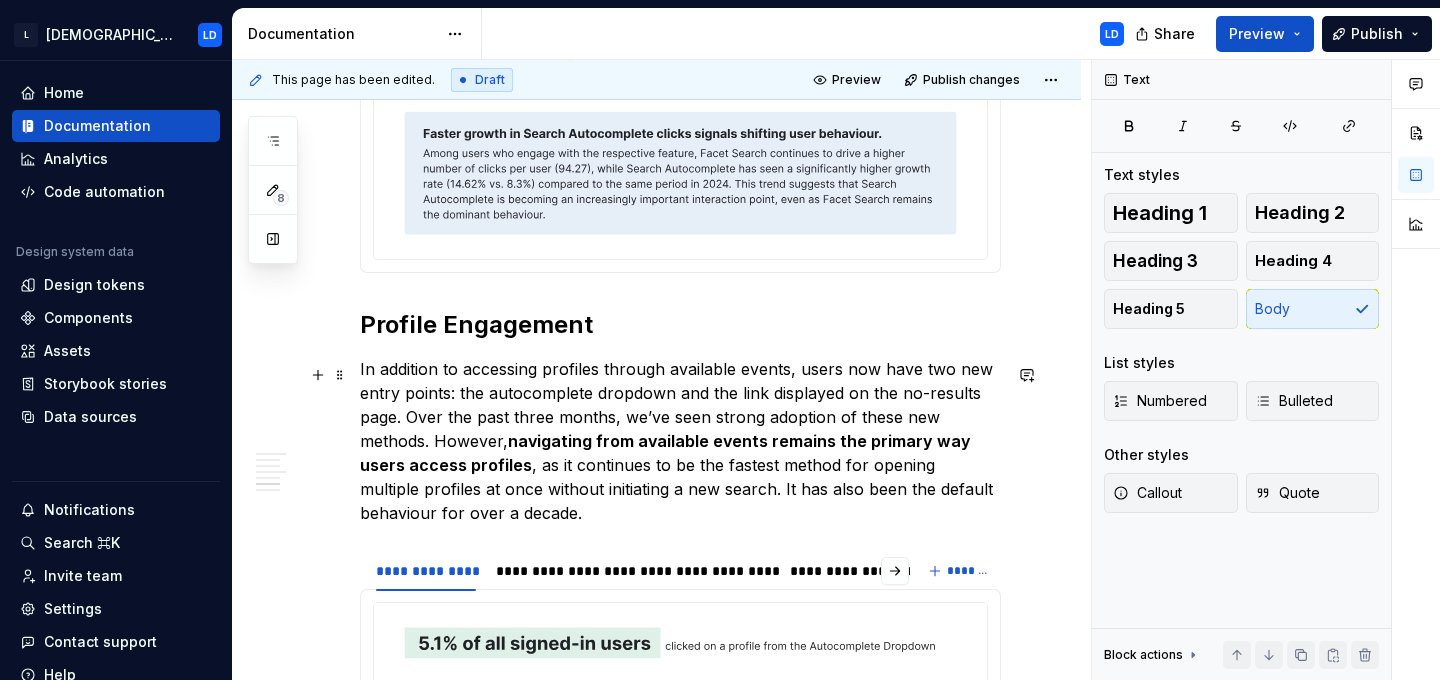 click on "In addition to accessing profiles through available events, users now have two new entry points: the autocomplete dropdown and the link displayed on the no-results page. Over the past three months, we’ve seen strong adoption of these new methods. However,  navigating from available events remains the primary way users access profiles , as it continues to be the fastest method for opening multiple profiles at once without initiating a new search. It has also been the default behaviour for over a decade." at bounding box center [680, 441] 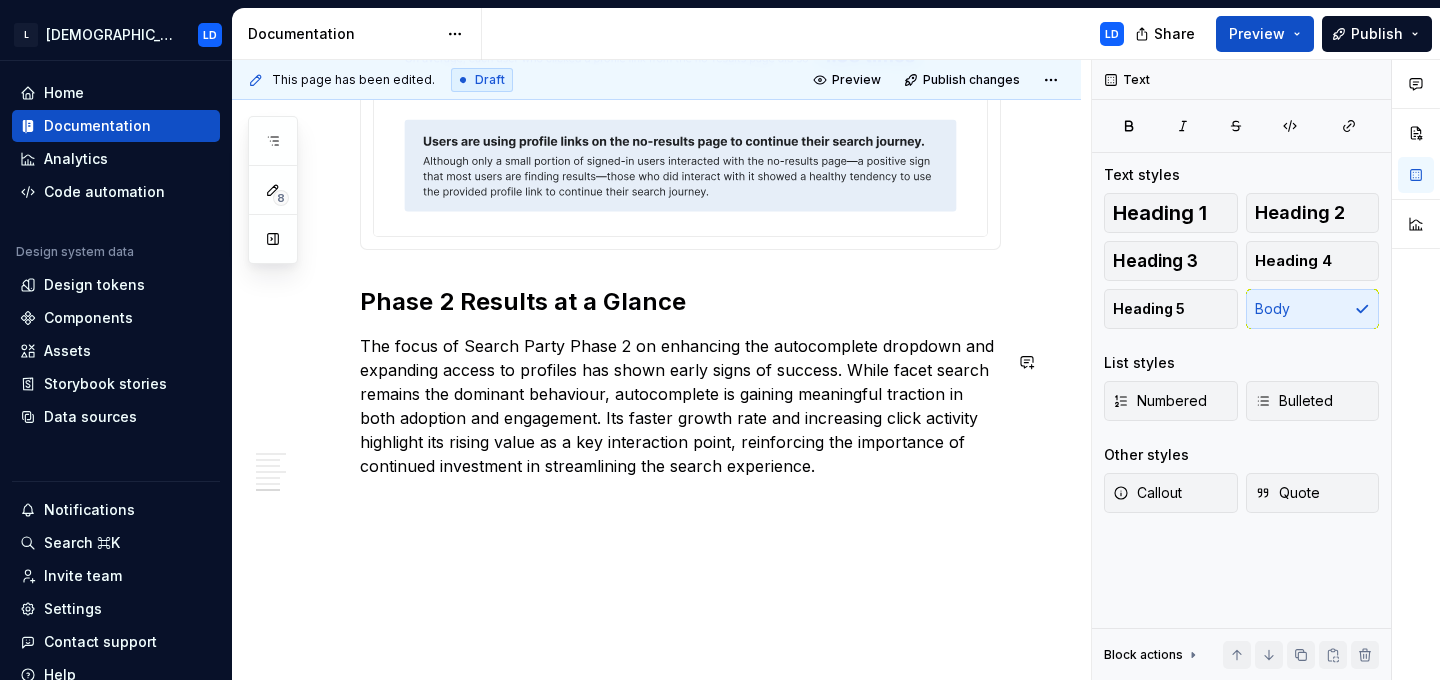 scroll, scrollTop: 5926, scrollLeft: 0, axis: vertical 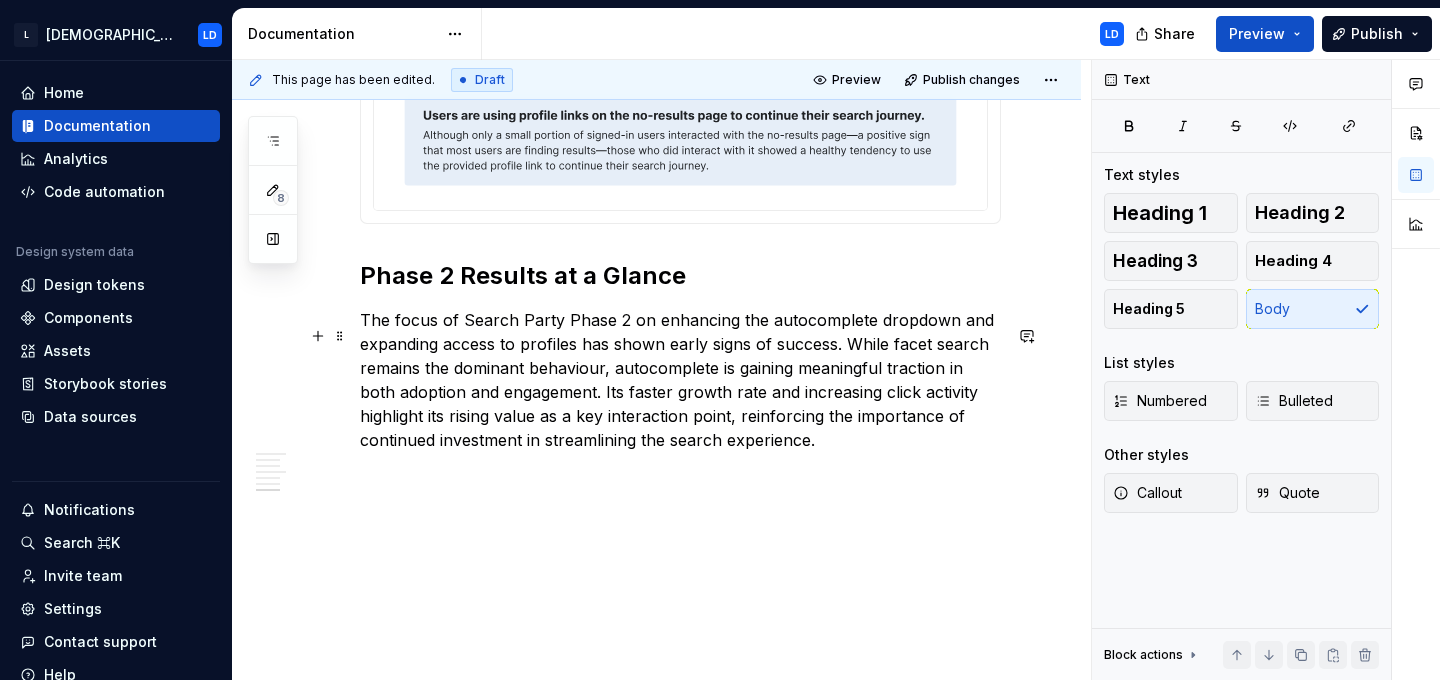 click on "The focus of Search Party Phase 2 on enhancing the autocomplete dropdown and expanding access to profiles has shown early signs of success. While facet search remains the dominant behaviour, autocomplete is gaining meaningful traction in both adoption and engagement. Its faster growth rate and increasing click activity highlight its rising value as a key interaction point, reinforcing the importance of continued investment in streamlining the search experience." at bounding box center (680, 380) 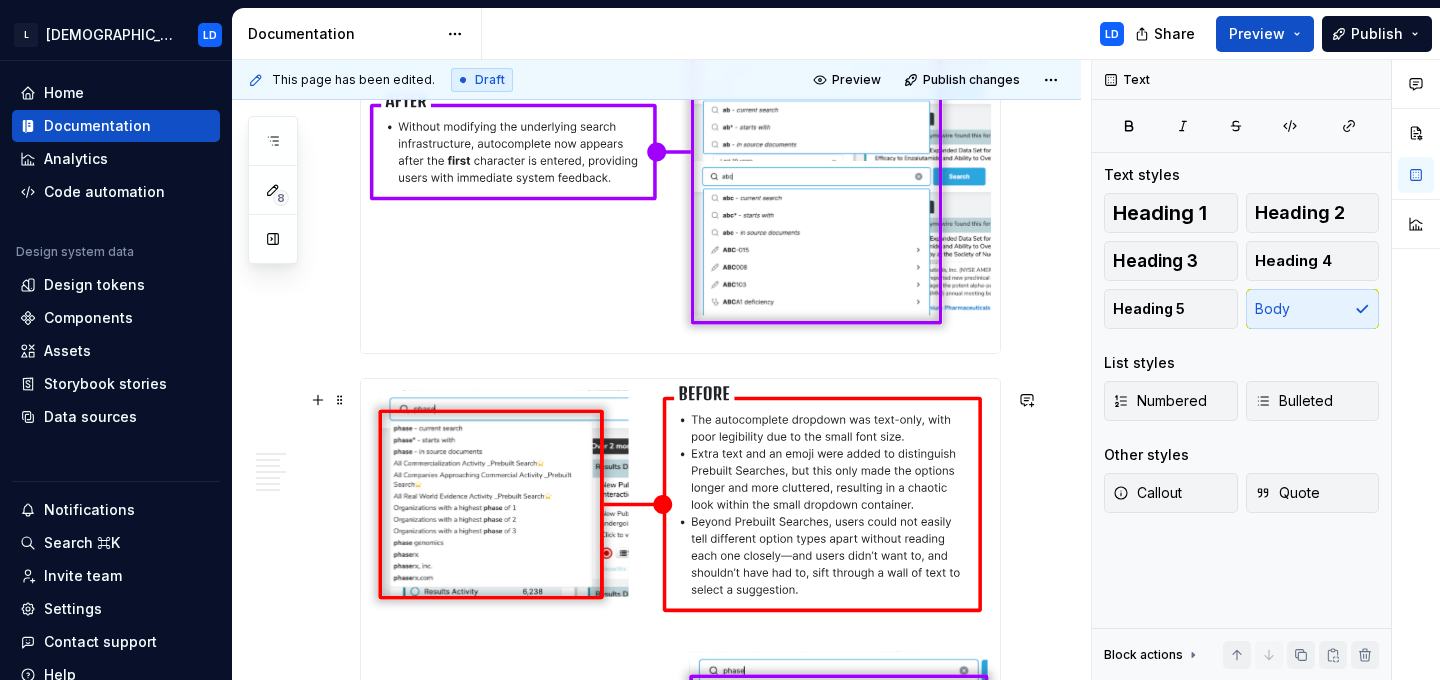 scroll, scrollTop: 0, scrollLeft: 0, axis: both 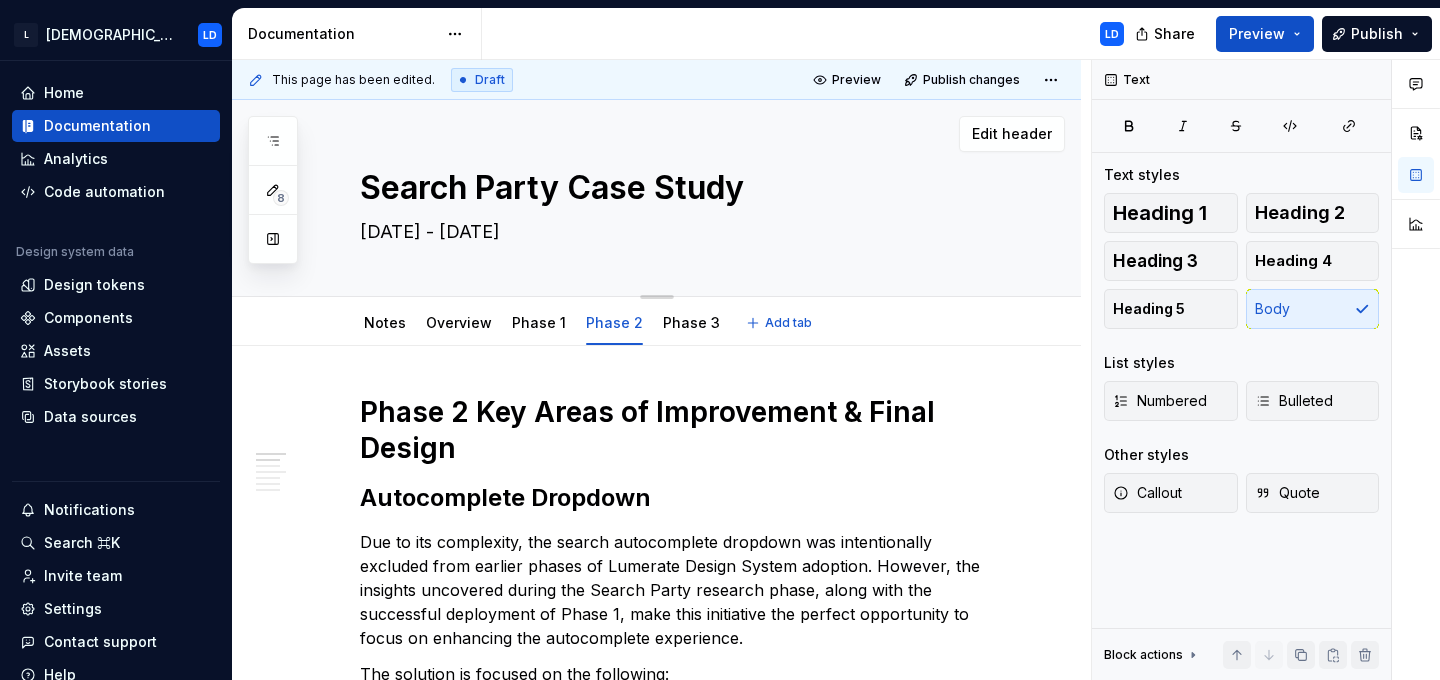 click on "Search Party Case Study" at bounding box center (676, 188) 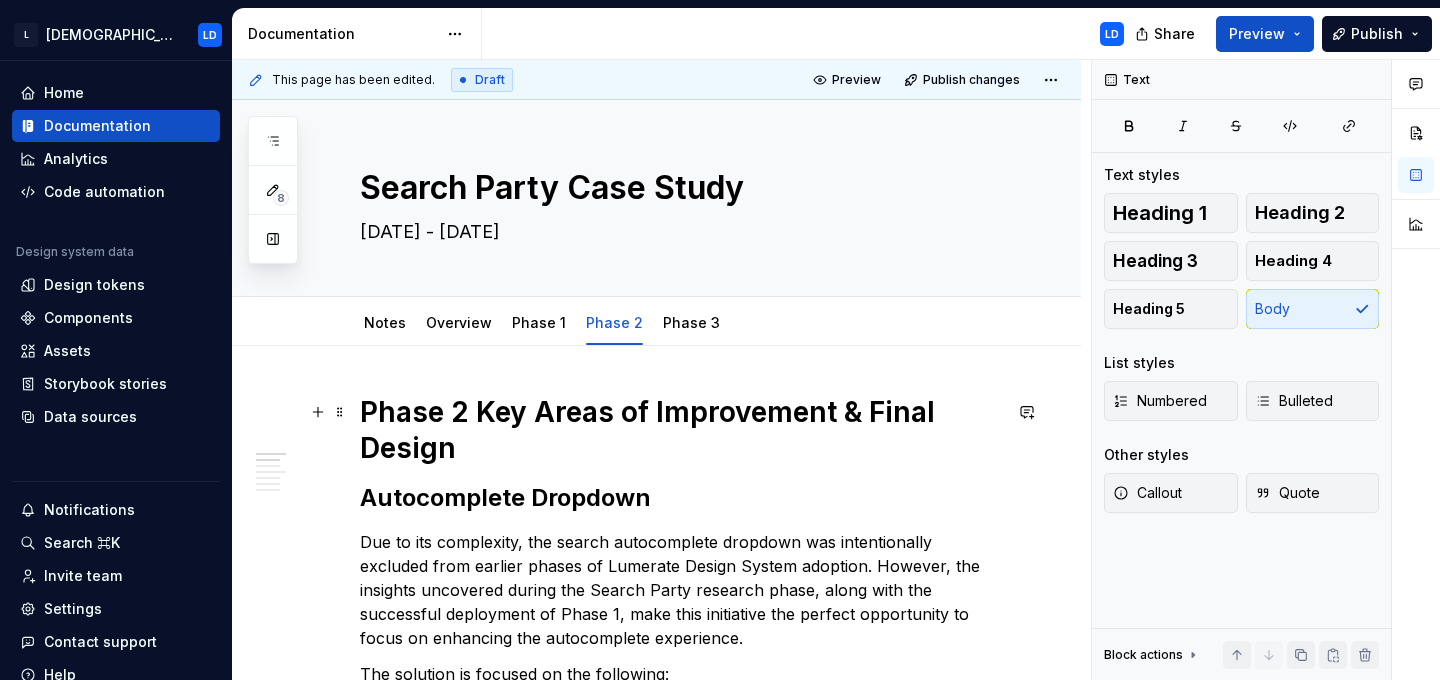 click on "Phase 2 Key Areas of Improvement & Final Design" at bounding box center [680, 430] 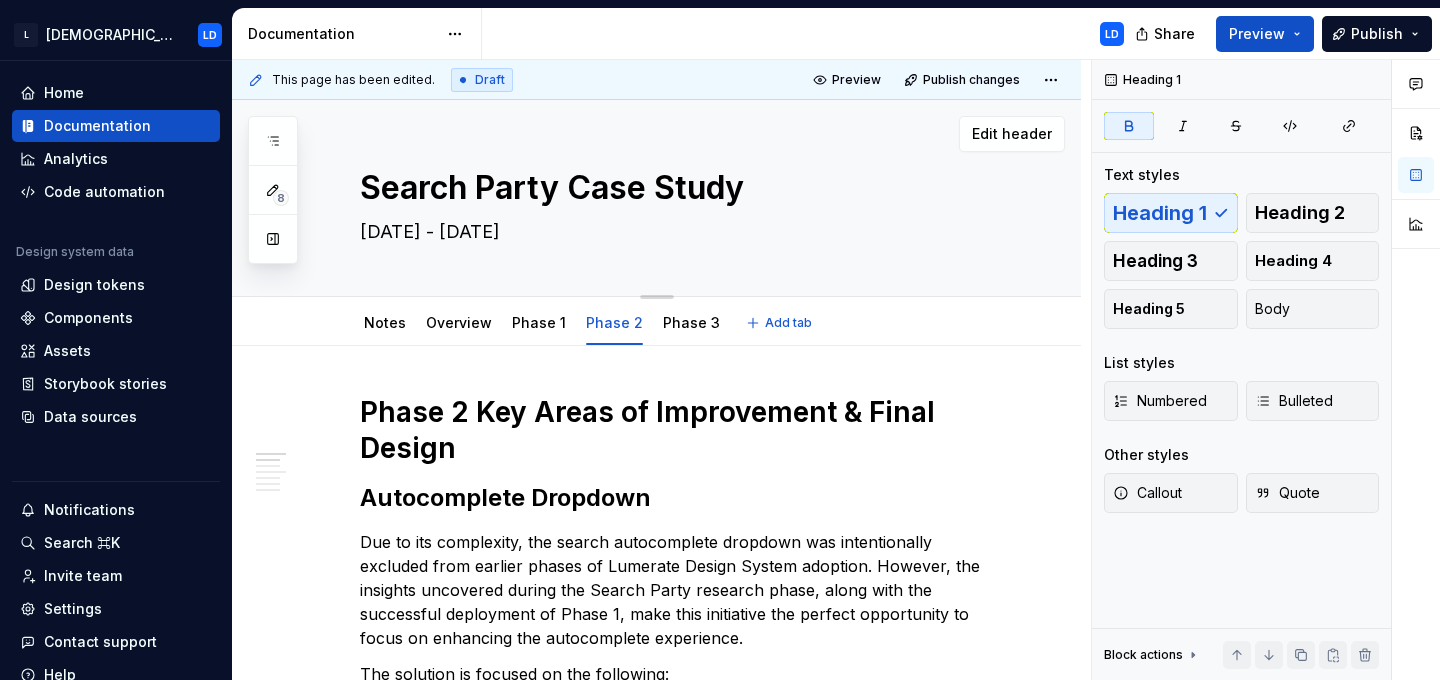 click on "Search Party Case Study" at bounding box center [676, 188] 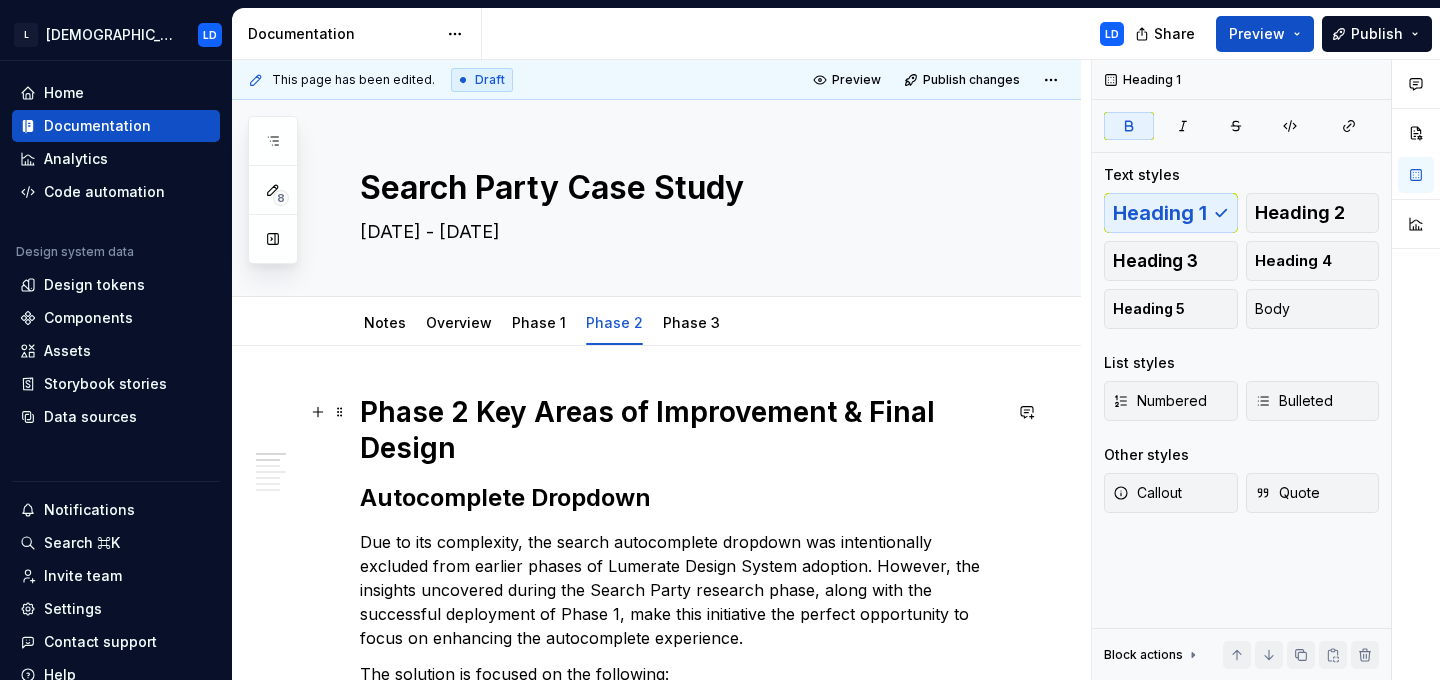 click on "Phase 2 Key Areas of Improvement & Final Design" at bounding box center (680, 430) 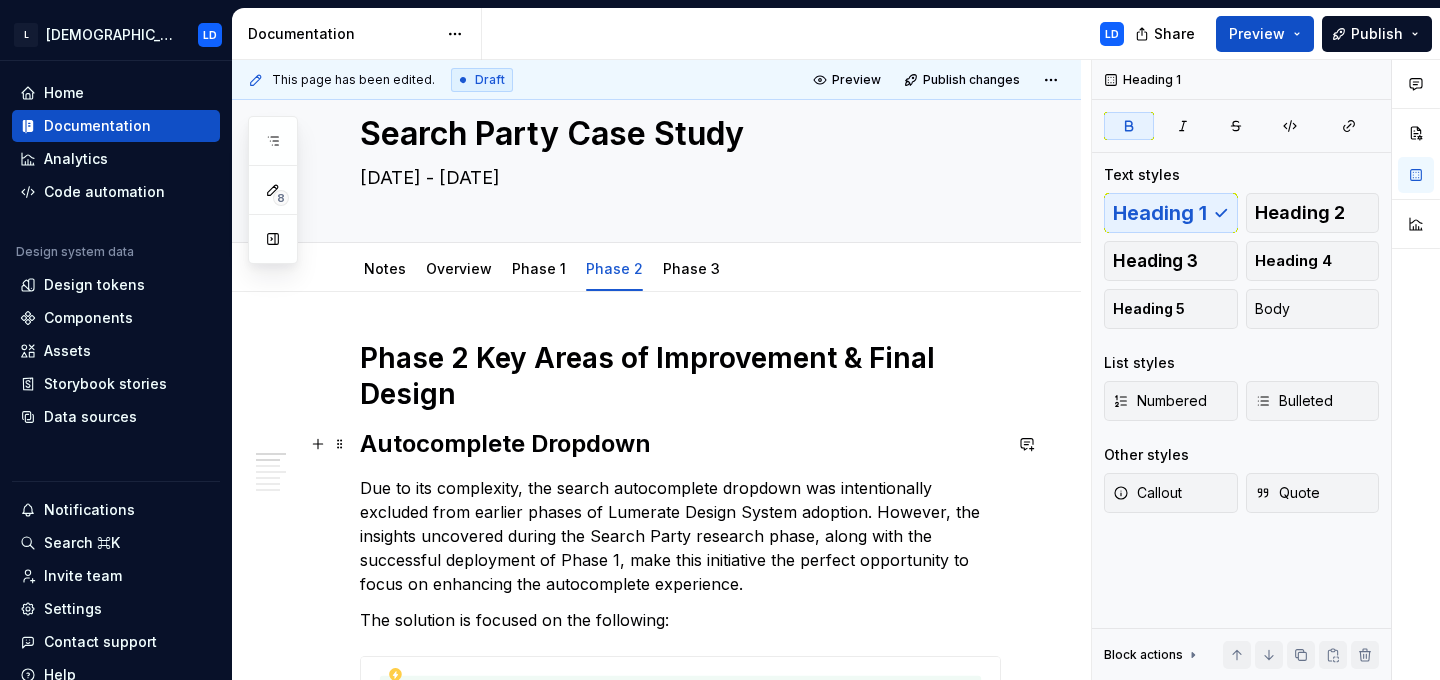 scroll, scrollTop: 63, scrollLeft: 0, axis: vertical 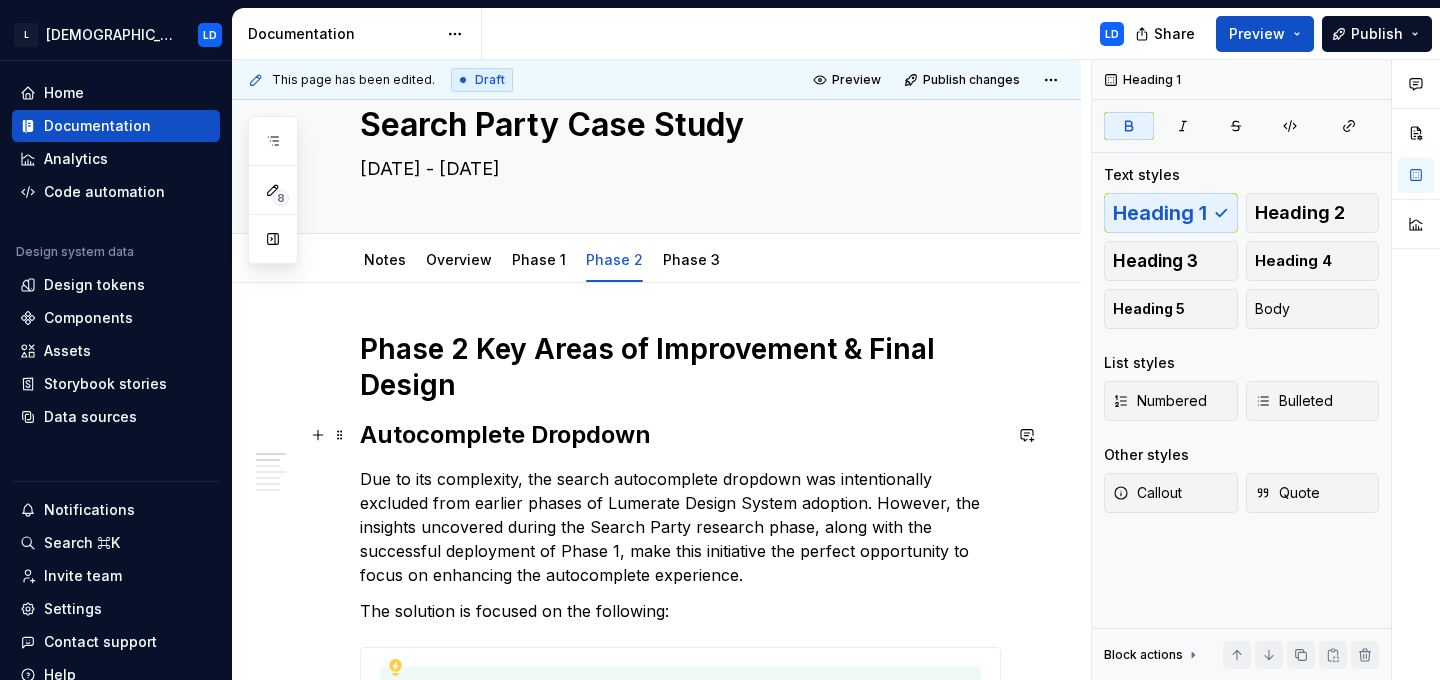 click on "Autocomplete Dropdown" at bounding box center (680, 435) 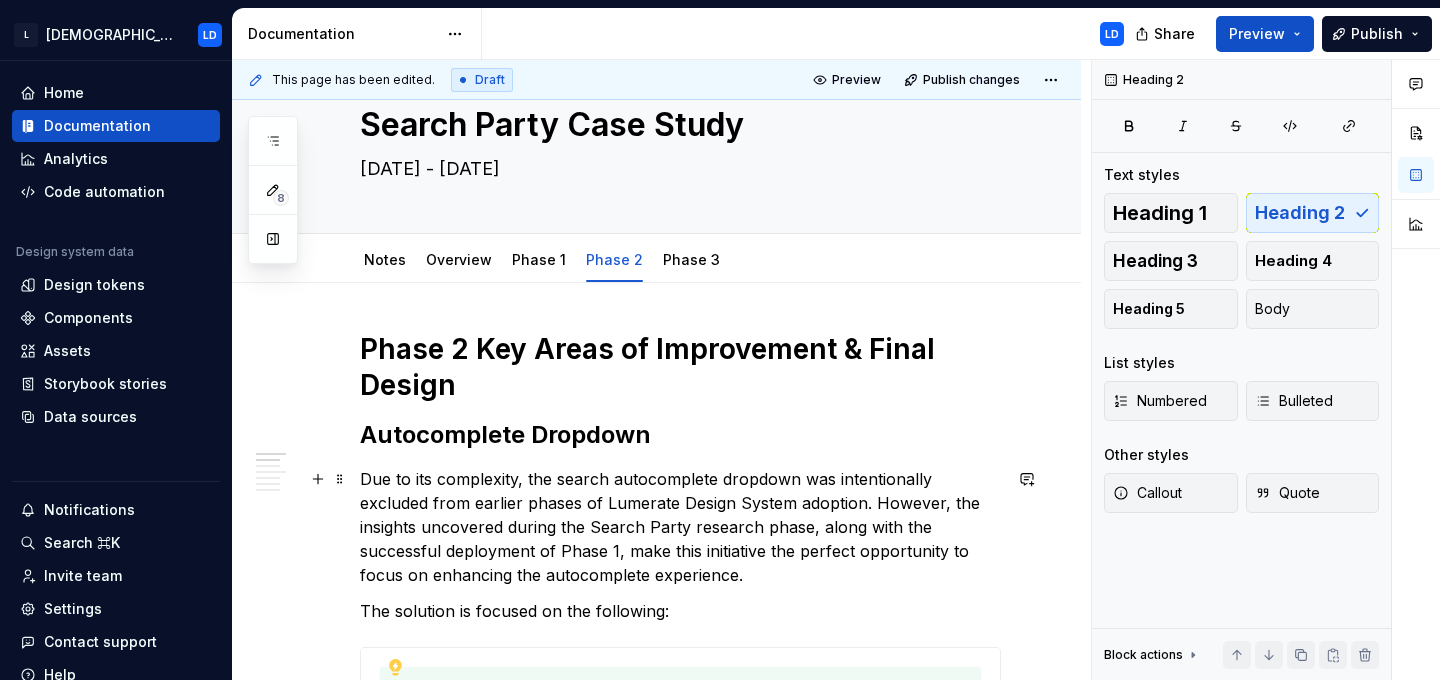 click on "Due to its complexity, the search autocomplete dropdown was intentionally excluded from earlier phases of Lumerate Design System adoption. However, the insights uncovered during the Search Party research phase, along with the successful deployment of Phase 1, make this initiative the perfect opportunity to focus on enhancing the autocomplete experience." at bounding box center [680, 527] 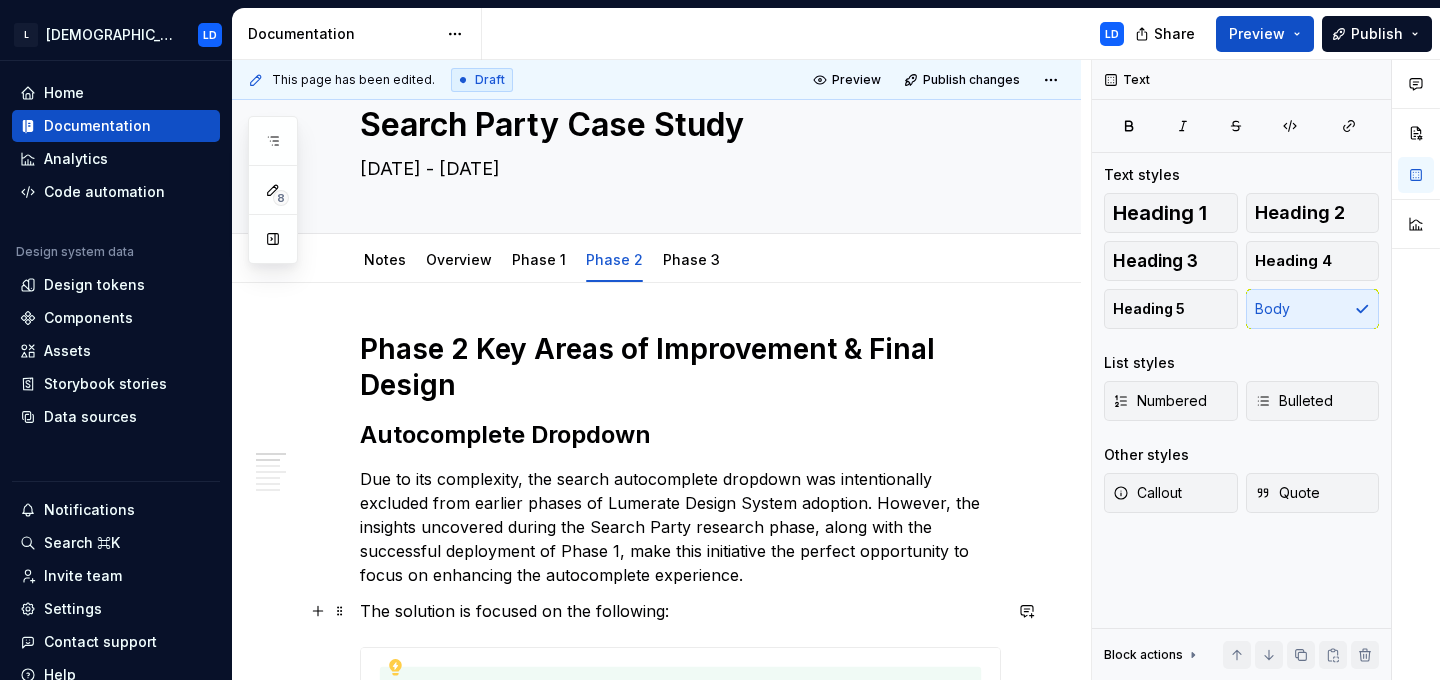 click on "The solution is focused on the following:" at bounding box center (680, 611) 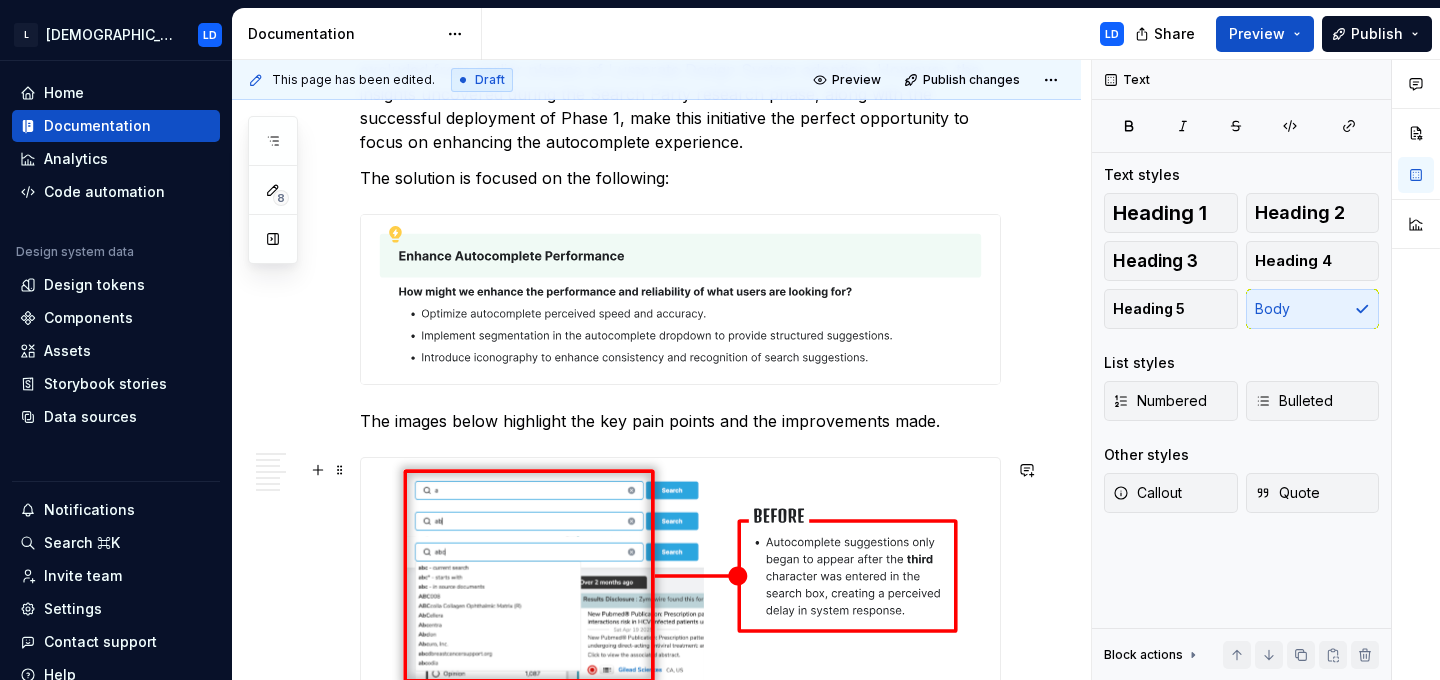 scroll, scrollTop: 514, scrollLeft: 0, axis: vertical 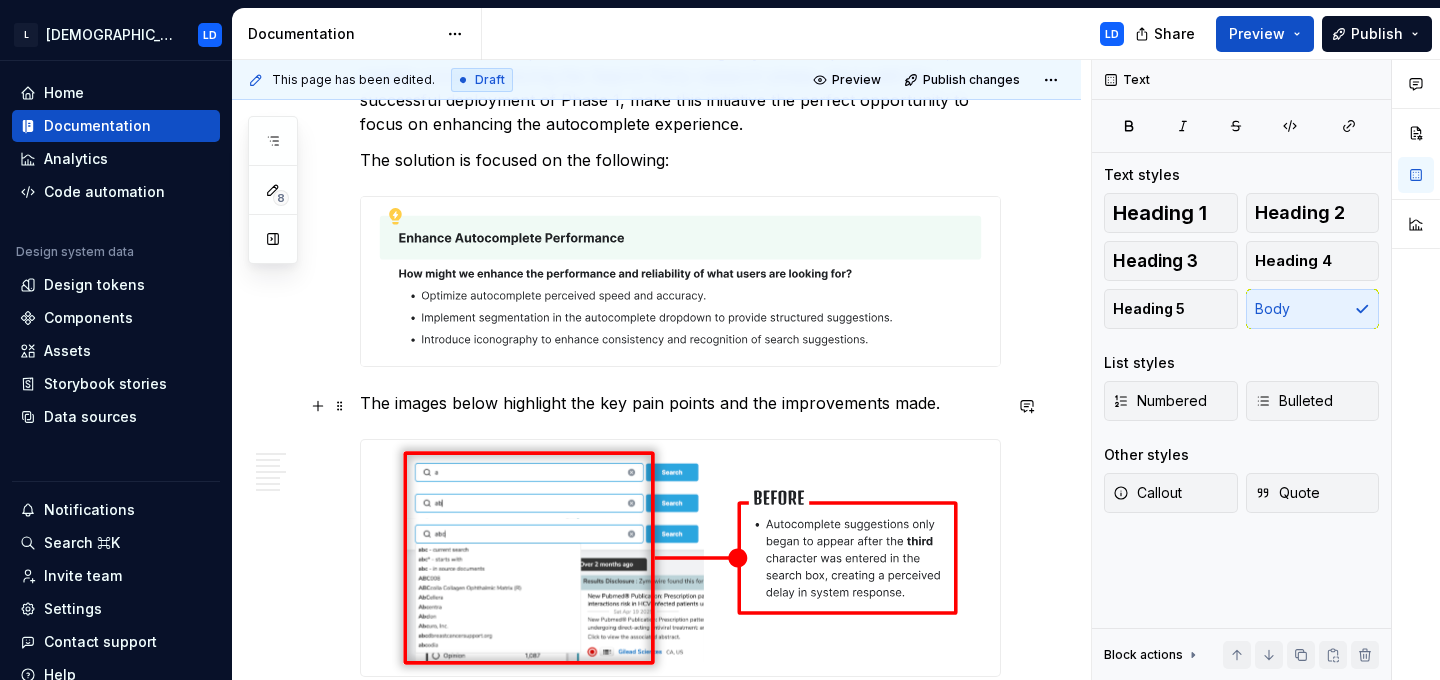 click on "The images below highlight the key pain points and the improvements made." at bounding box center (680, 403) 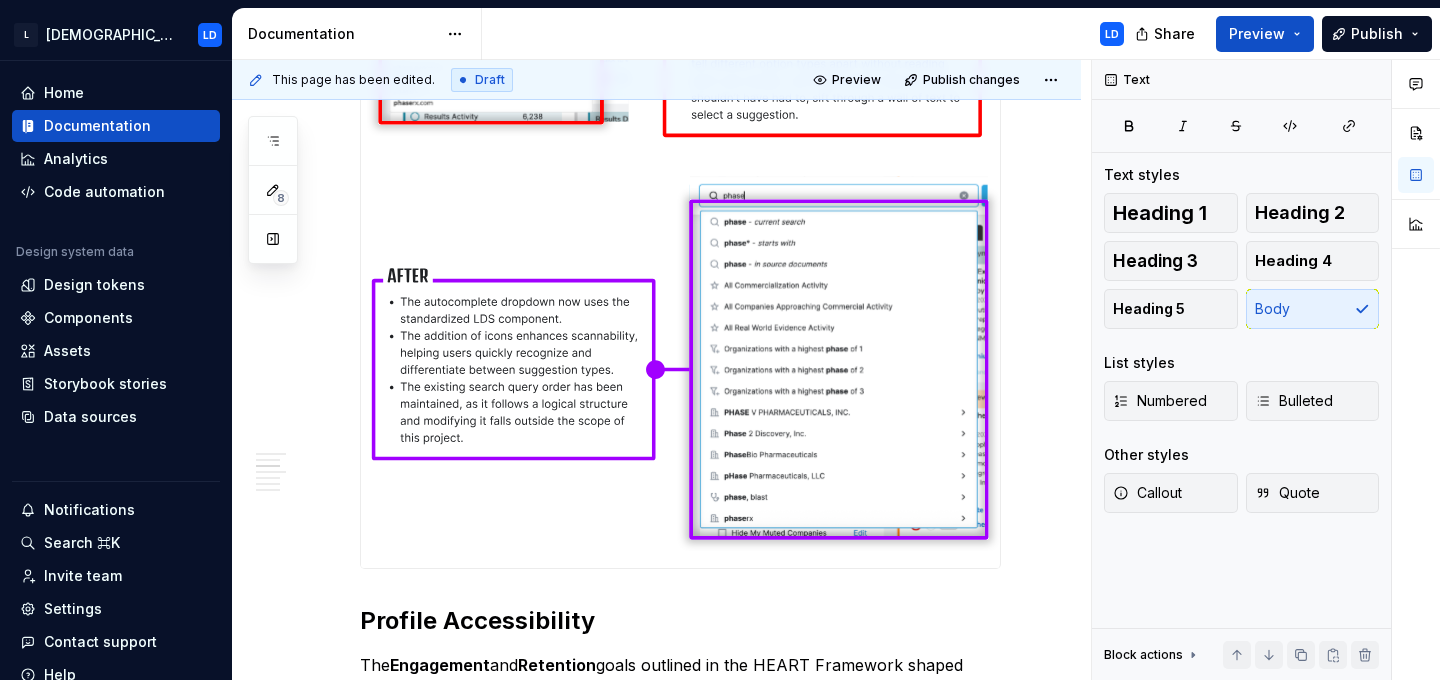 scroll, scrollTop: 2124, scrollLeft: 0, axis: vertical 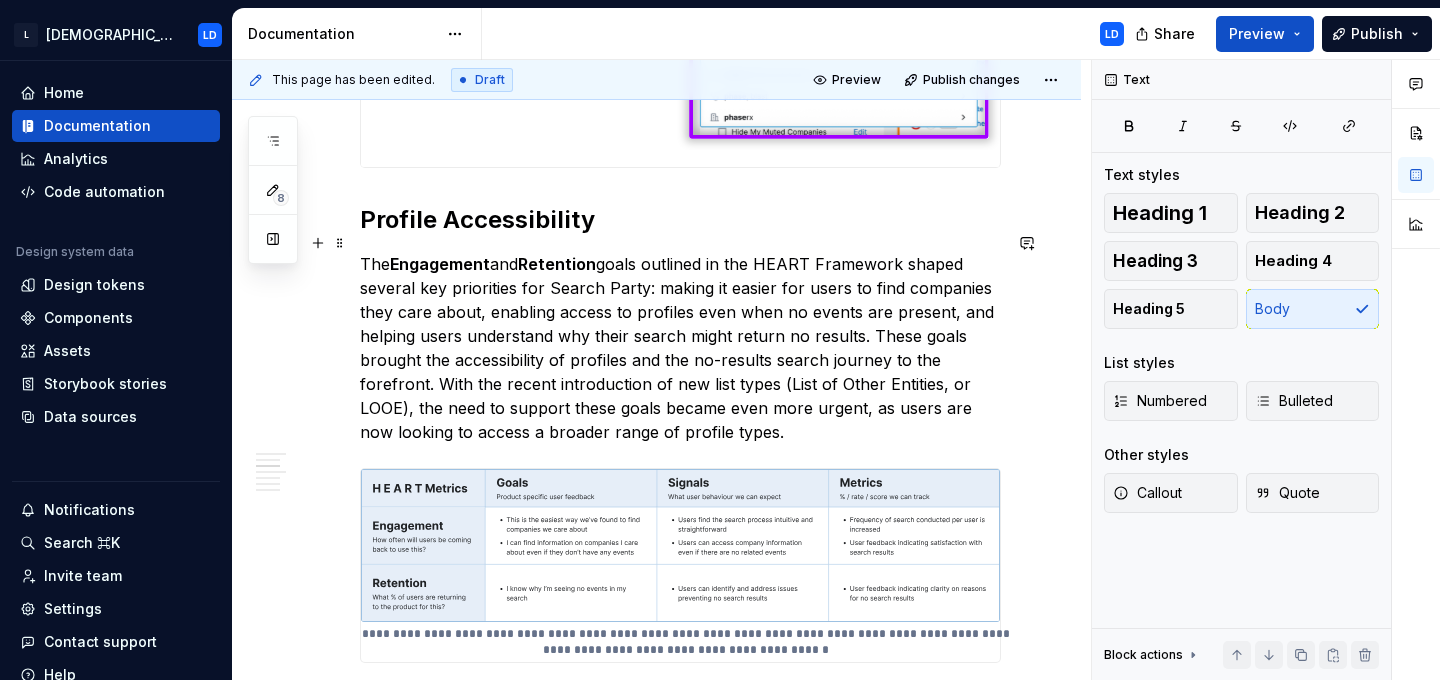 click on "Profile Accessibility" at bounding box center (680, 220) 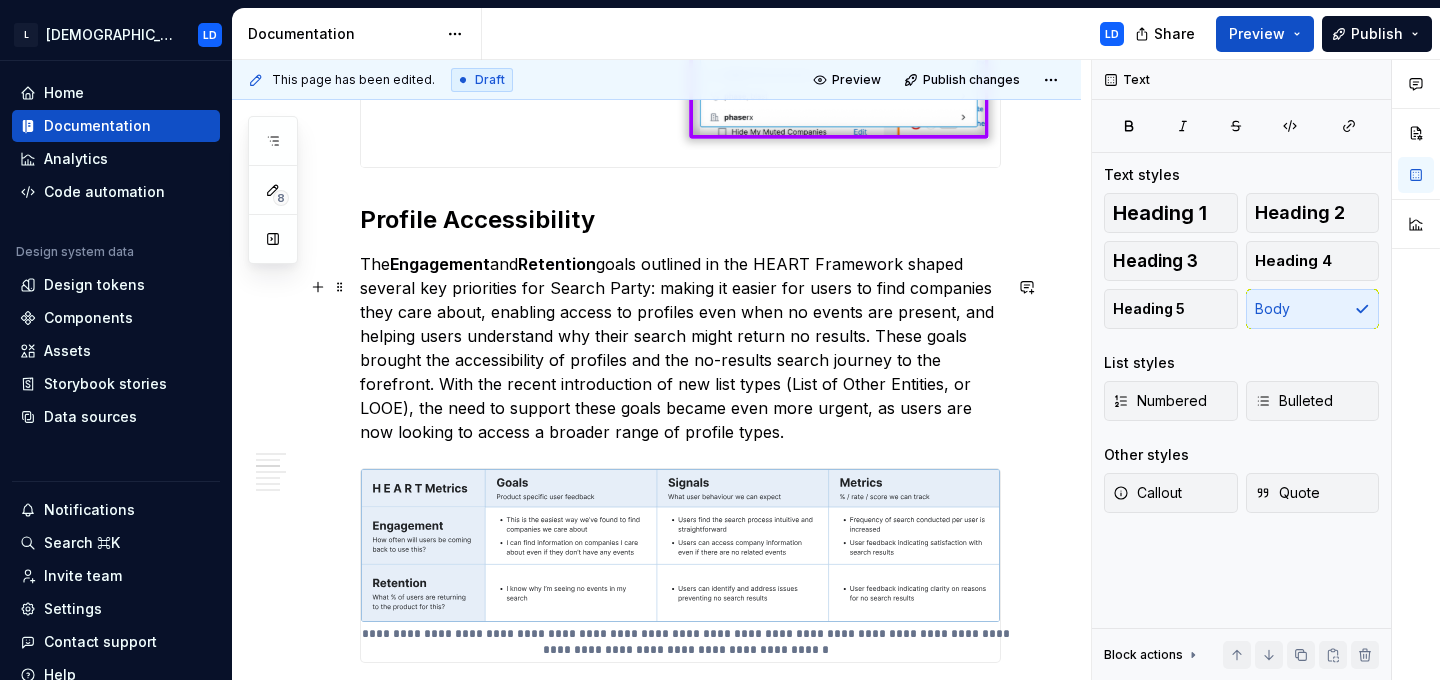 click on "The  Engagement  and  Retention  goals outlined in the HEART Framework shaped several key priorities for Search Party: making it easier for users to find companies they care about, enabling access to profiles even when no events are present, and helping users understand why their search might return no results. These goals brought the accessibility of profiles and the no-results search journey to the forefront. With the recent introduction of new list types (List of Other Entities, or LOOE), the need to support these goals became even more urgent, as users are now looking to access a broader range of profile types." at bounding box center [680, 348] 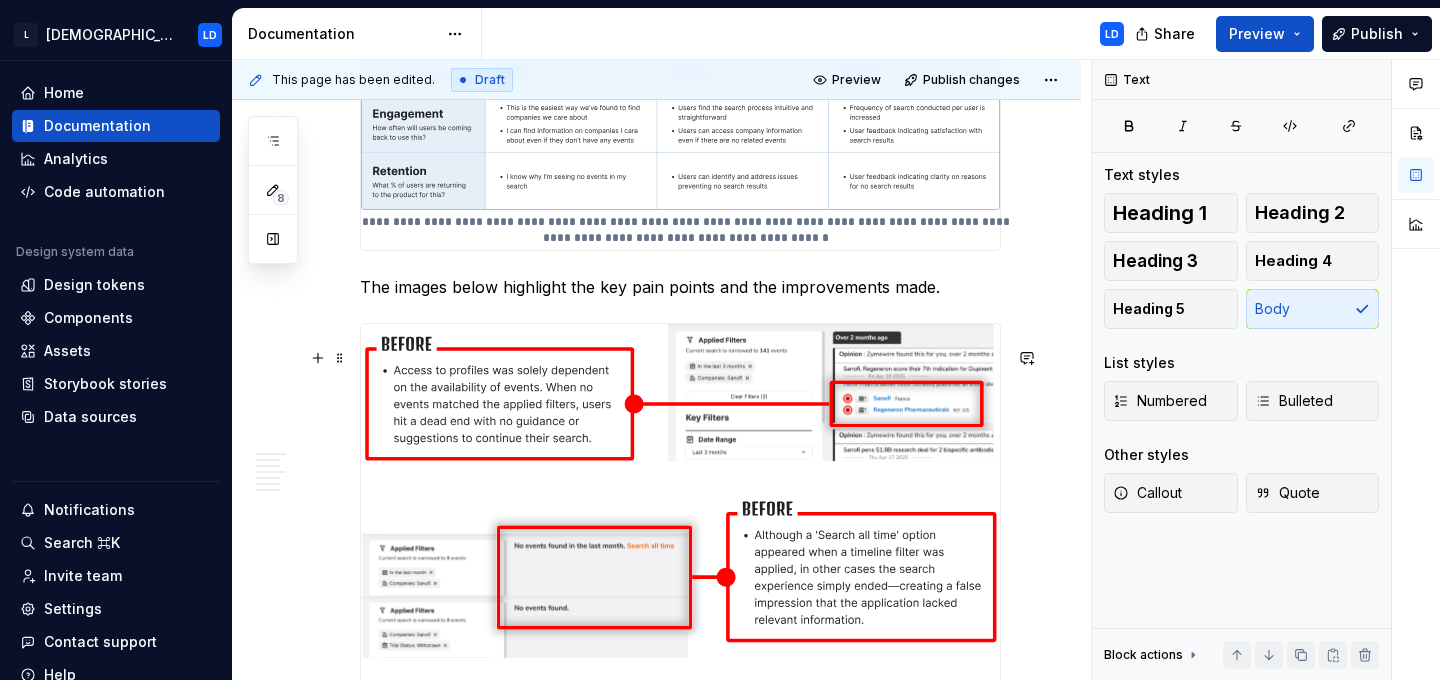 scroll, scrollTop: 2540, scrollLeft: 0, axis: vertical 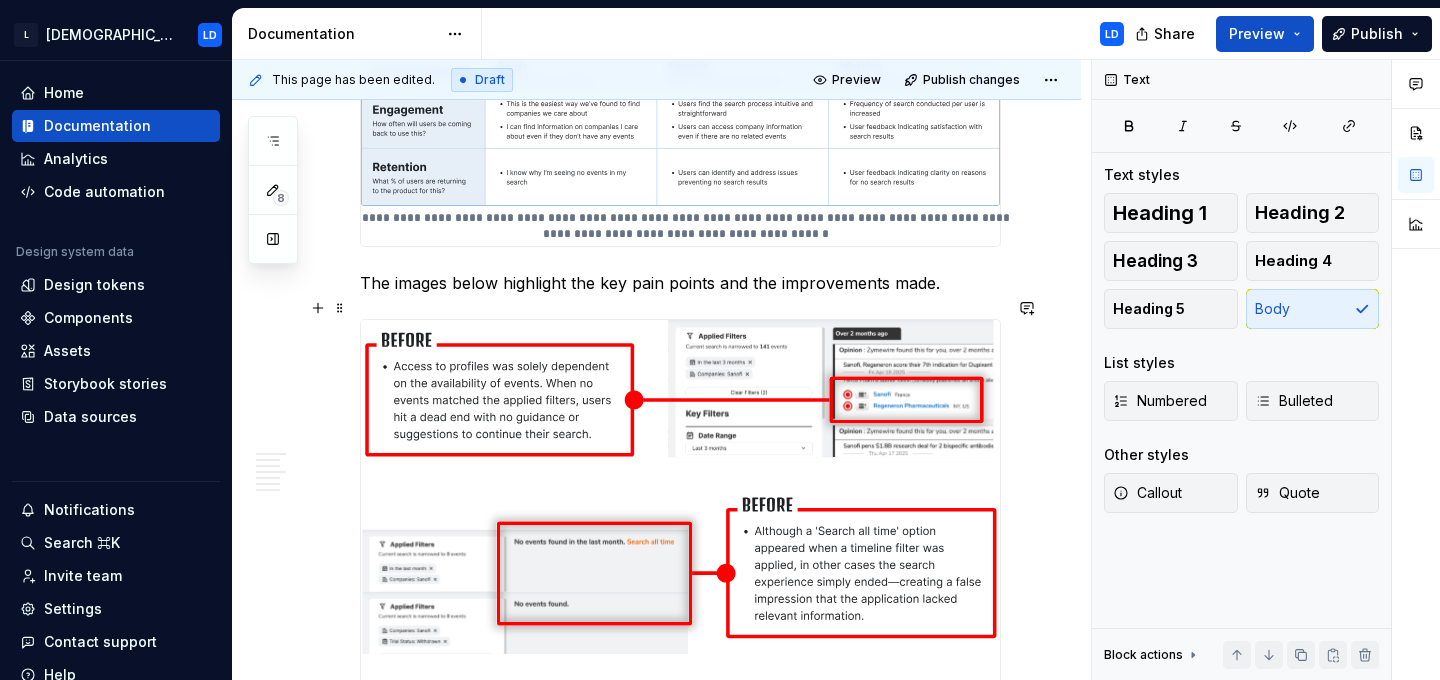 click on "The images below highlight the key pain points and the improvements made." at bounding box center [680, 283] 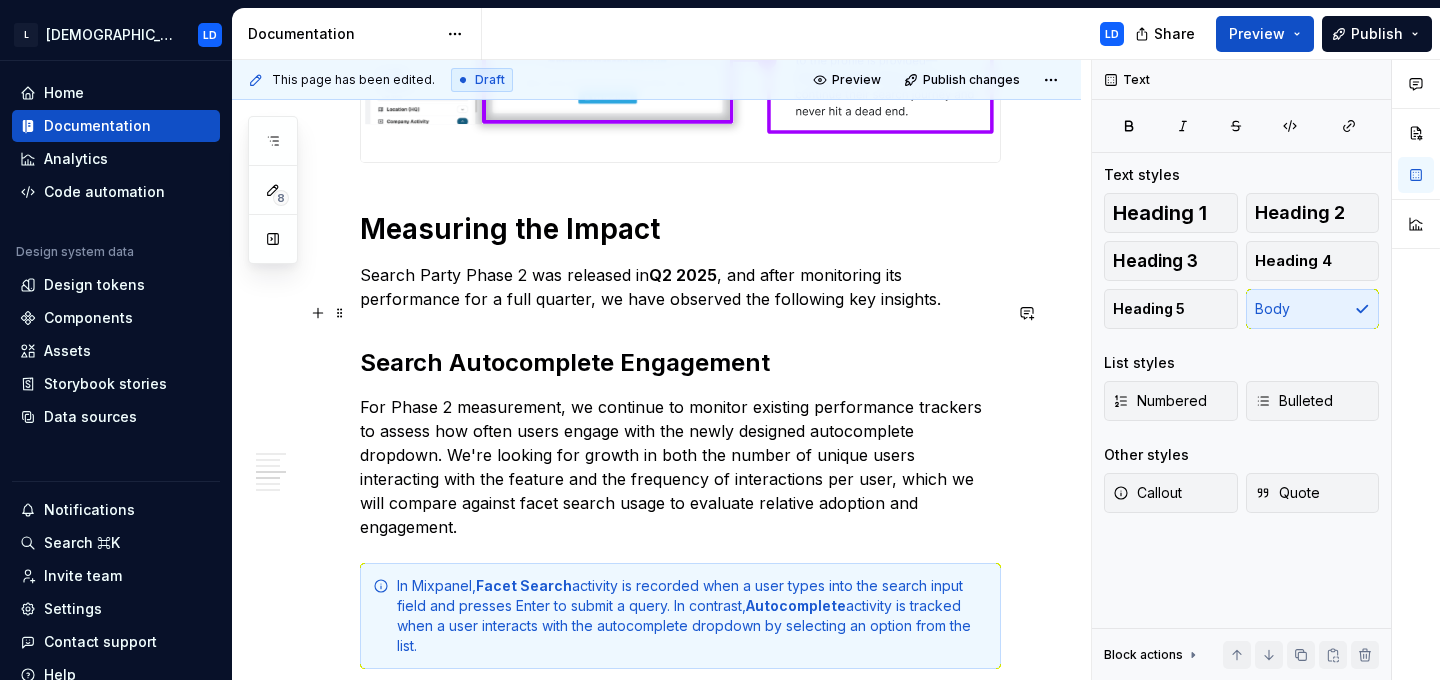 scroll, scrollTop: 3531, scrollLeft: 0, axis: vertical 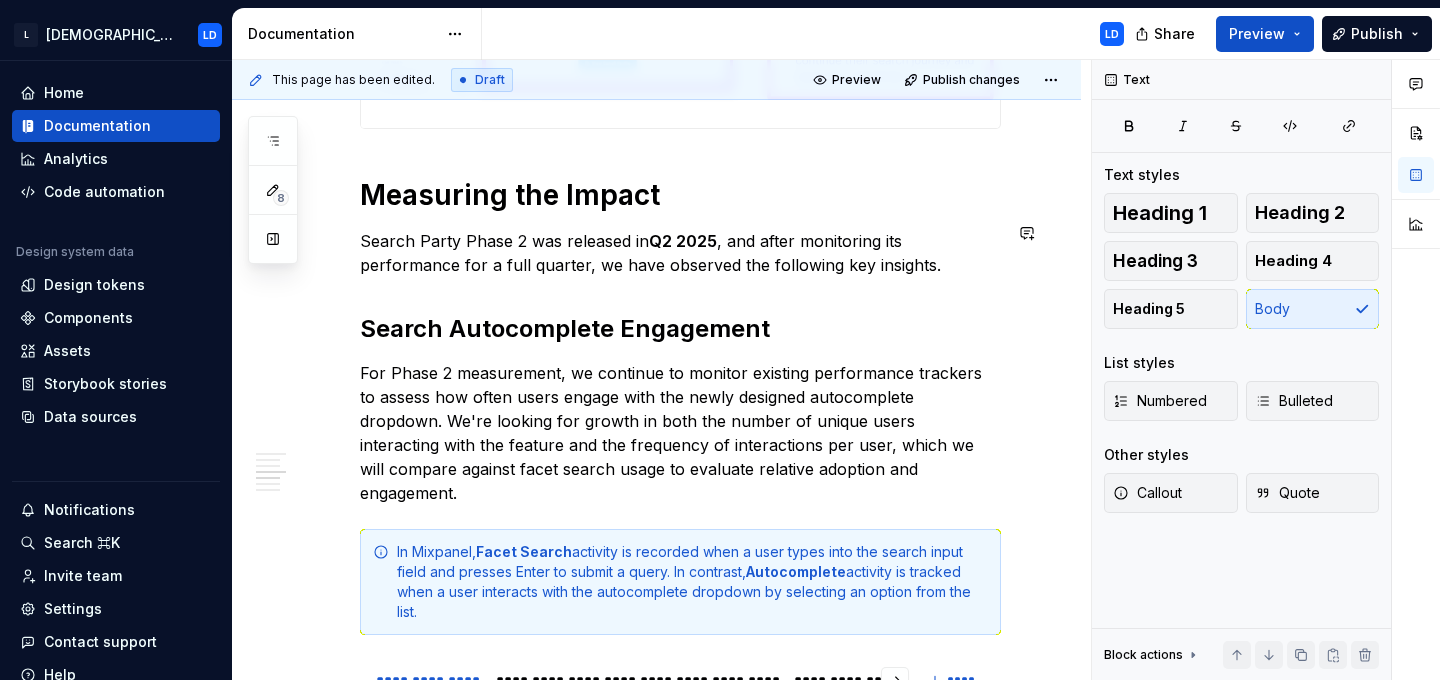 click on "**********" at bounding box center (680, -153) 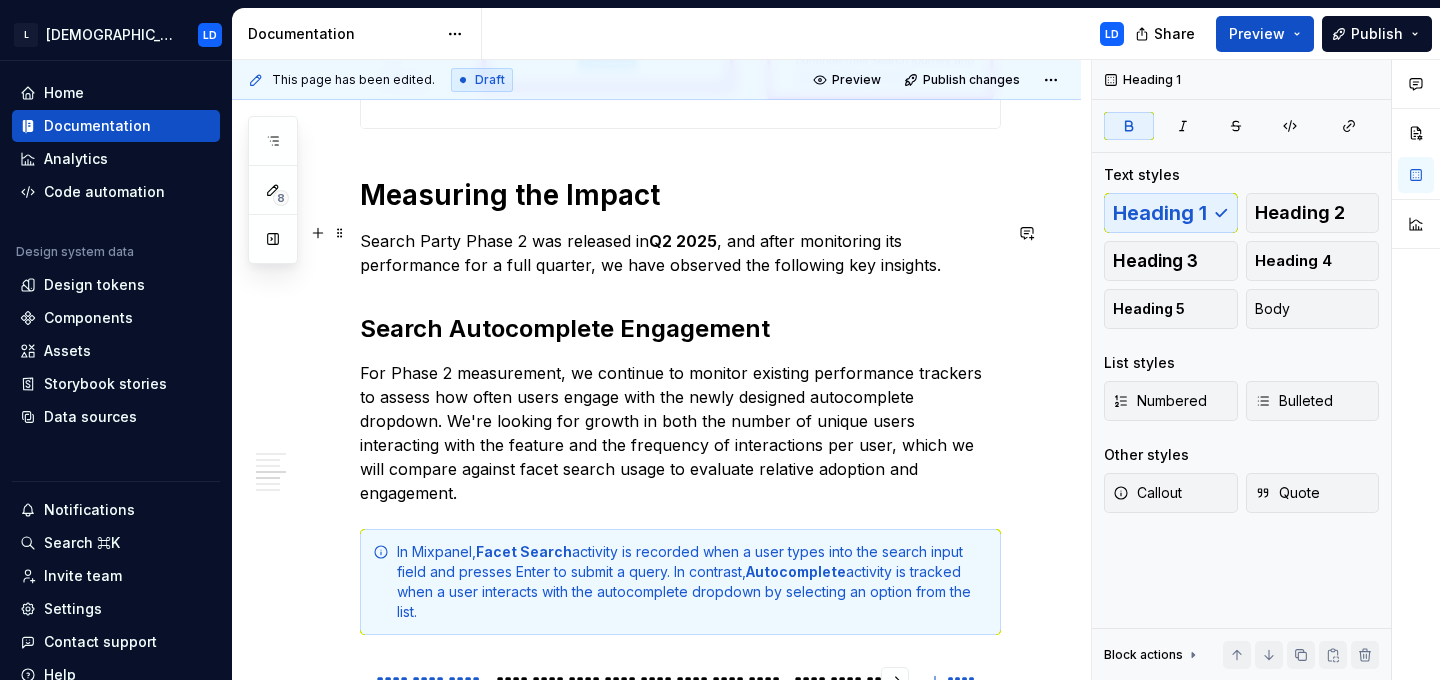 click on "Measuring the Impact" at bounding box center (680, 195) 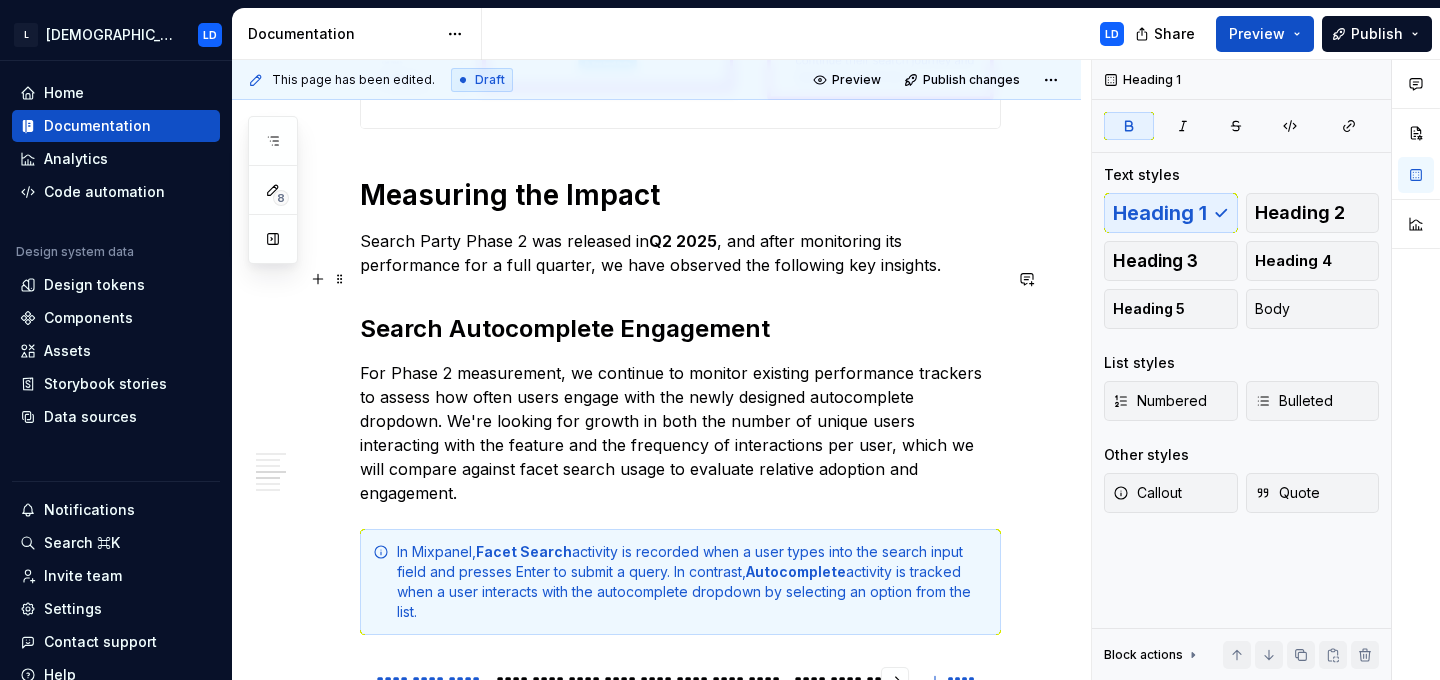 click on "Search Party Phase 2 was released in  Q2 2025 , and after monitoring its performance for a full quarter, we have observed the following key insights." at bounding box center (680, 253) 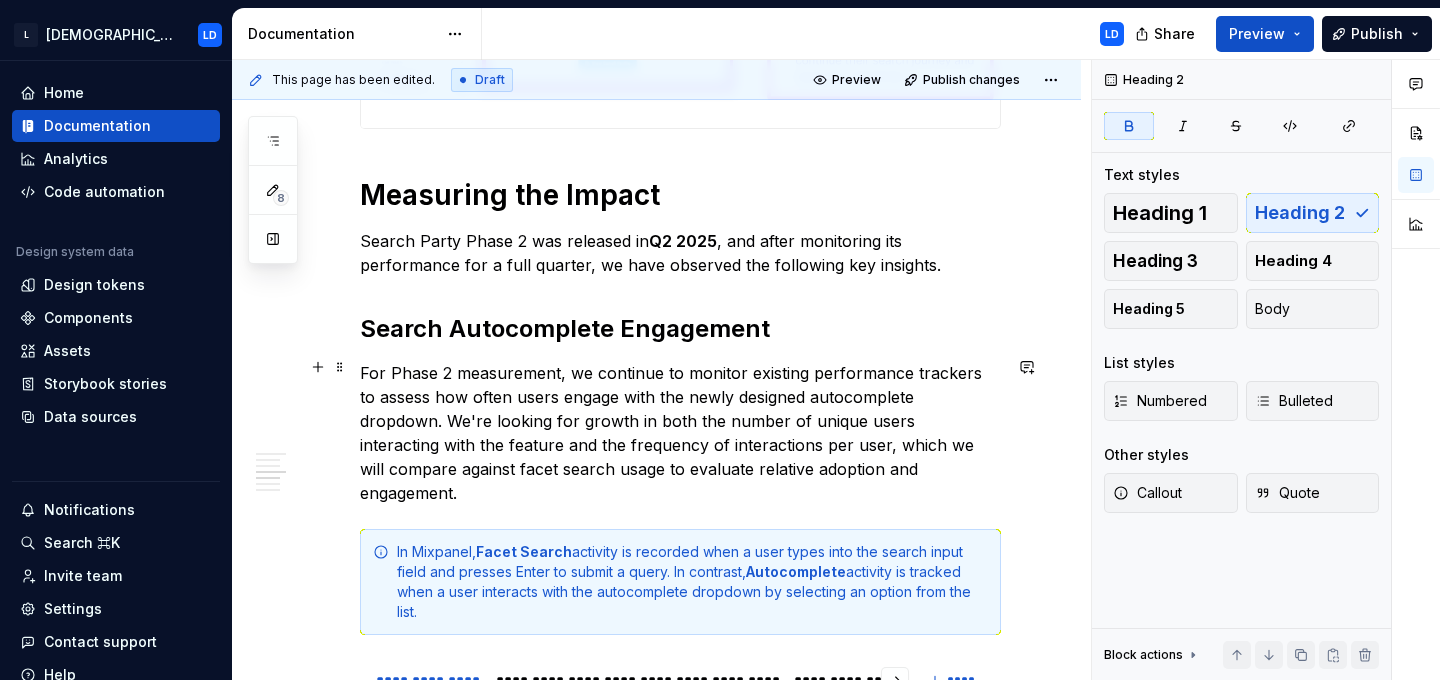 click on "Search Autocomplete Engagement" at bounding box center [680, 329] 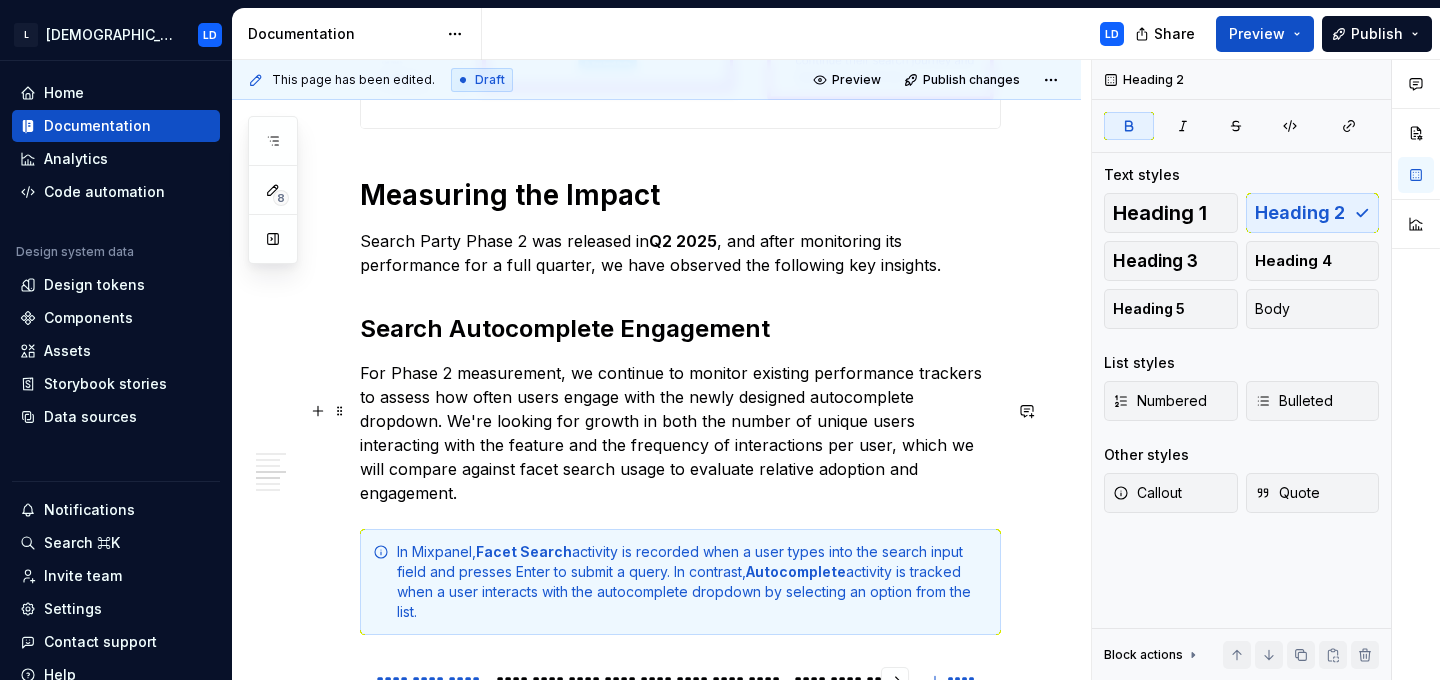 click on "For Phase 2 measurement, we continue to monitor existing performance trackers to assess how often users engage with the newly designed autocomplete dropdown. We're looking for growth in both the number of unique users interacting with the feature and the frequency of interactions per user, which we will compare against facet search usage to evaluate relative adoption and engagement." at bounding box center [680, 433] 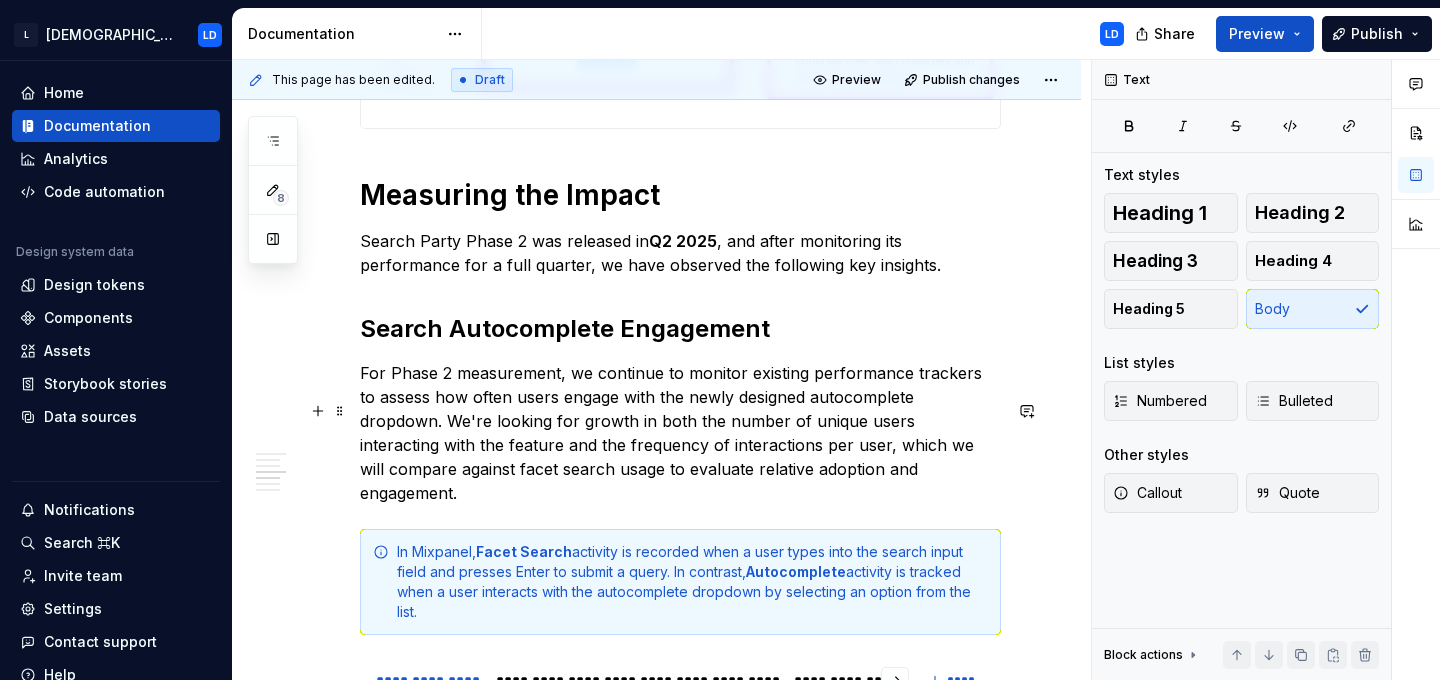 scroll, scrollTop: 3788, scrollLeft: 0, axis: vertical 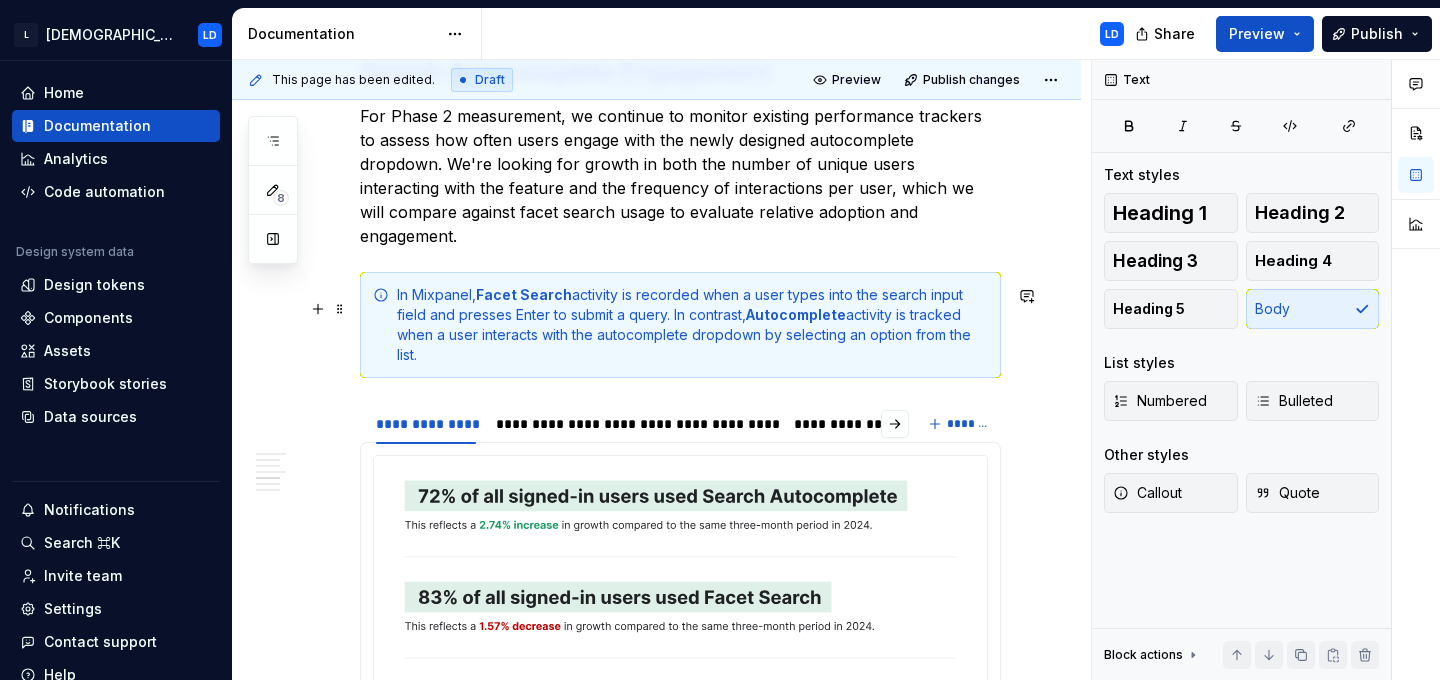 click on "In Mixpanel,  Facet Search  activity is recorded when a user types into the search input field and presses Enter to submit a query. In contrast,  Autocomplete  activity is tracked when a user interacts with the autocomplete dropdown by selecting an option from the list." at bounding box center (692, 325) 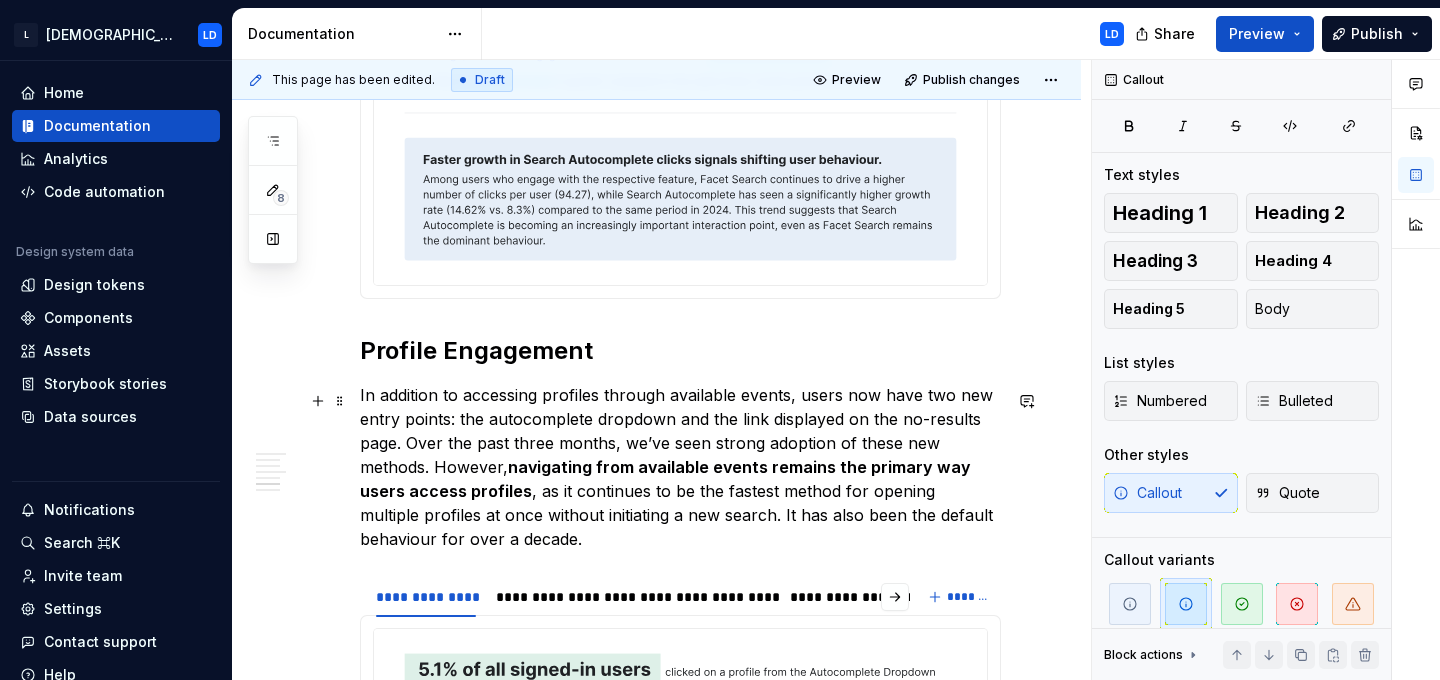 scroll, scrollTop: 4831, scrollLeft: 0, axis: vertical 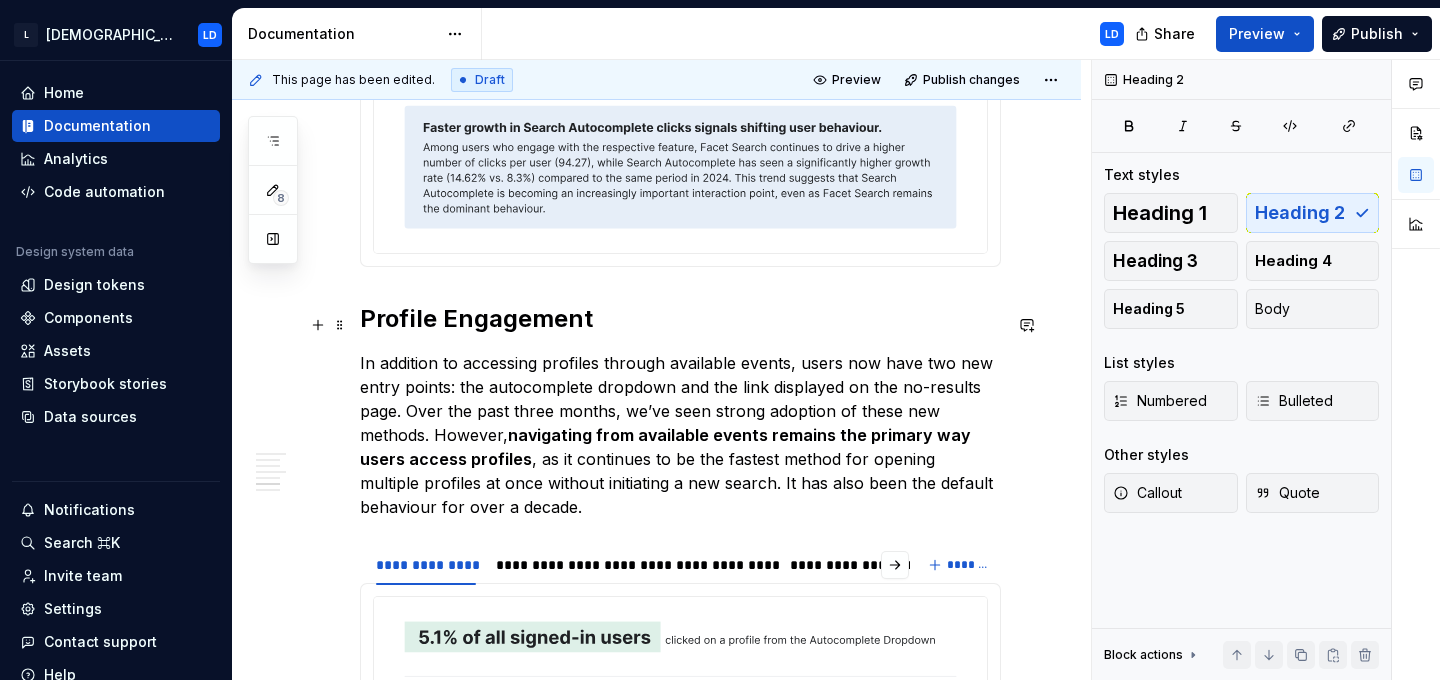 click on "Profile Engagement" at bounding box center (680, 319) 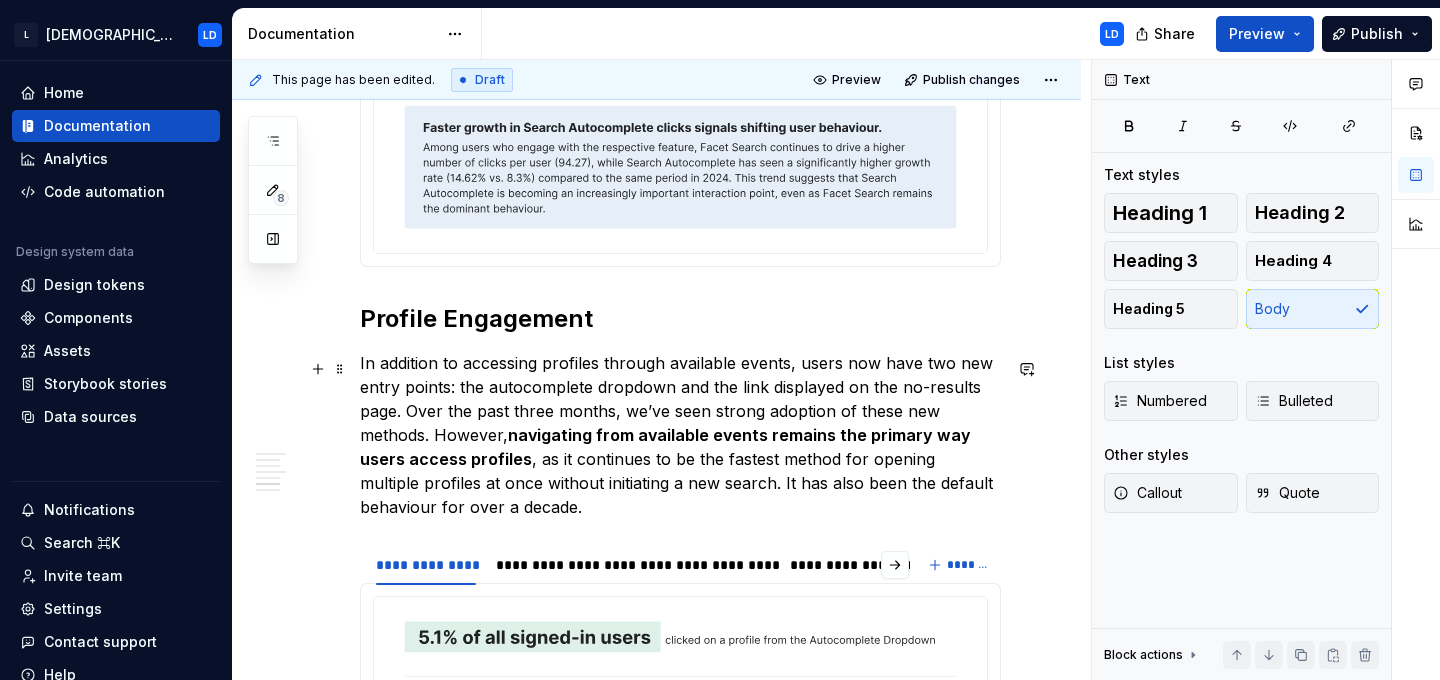 click on "In addition to accessing profiles through available events, users now have two new entry points: the autocomplete dropdown and the link displayed on the no-results page. Over the past three months, we’ve seen strong adoption of these new methods. However,  navigating from available events remains the primary way users access profiles , as it continues to be the fastest method for opening multiple profiles at once without initiating a new search. It has also been the default behaviour for over a decade." at bounding box center [680, 435] 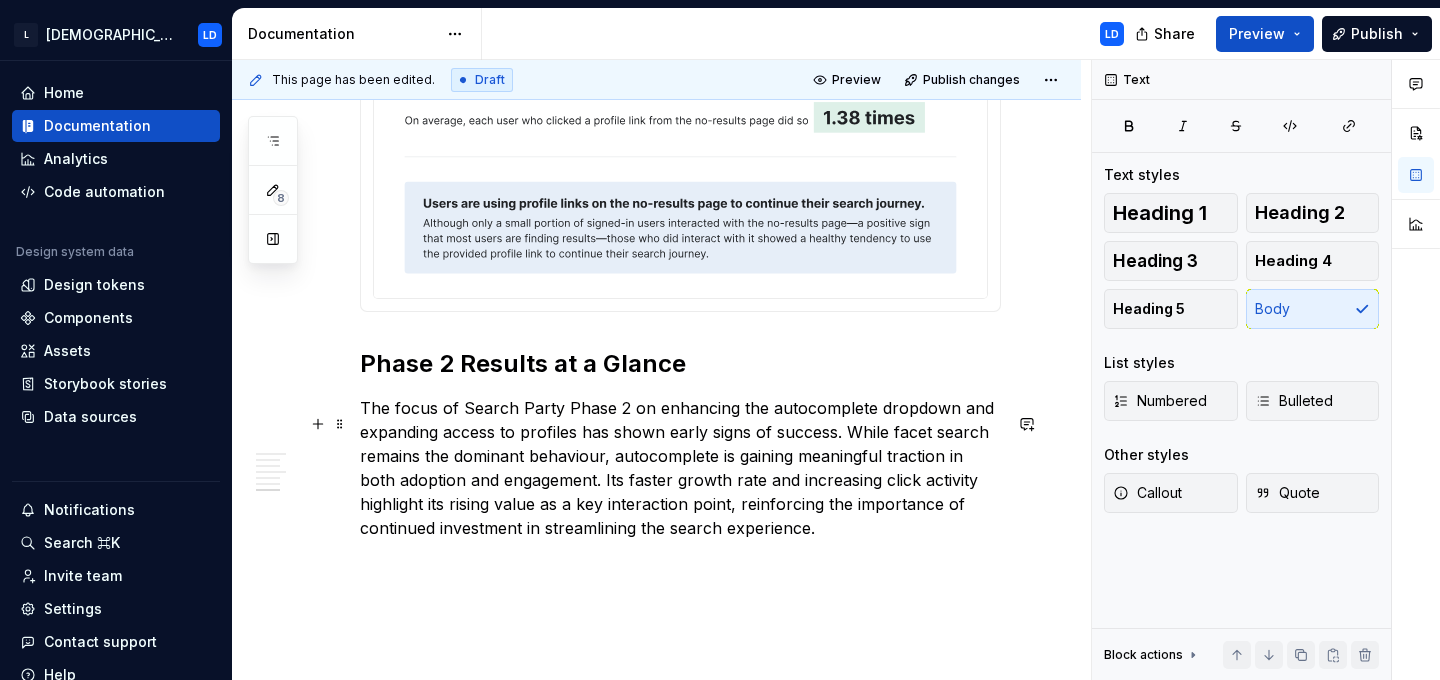 scroll, scrollTop: 5890, scrollLeft: 0, axis: vertical 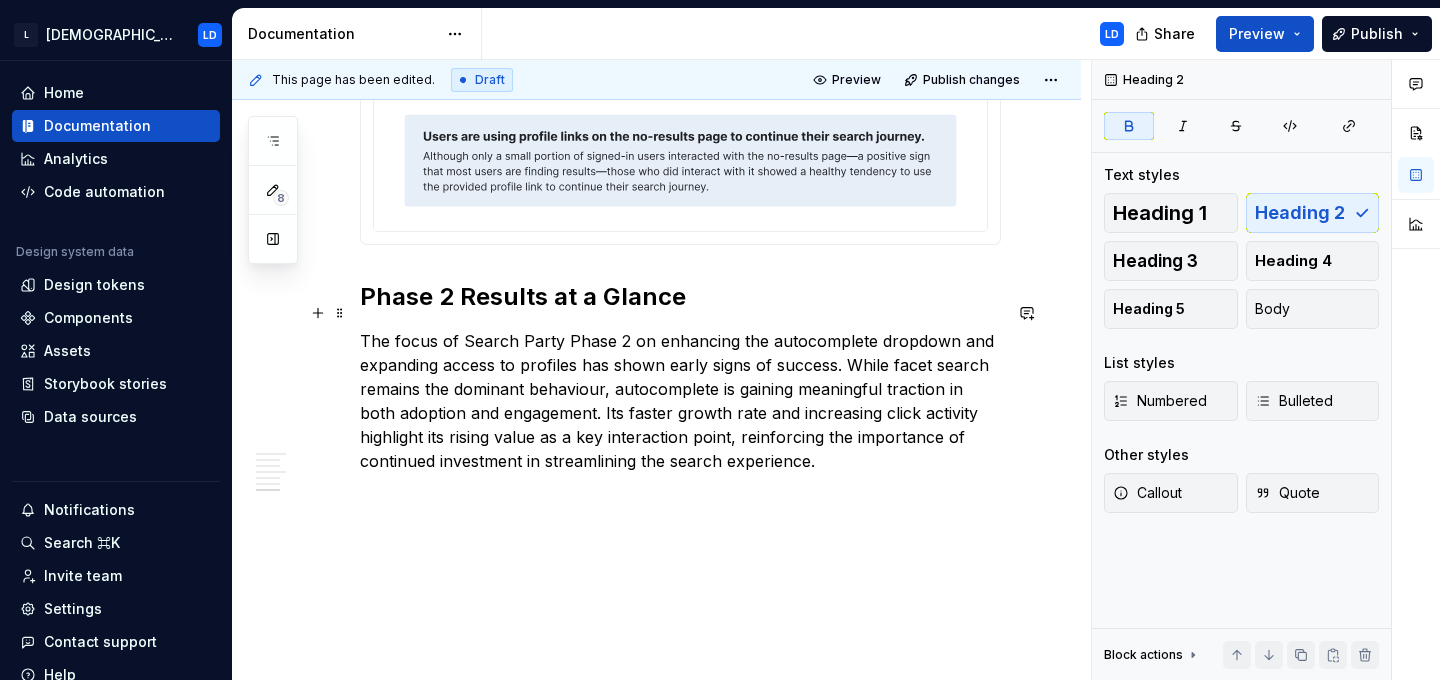 click on "Phase 2 Results at a Glance" at bounding box center [680, 297] 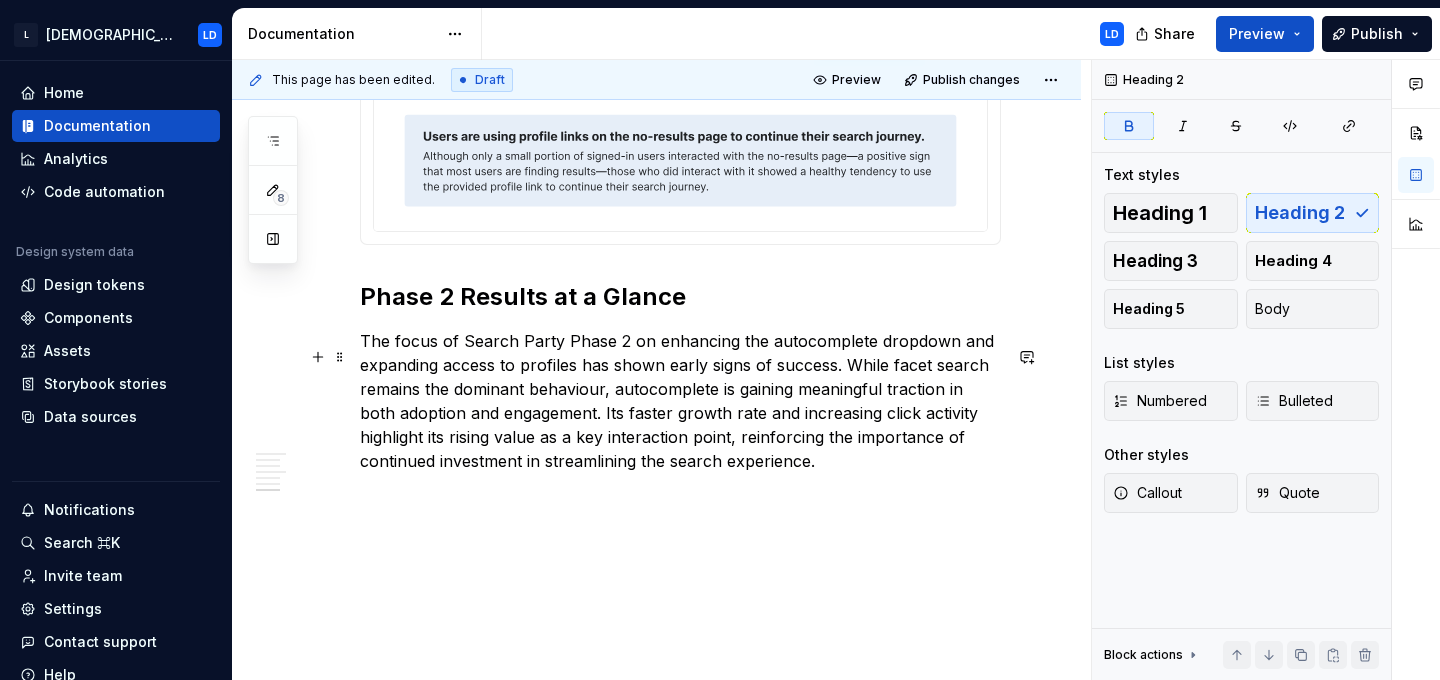 click on "The focus of Search Party Phase 2 on enhancing the autocomplete dropdown and expanding access to profiles has shown early signs of success. While facet search remains the dominant behaviour, autocomplete is gaining meaningful traction in both adoption and engagement. Its faster growth rate and increasing click activity highlight its rising value as a key interaction point, reinforcing the importance of continued investment in streamlining the search experience." at bounding box center [680, 401] 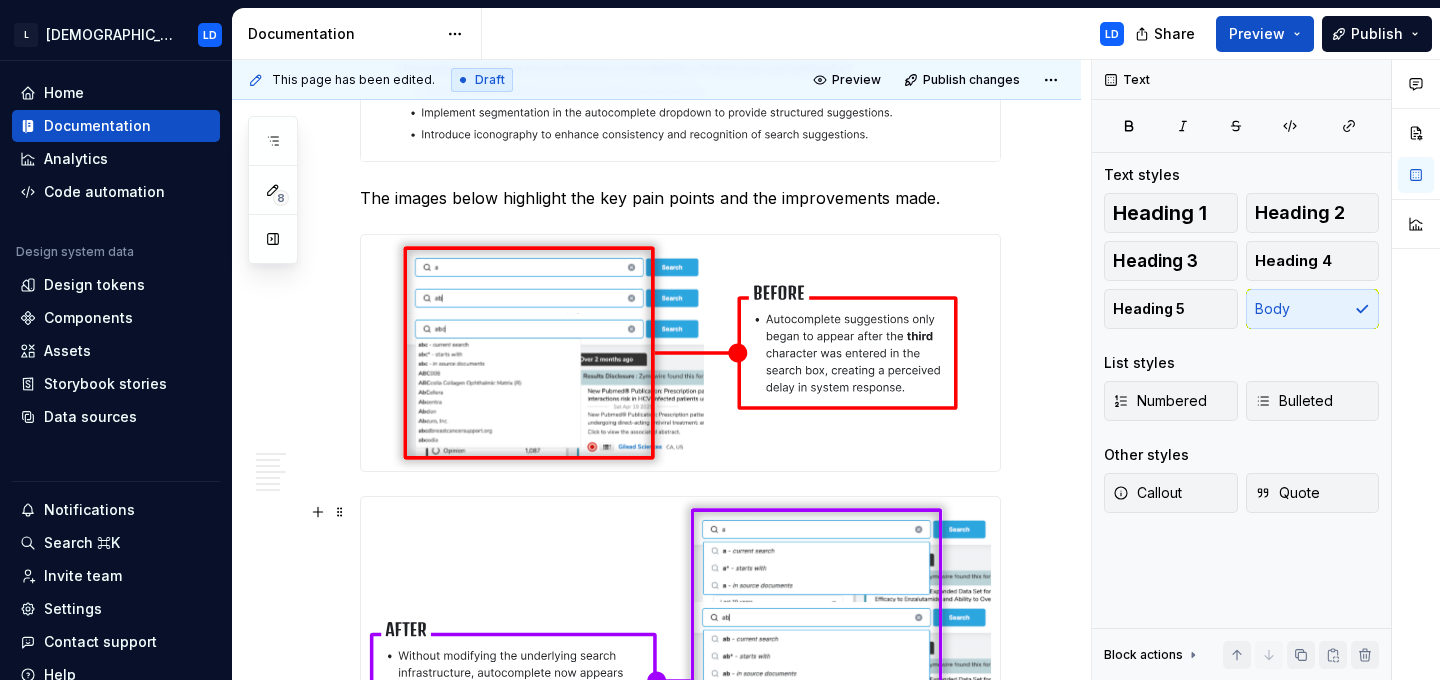 scroll, scrollTop: 0, scrollLeft: 0, axis: both 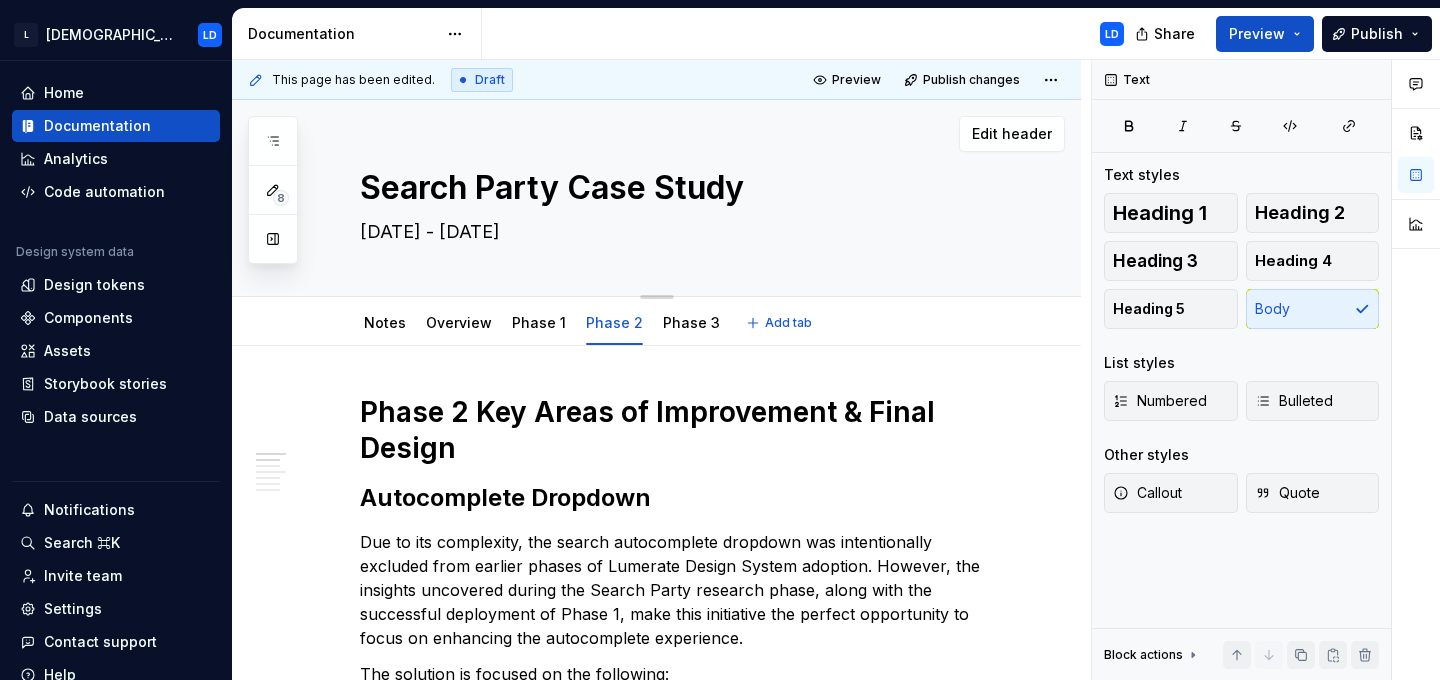 click on "Search Party Case Study" at bounding box center [676, 188] 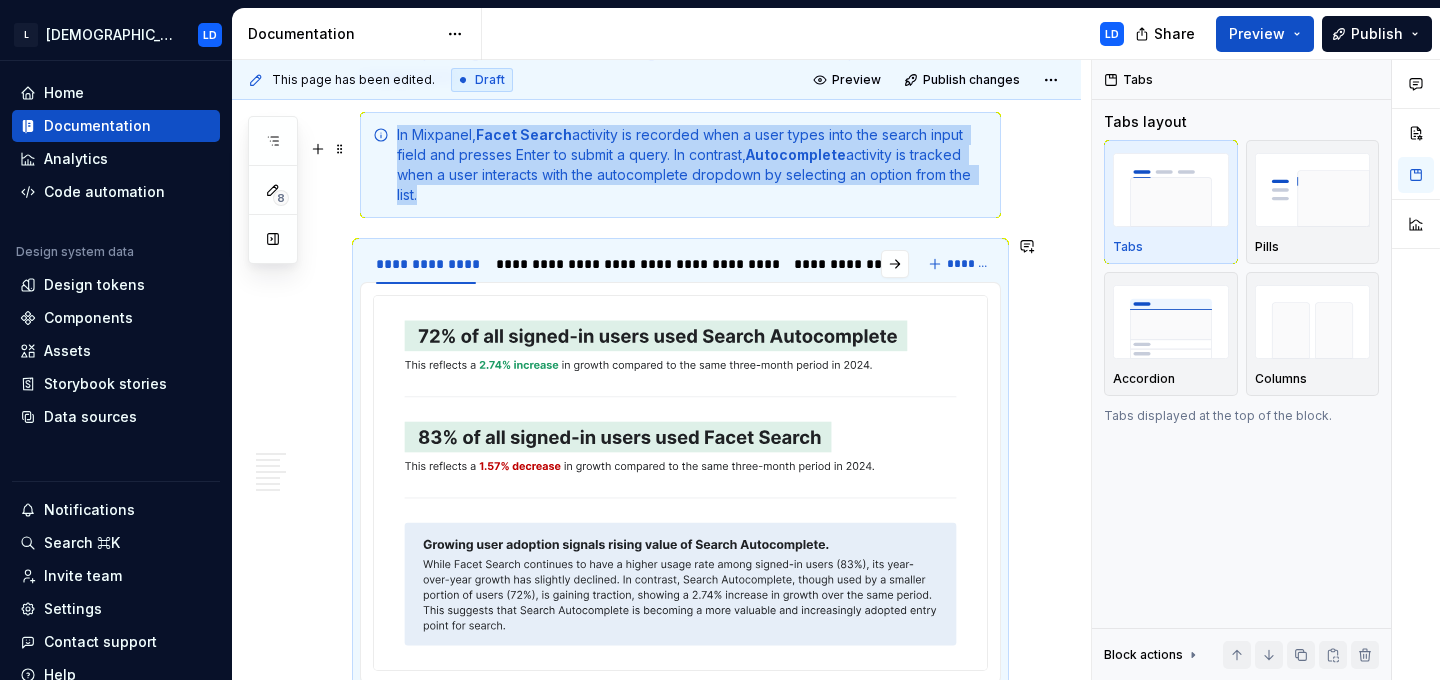 scroll, scrollTop: 3934, scrollLeft: 0, axis: vertical 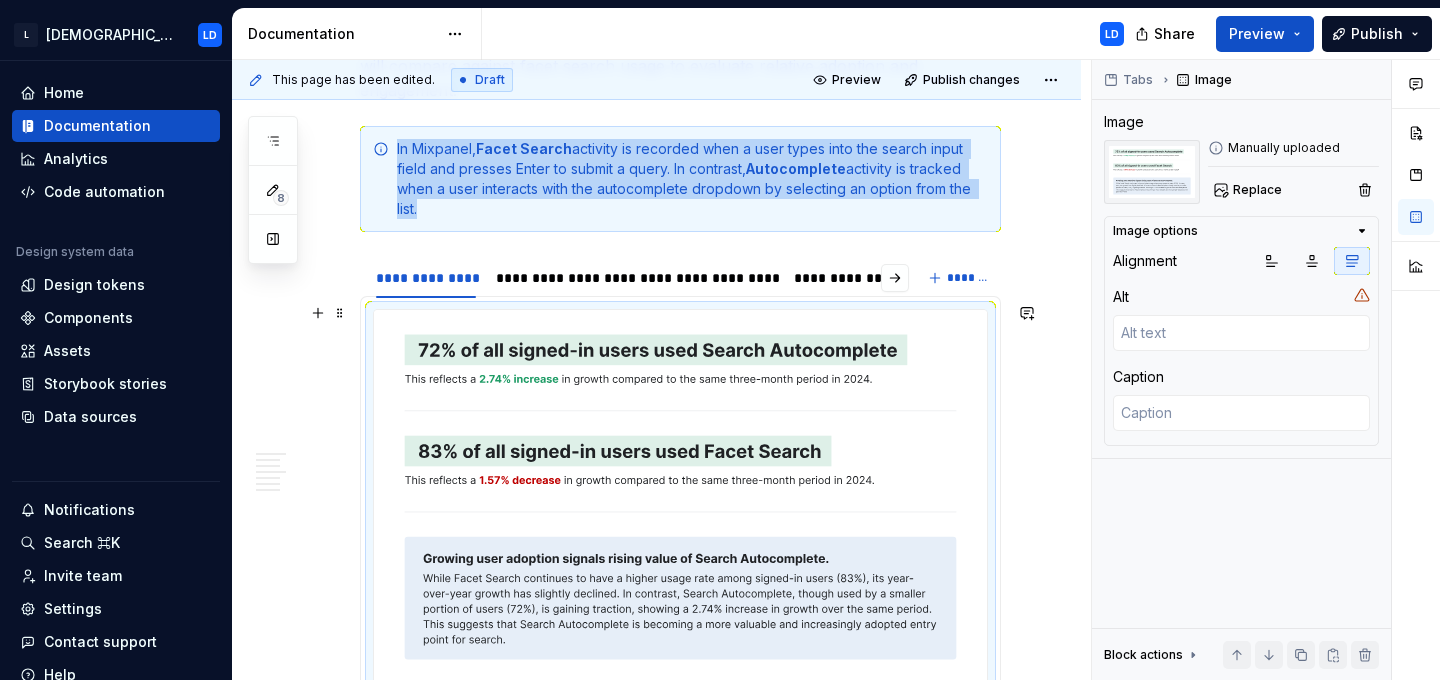 click at bounding box center [680, 497] 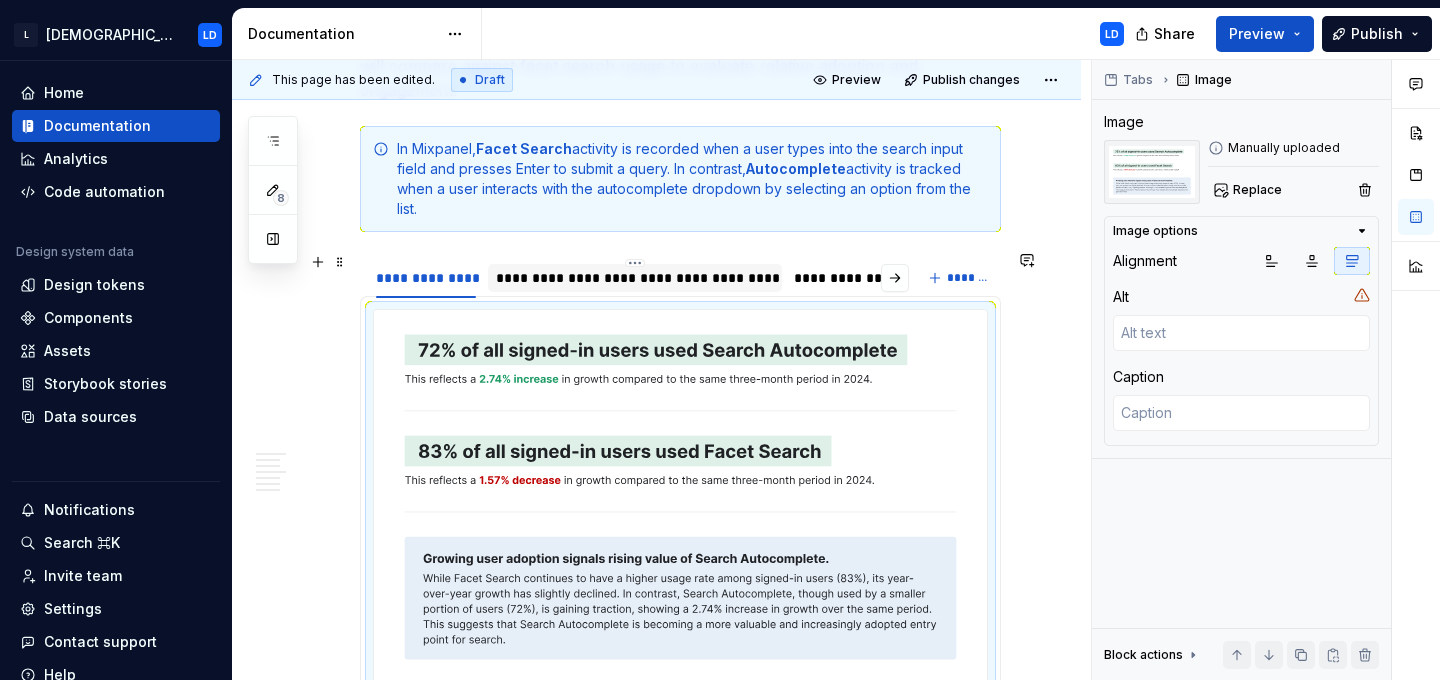 click on "**********" at bounding box center [634, 278] 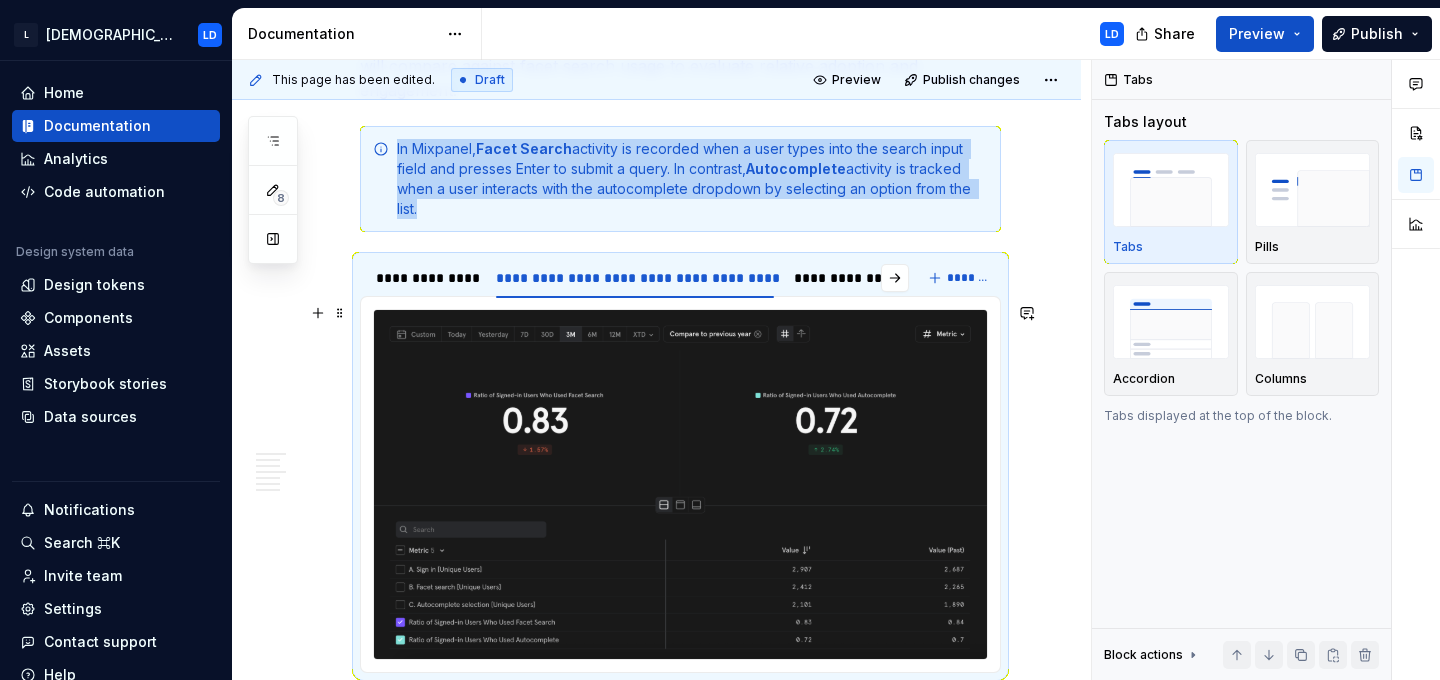 click at bounding box center (680, 484) 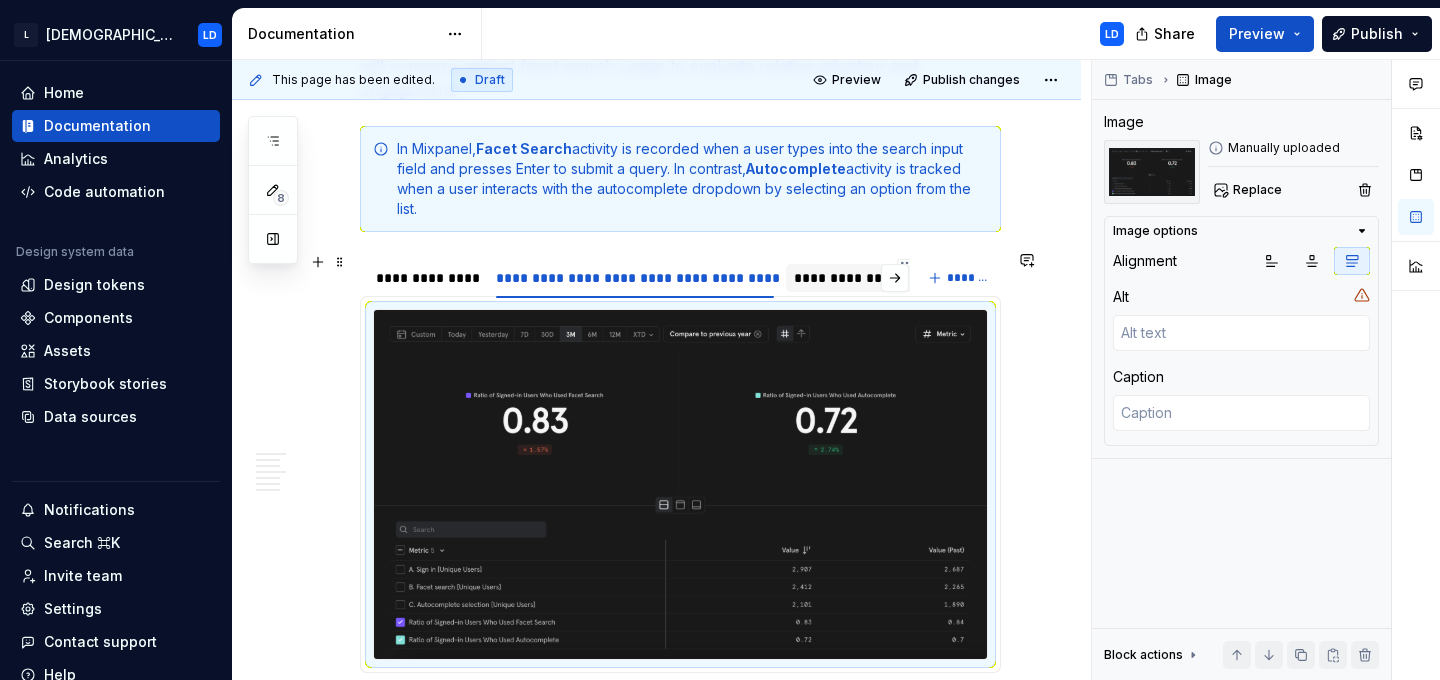 click on "**********" at bounding box center (907, 278) 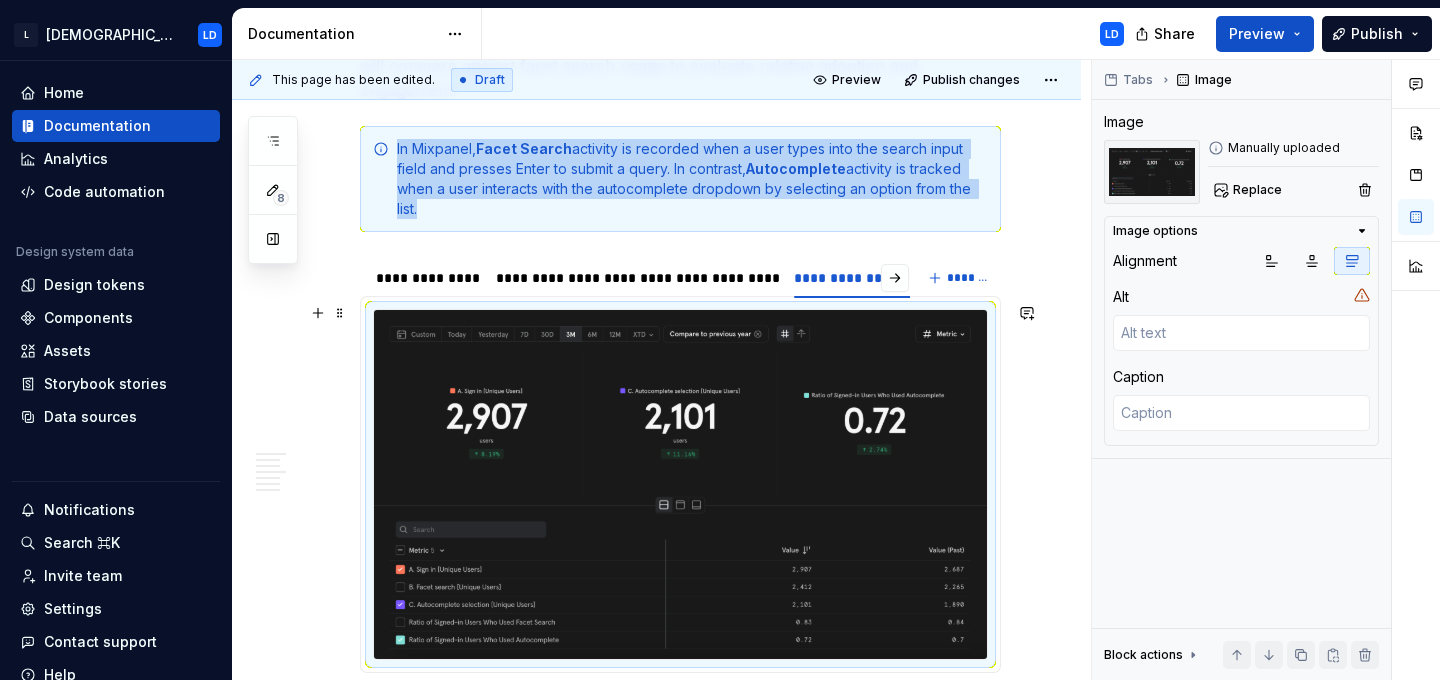 click at bounding box center [680, 484] 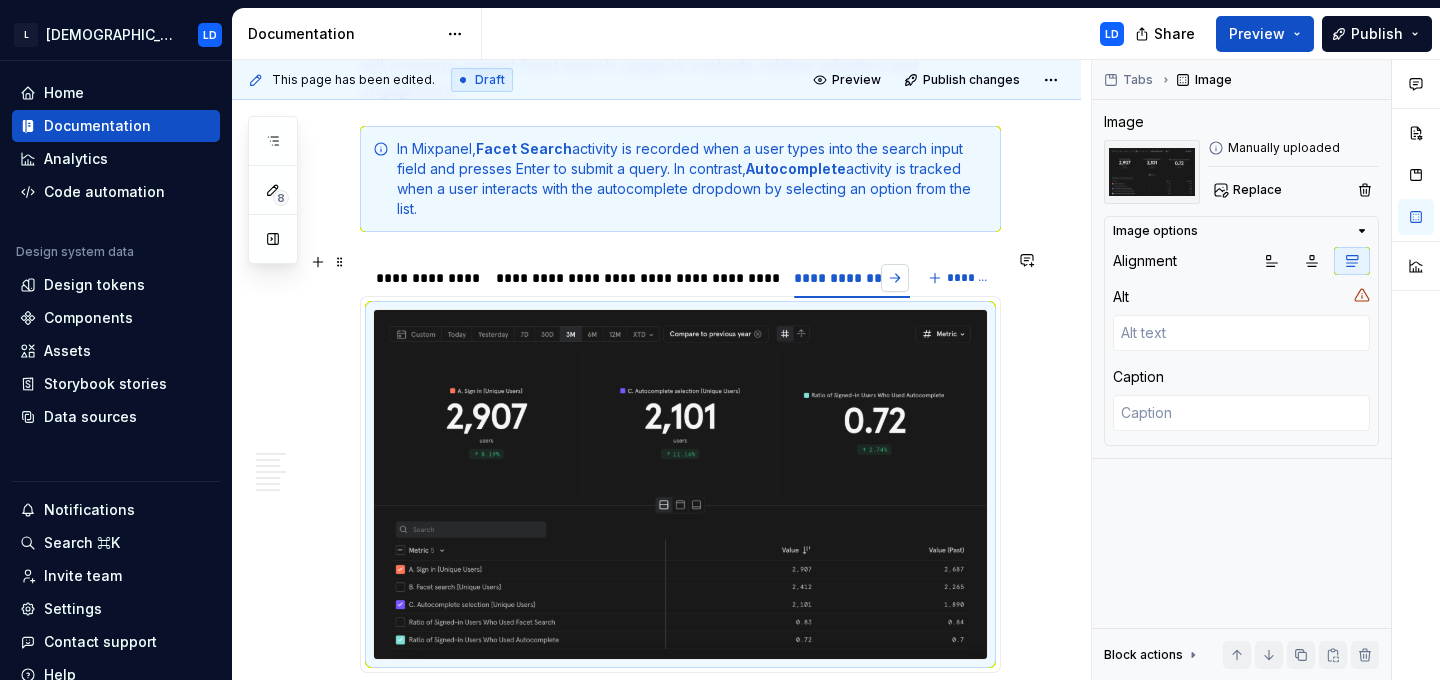 click at bounding box center (895, 278) 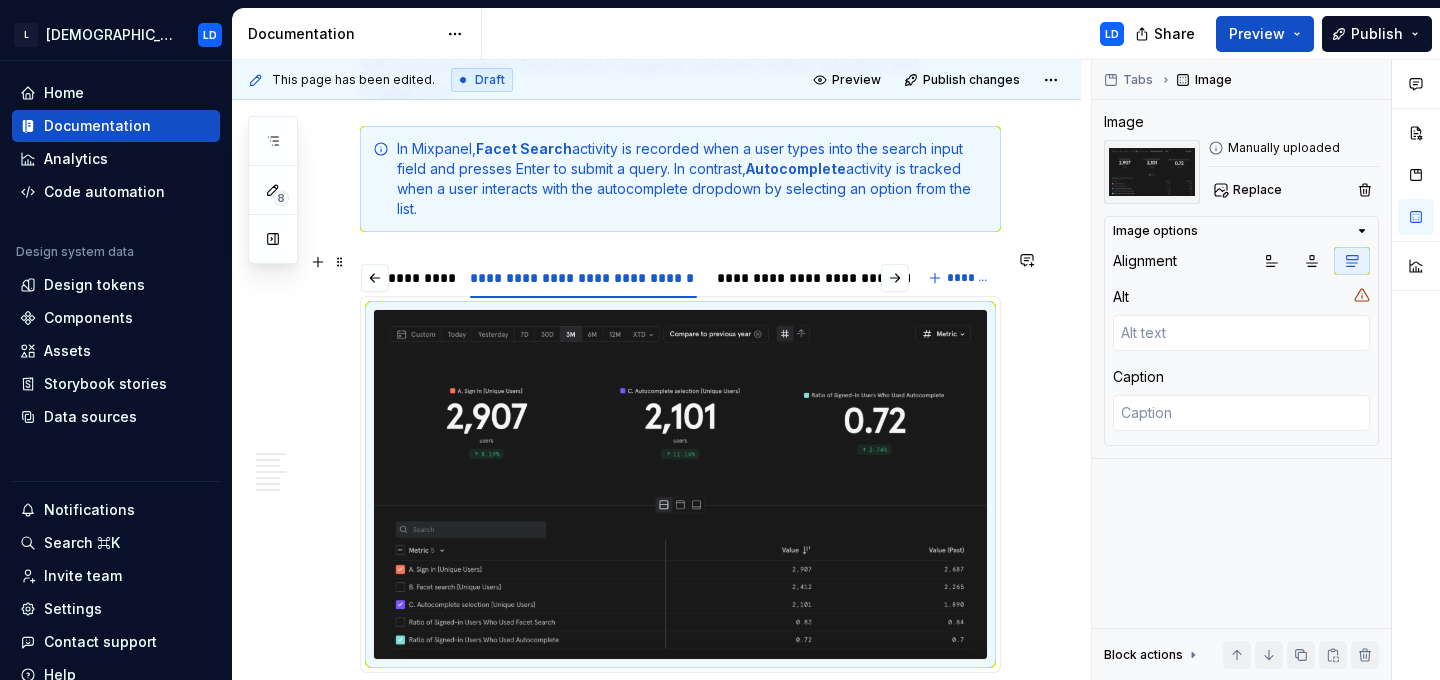 scroll, scrollTop: 0, scrollLeft: 358, axis: horizontal 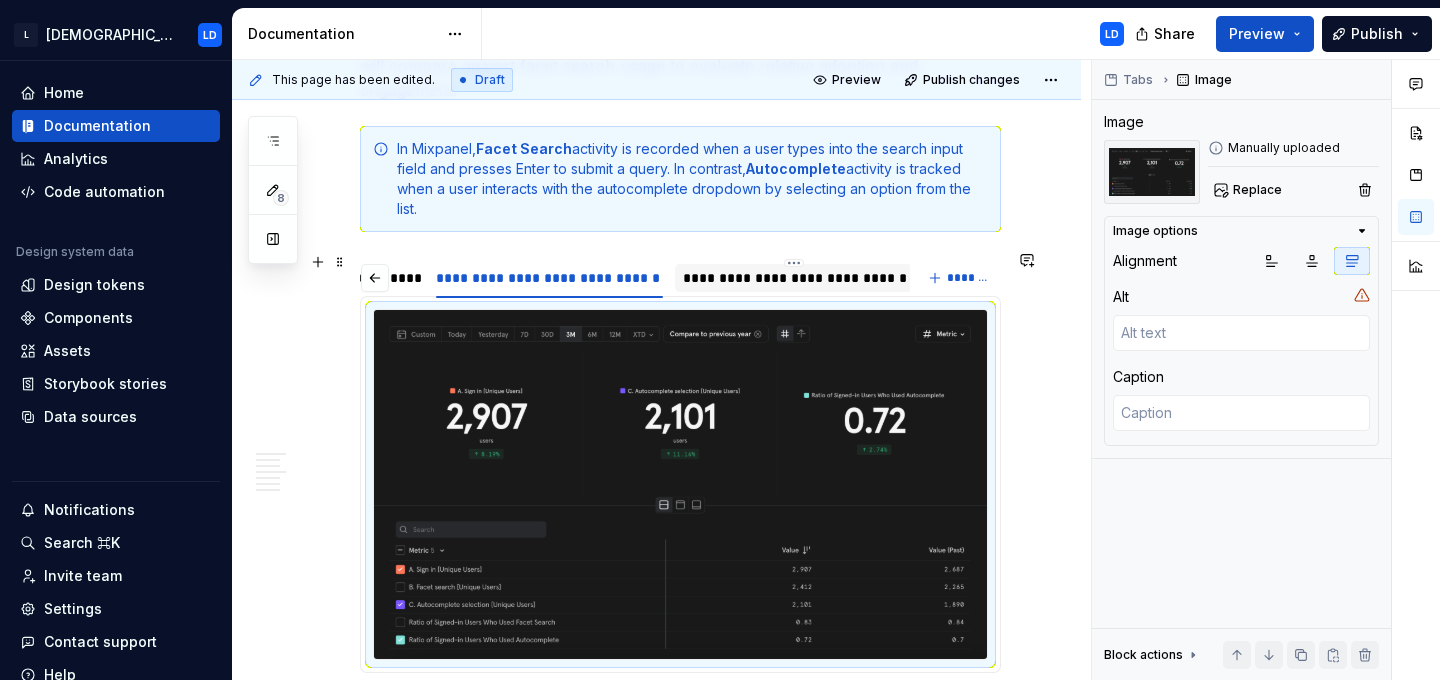 click on "**********" at bounding box center [793, 278] 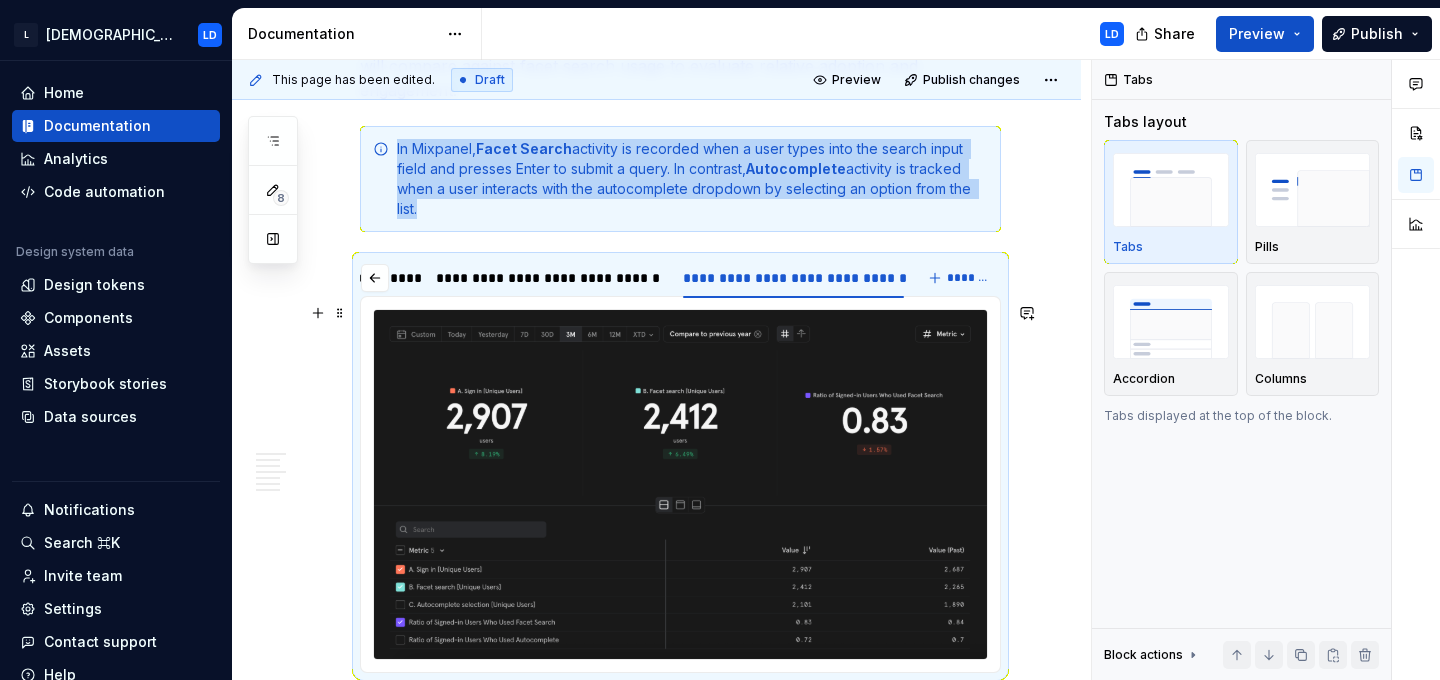 click at bounding box center [680, 484] 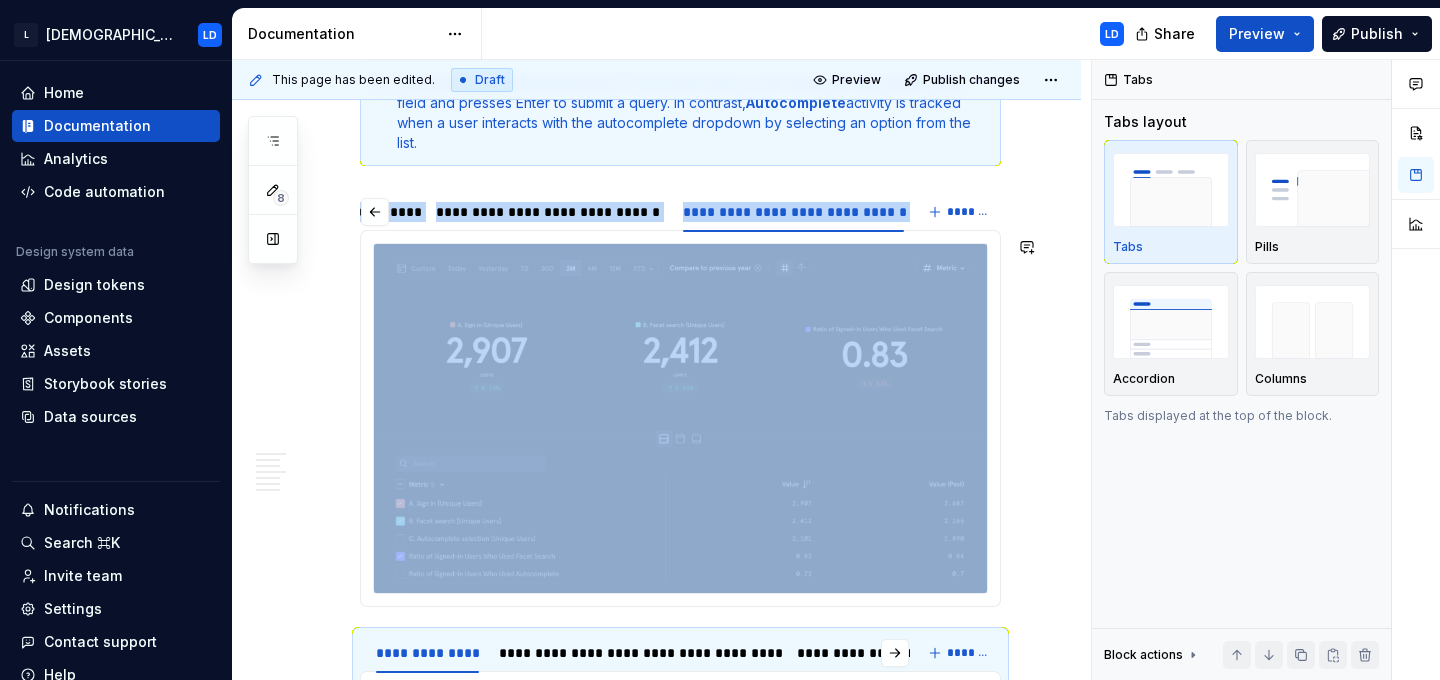 scroll, scrollTop: 4438, scrollLeft: 0, axis: vertical 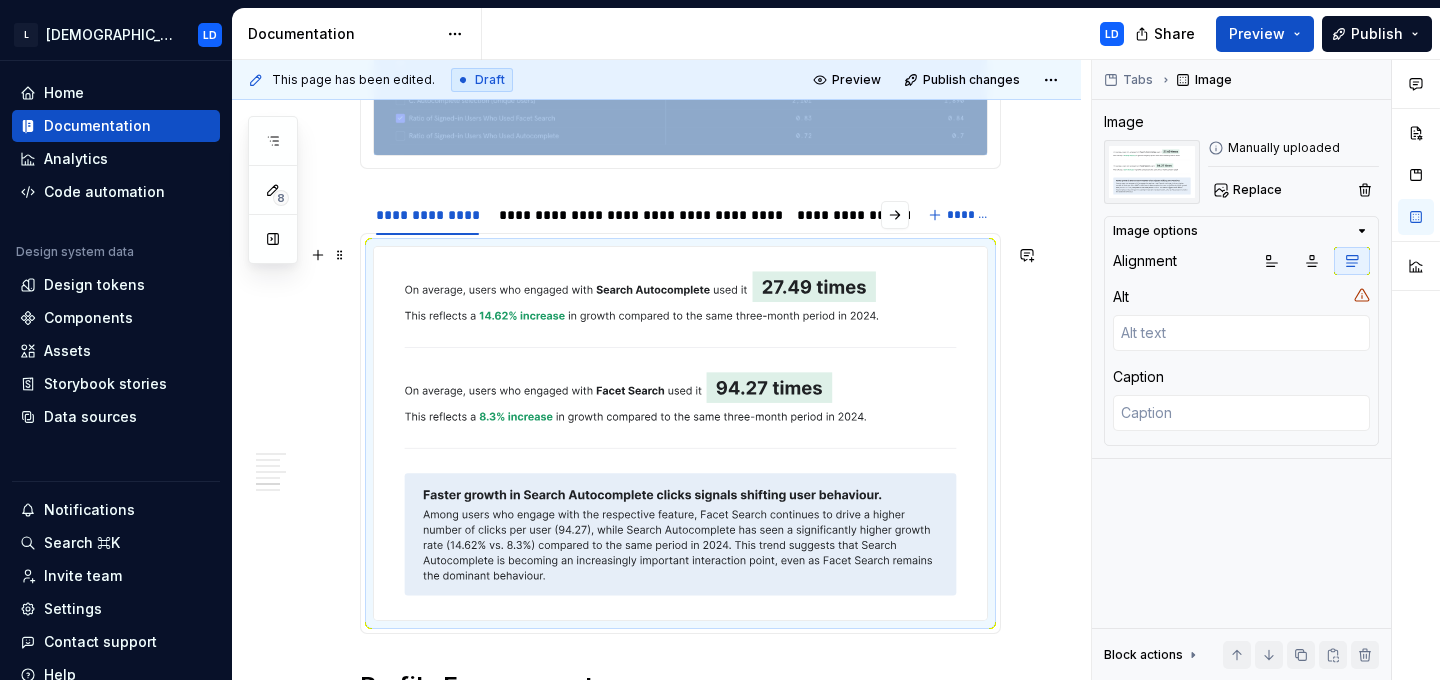 click at bounding box center (680, 434) 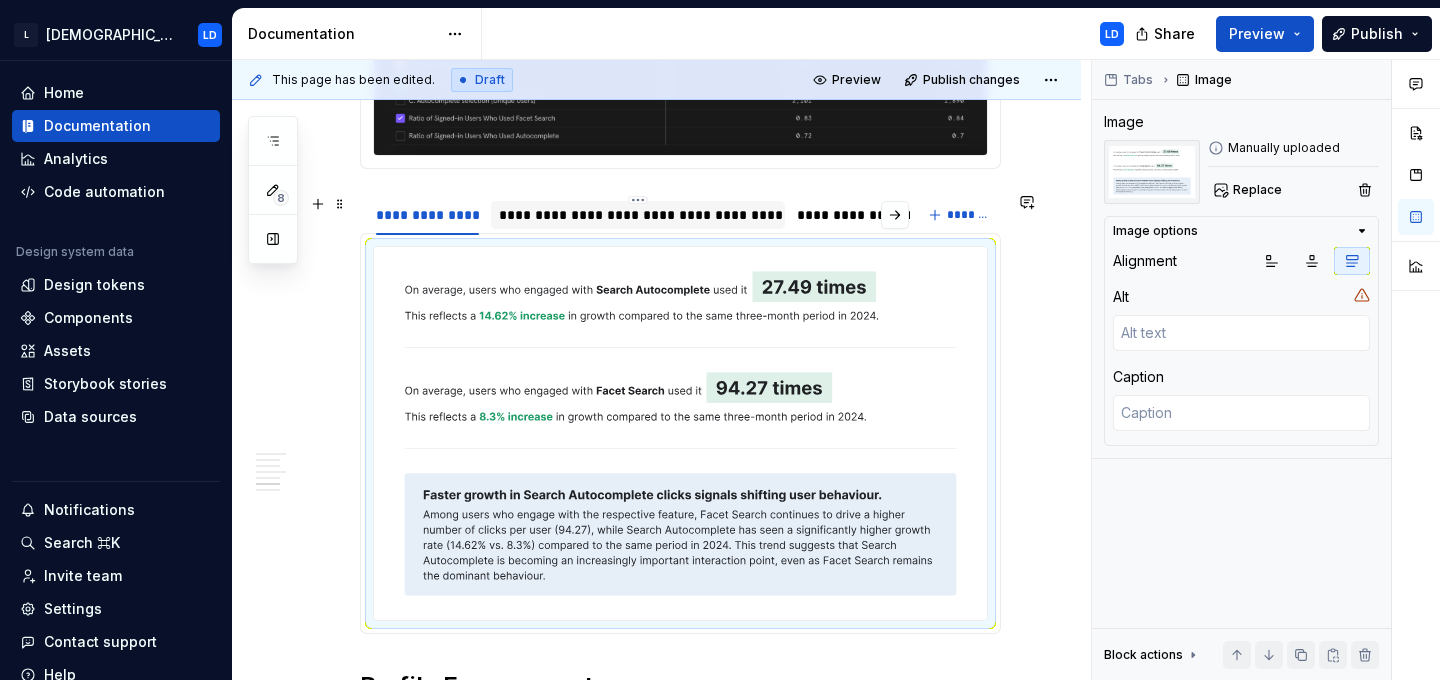 click on "**********" at bounding box center (637, 215) 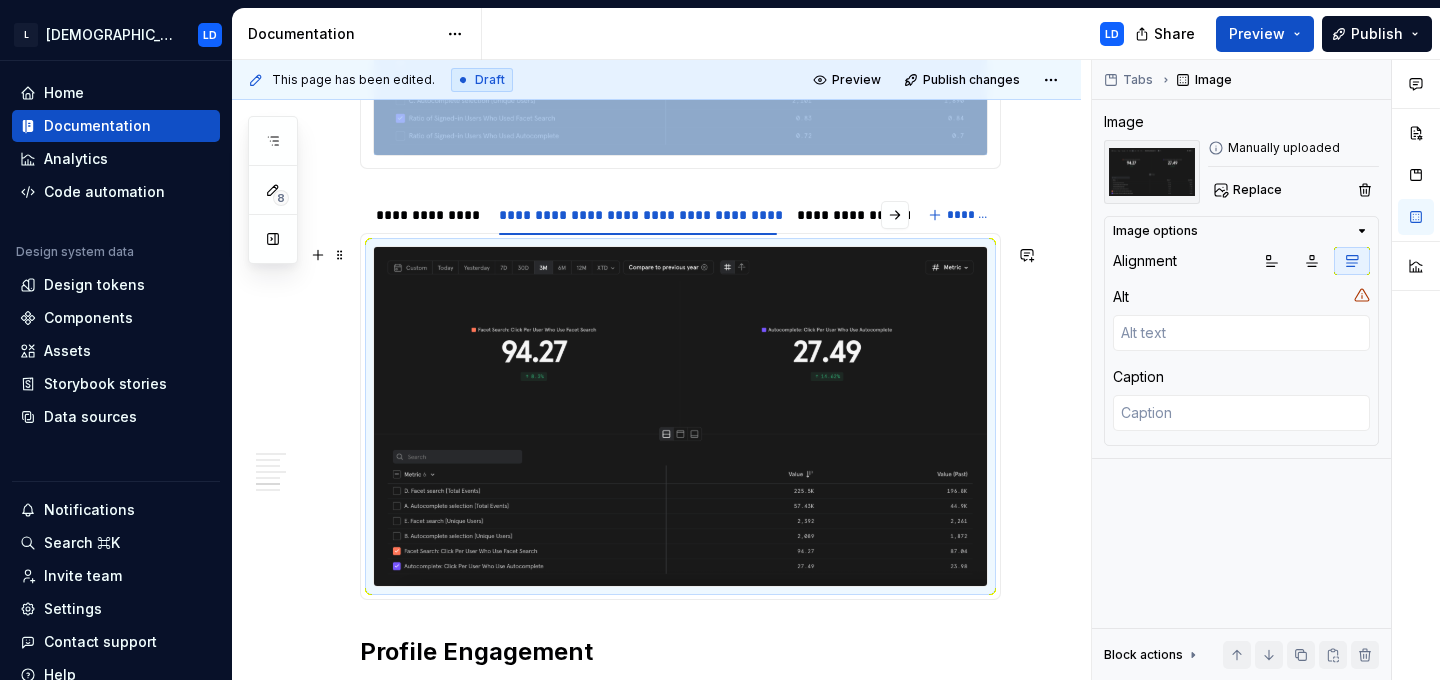 click at bounding box center (680, 416) 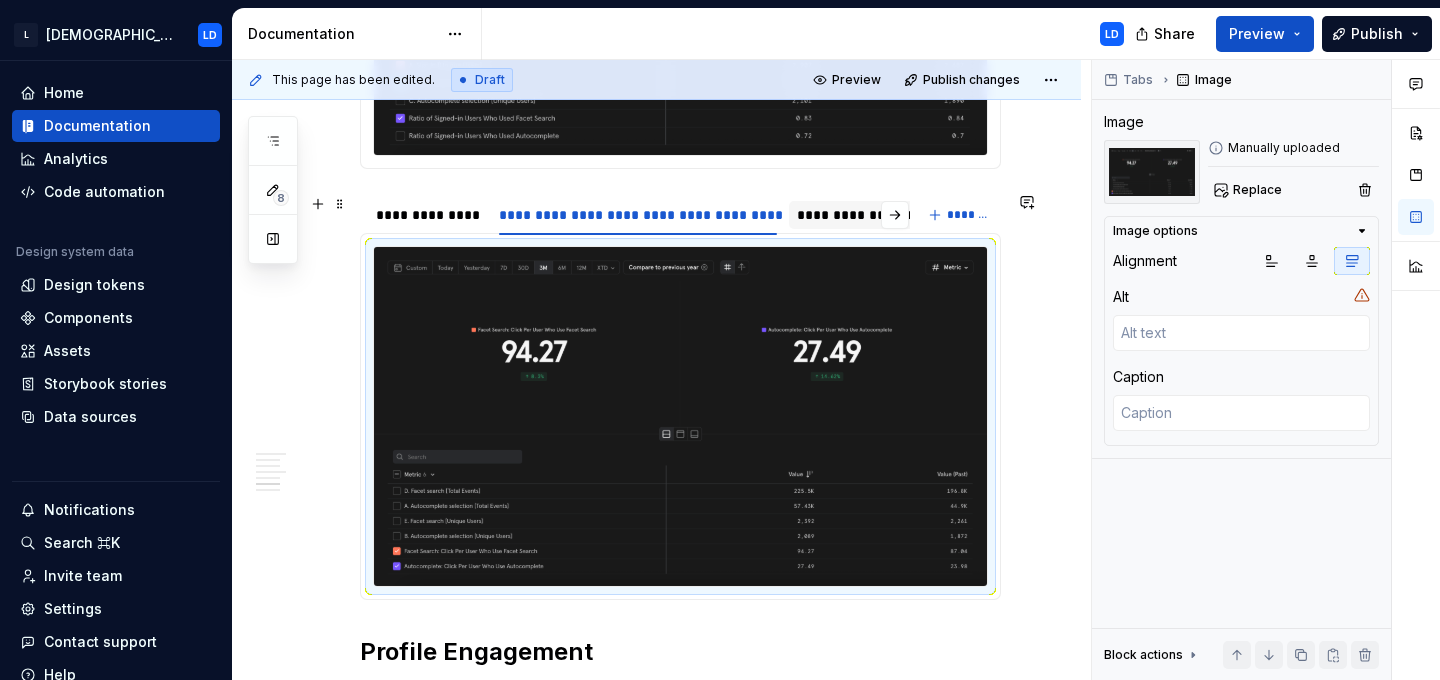 click on "**********" at bounding box center [926, 215] 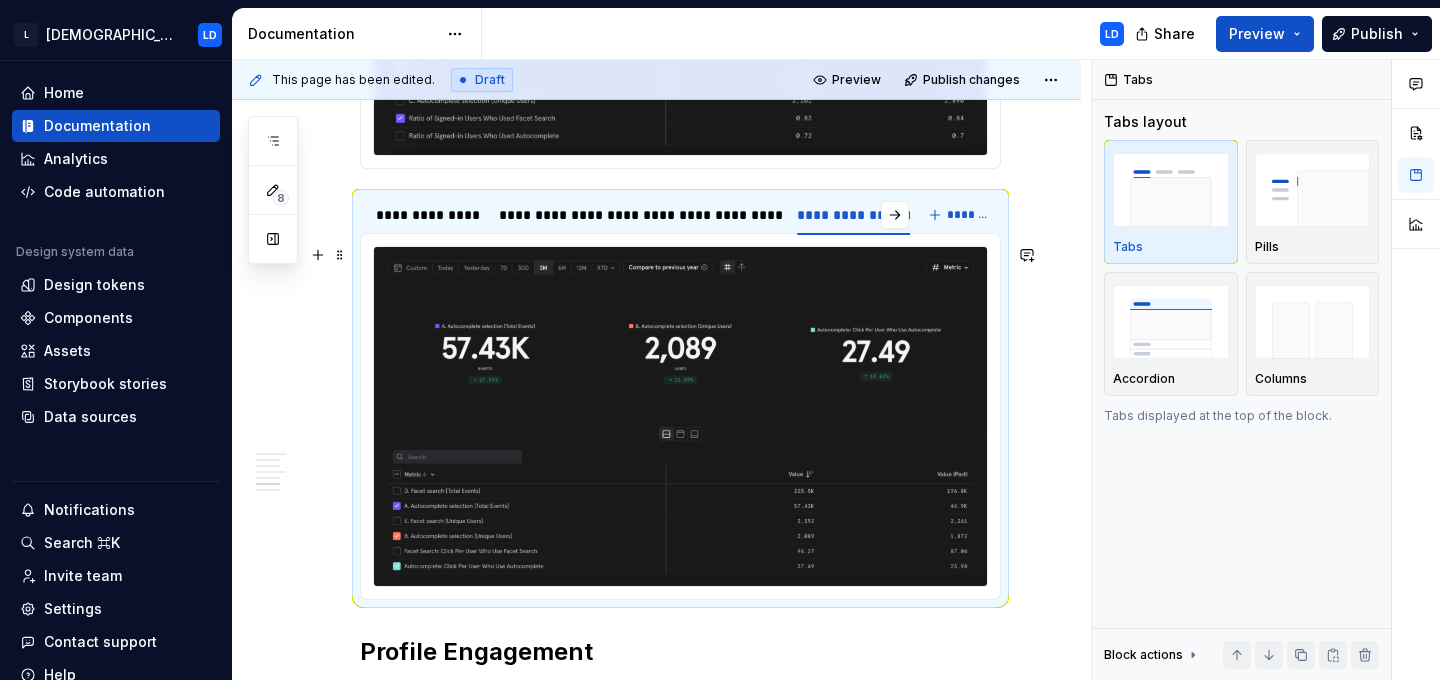 click at bounding box center [680, 416] 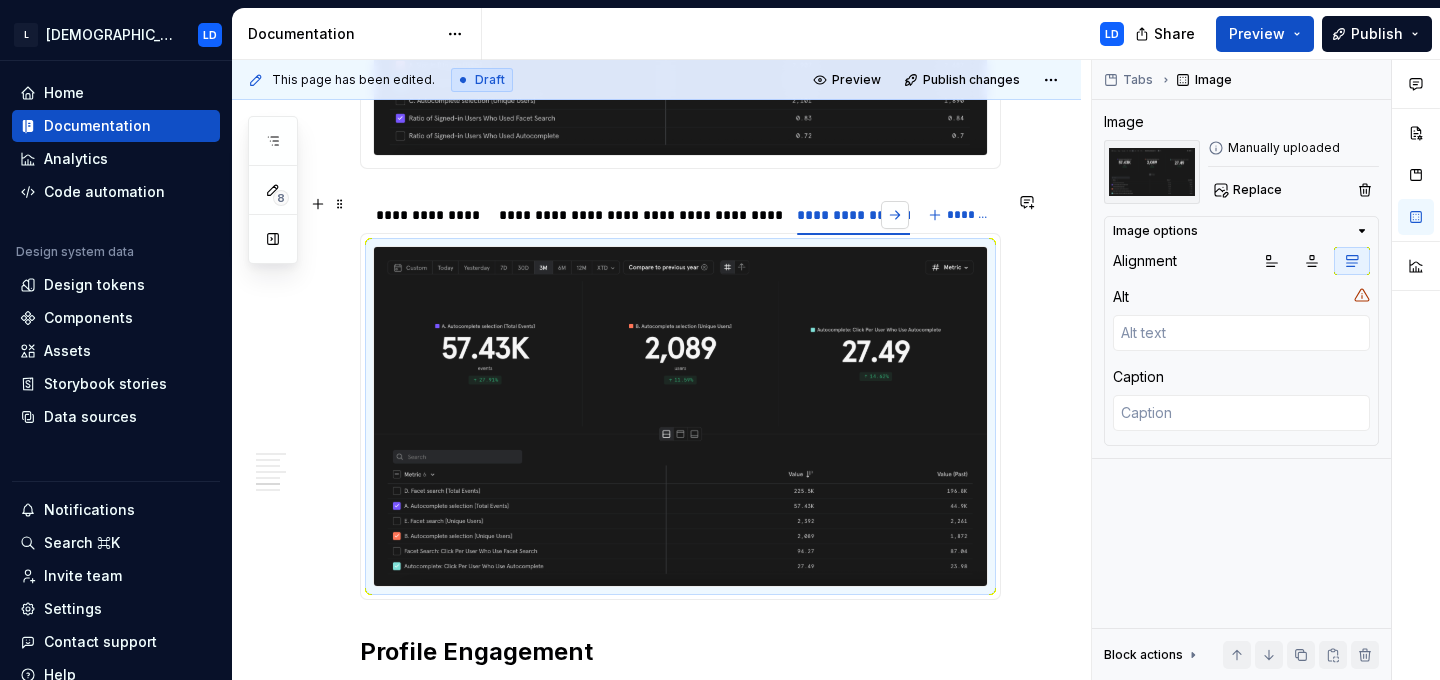 click at bounding box center (895, 215) 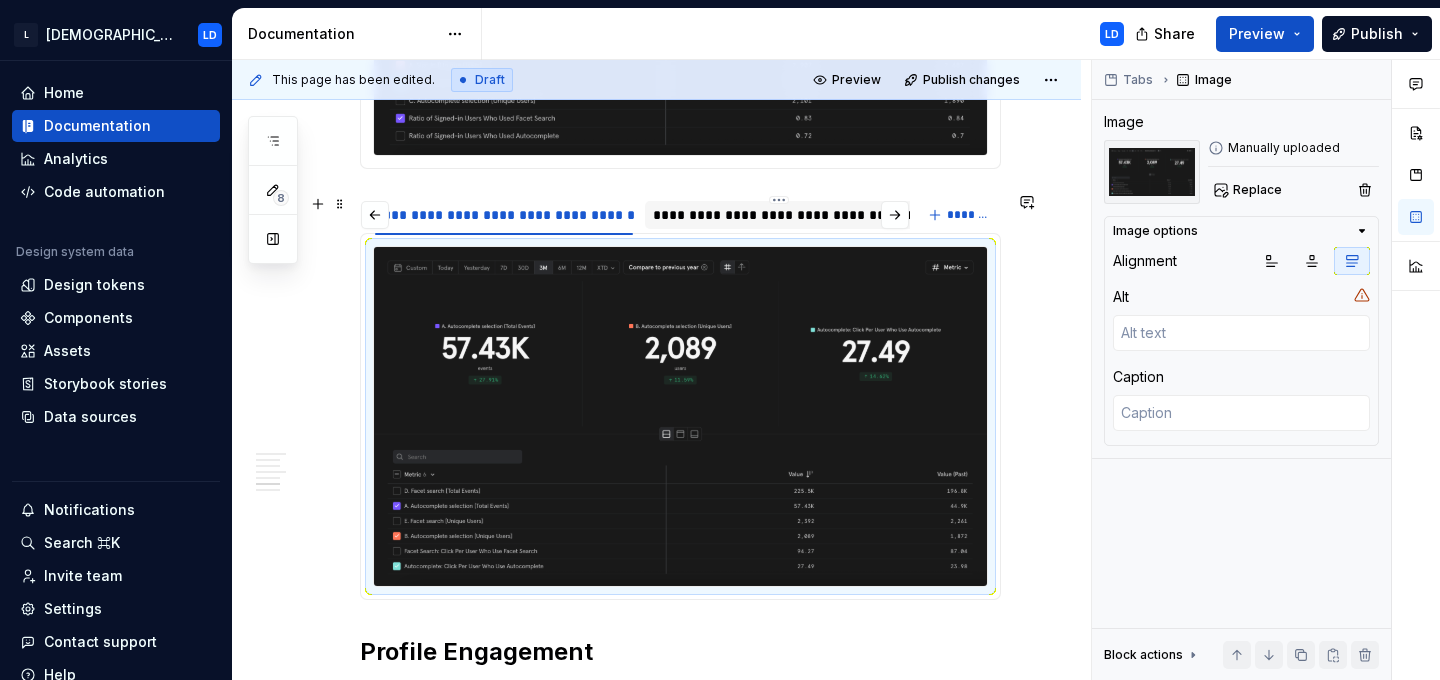 scroll, scrollTop: 0, scrollLeft: 423, axis: horizontal 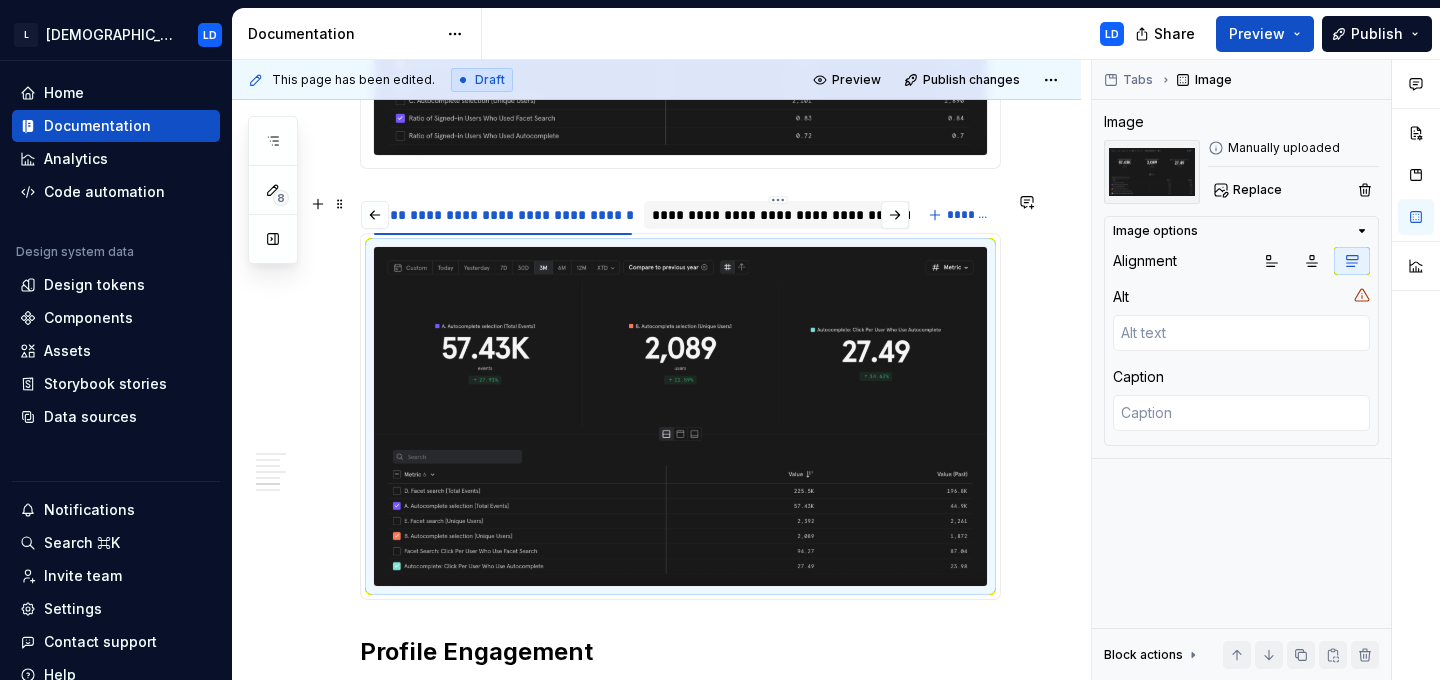 click on "**********" at bounding box center [778, 215] 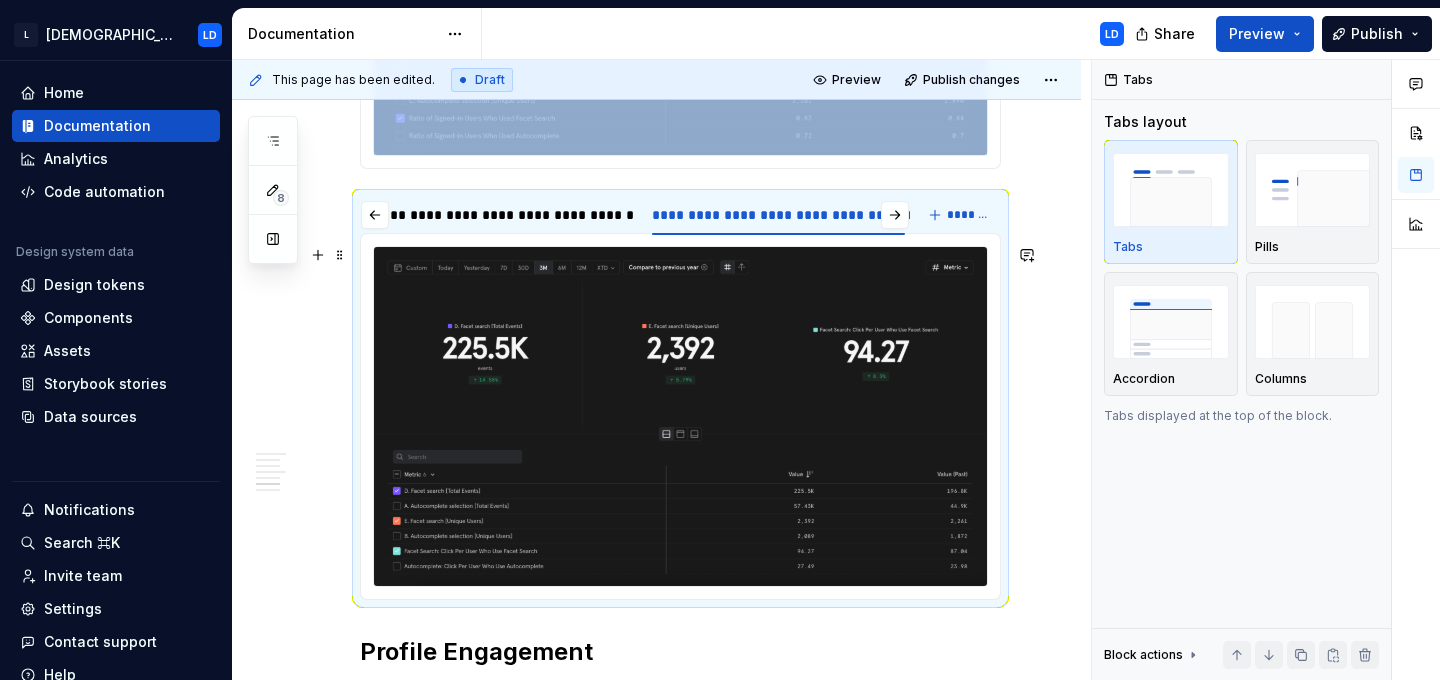 click at bounding box center [680, 416] 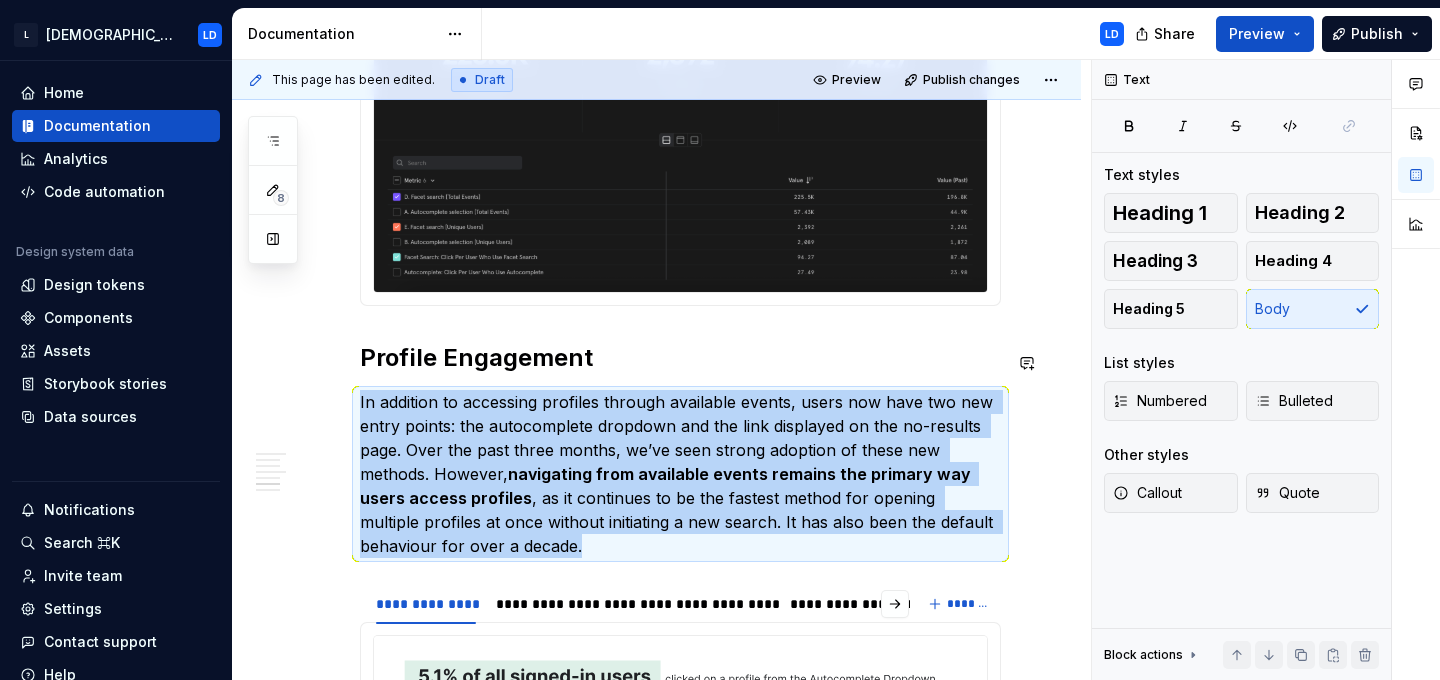 scroll, scrollTop: 5012, scrollLeft: 0, axis: vertical 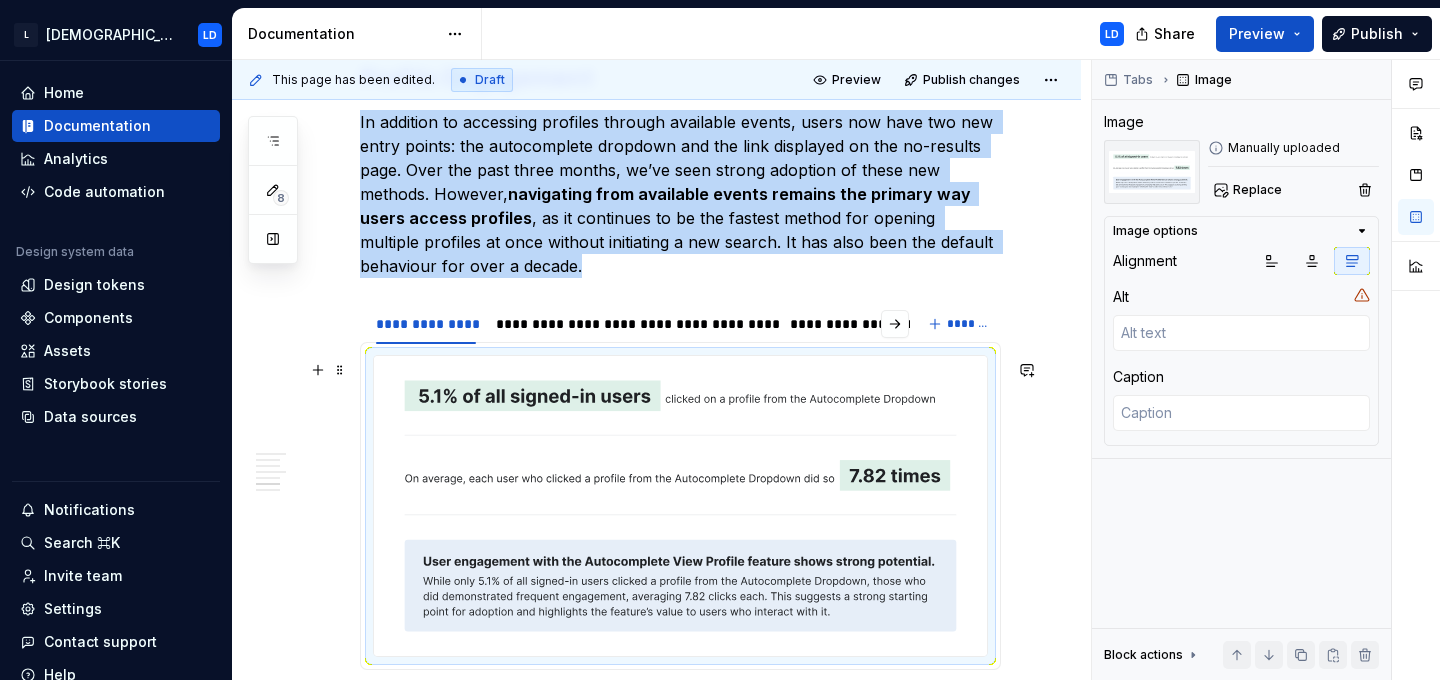 click at bounding box center [680, 506] 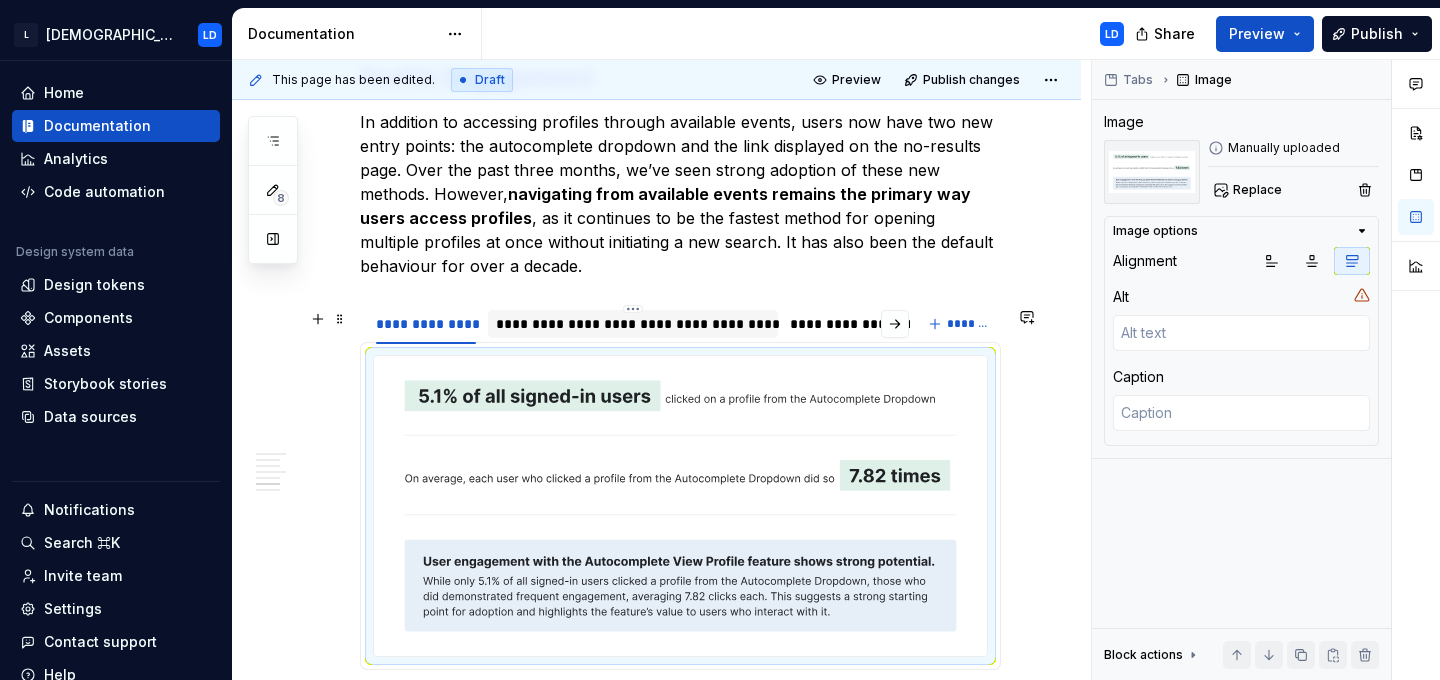 click on "**********" at bounding box center (633, 324) 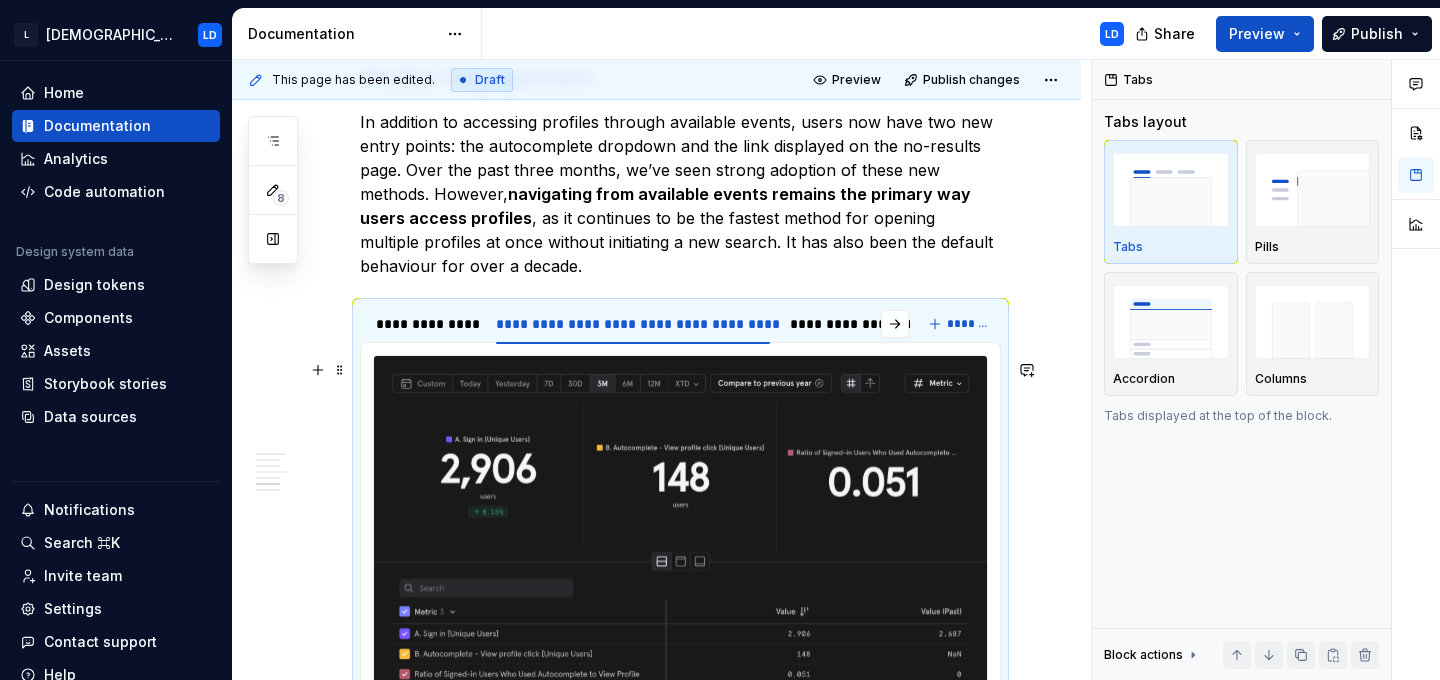 click at bounding box center [680, 534] 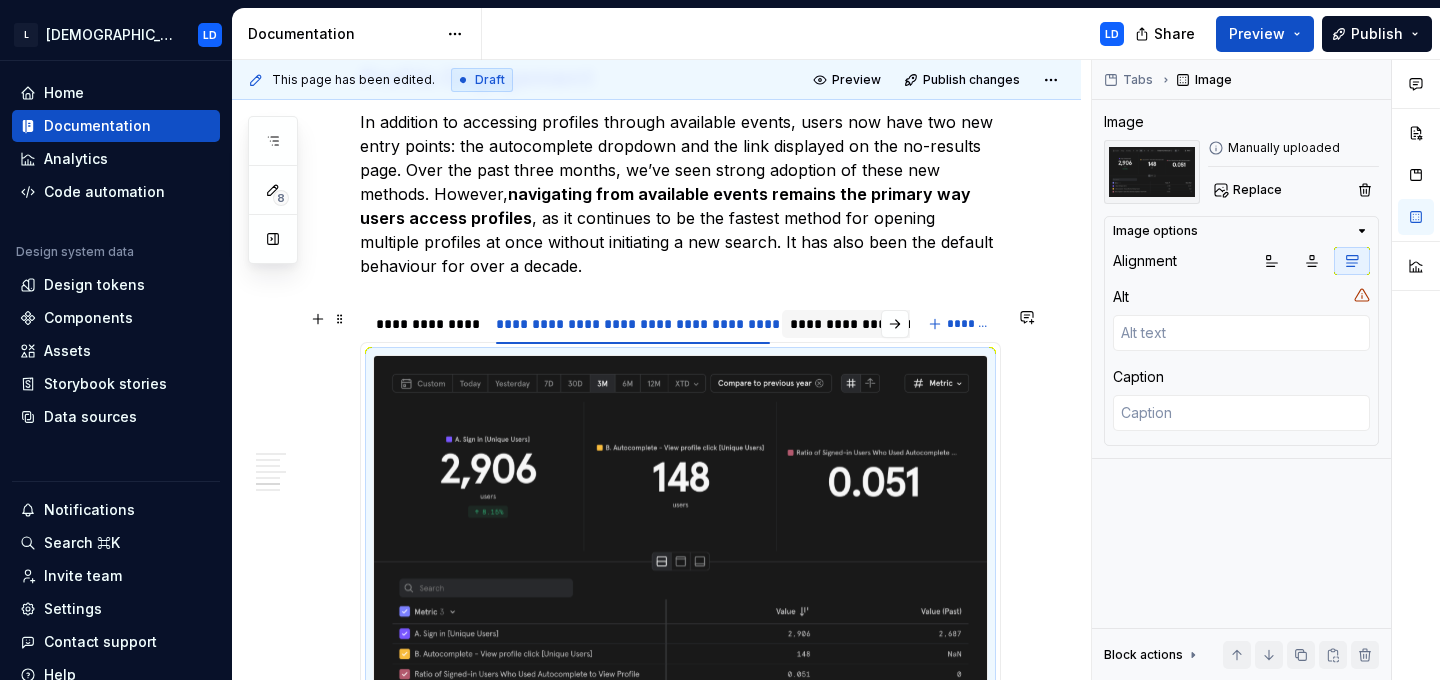 click on "**********" at bounding box center [942, 324] 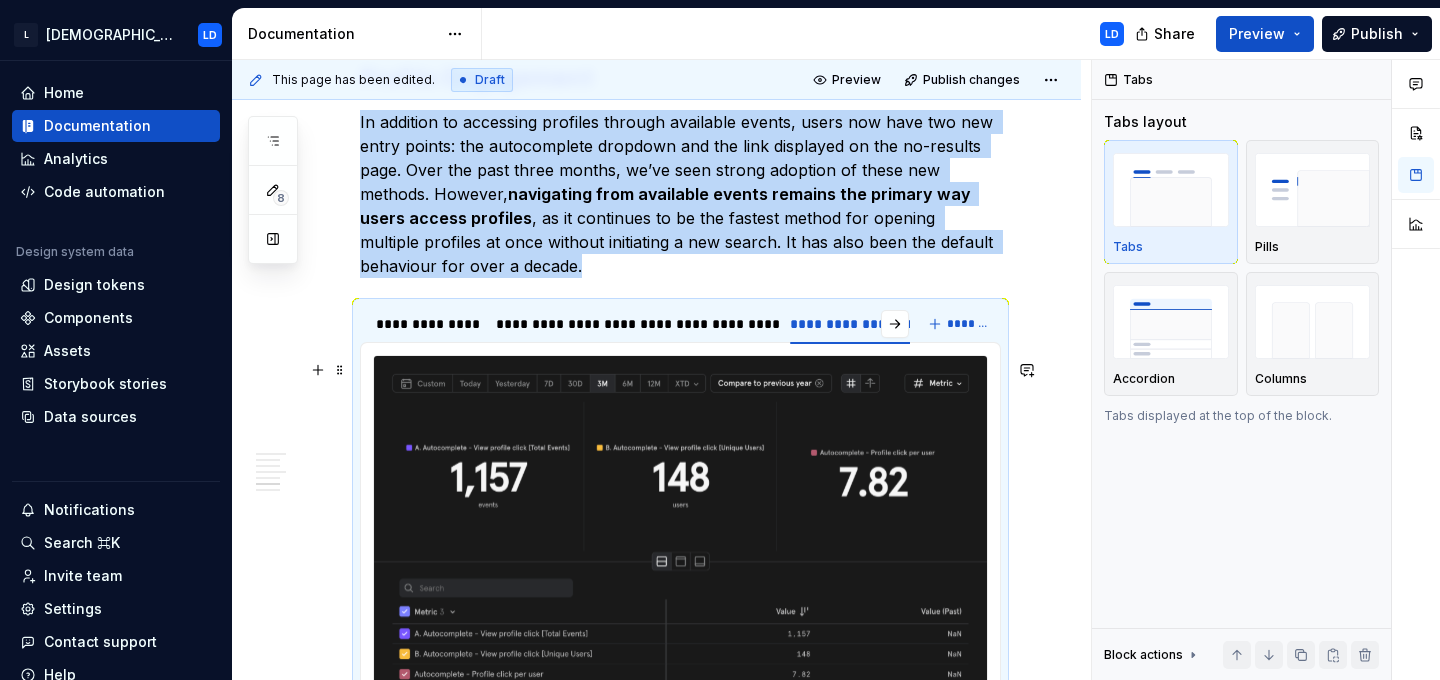 click at bounding box center (680, 534) 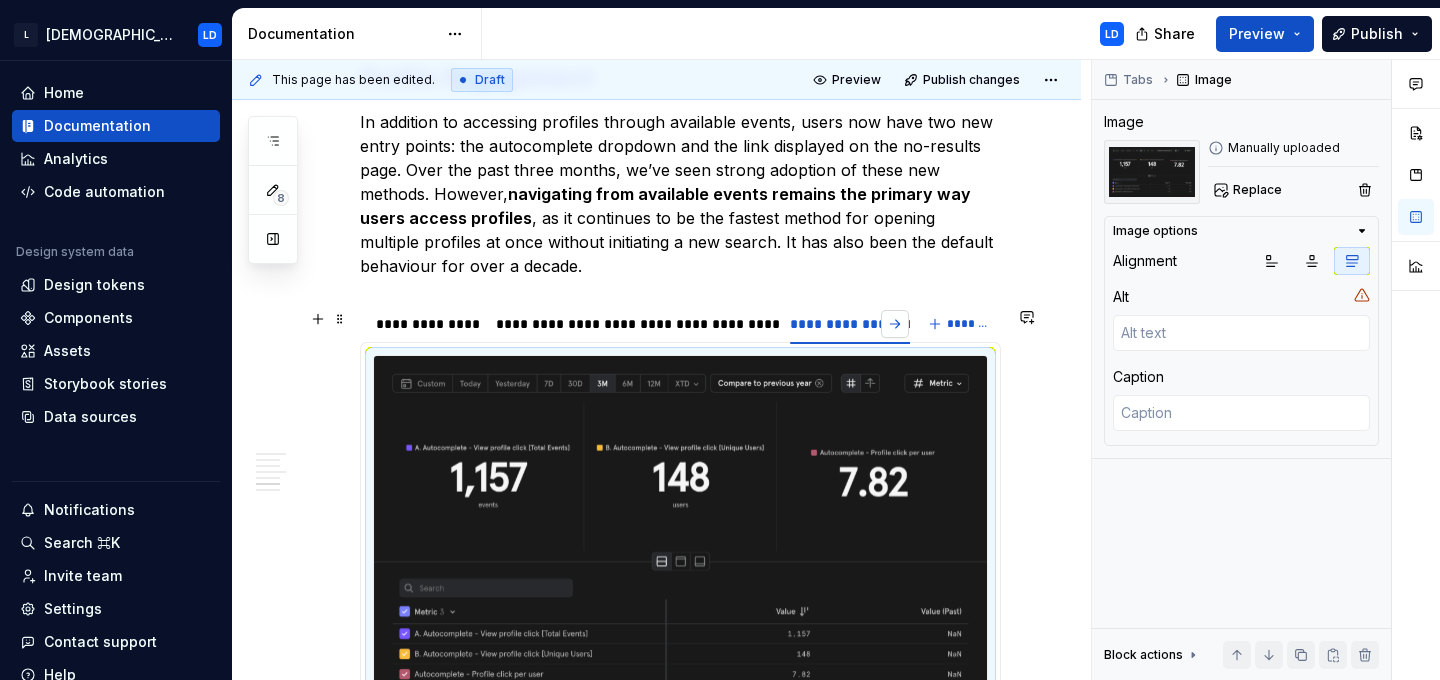 click at bounding box center [895, 324] 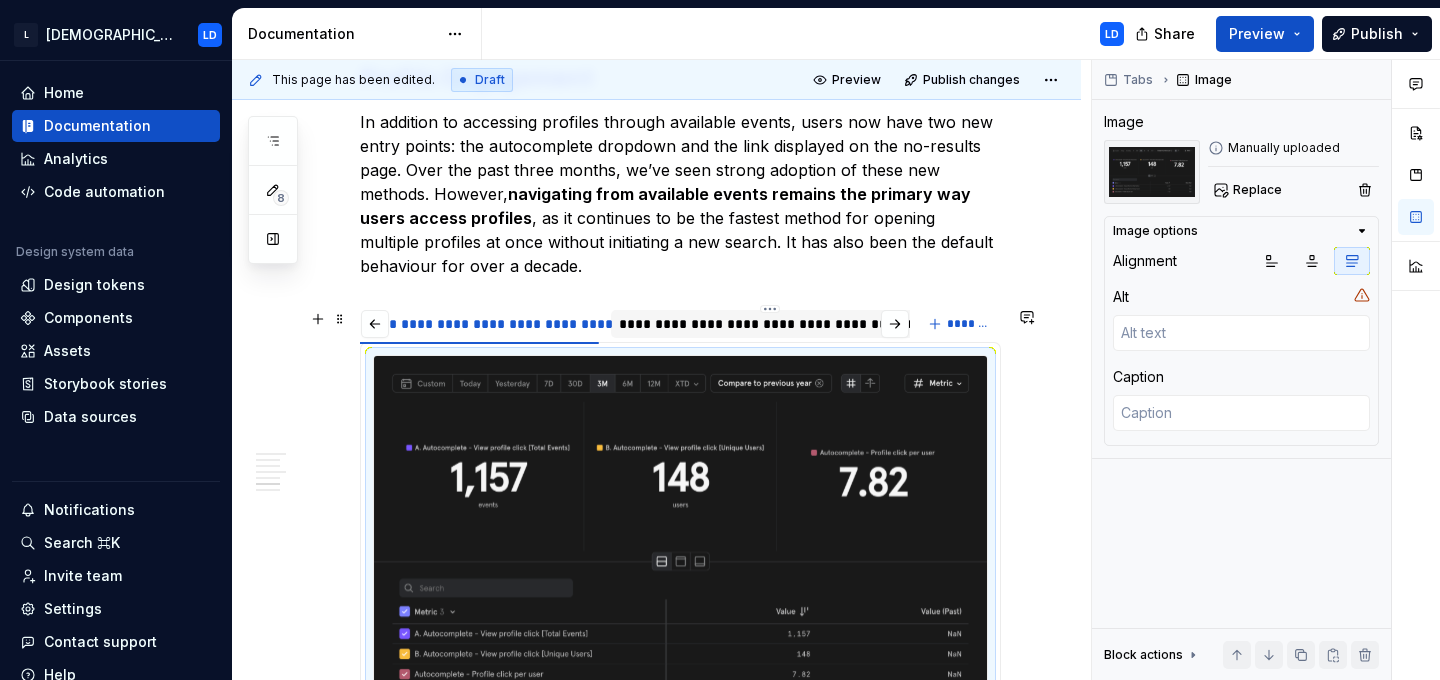 scroll, scrollTop: 0, scrollLeft: 513, axis: horizontal 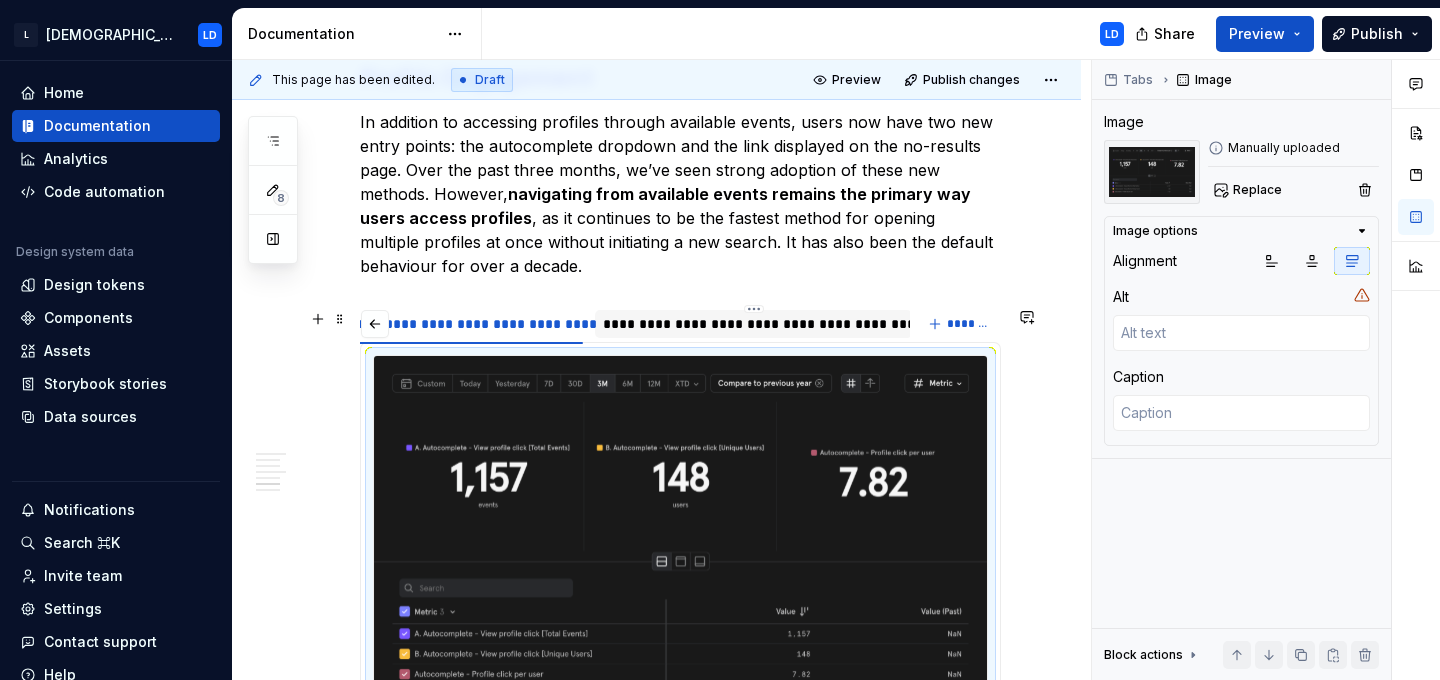 click on "**********" at bounding box center (753, 324) 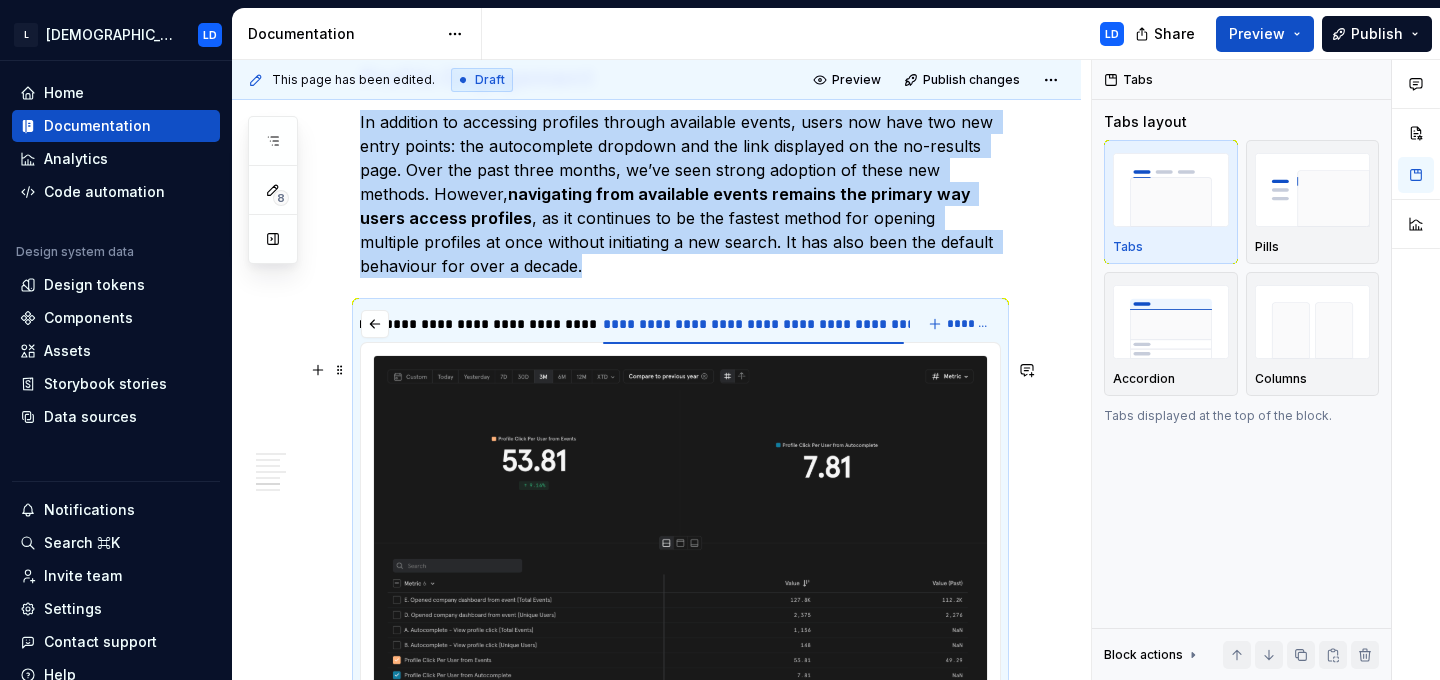 click at bounding box center [680, 525] 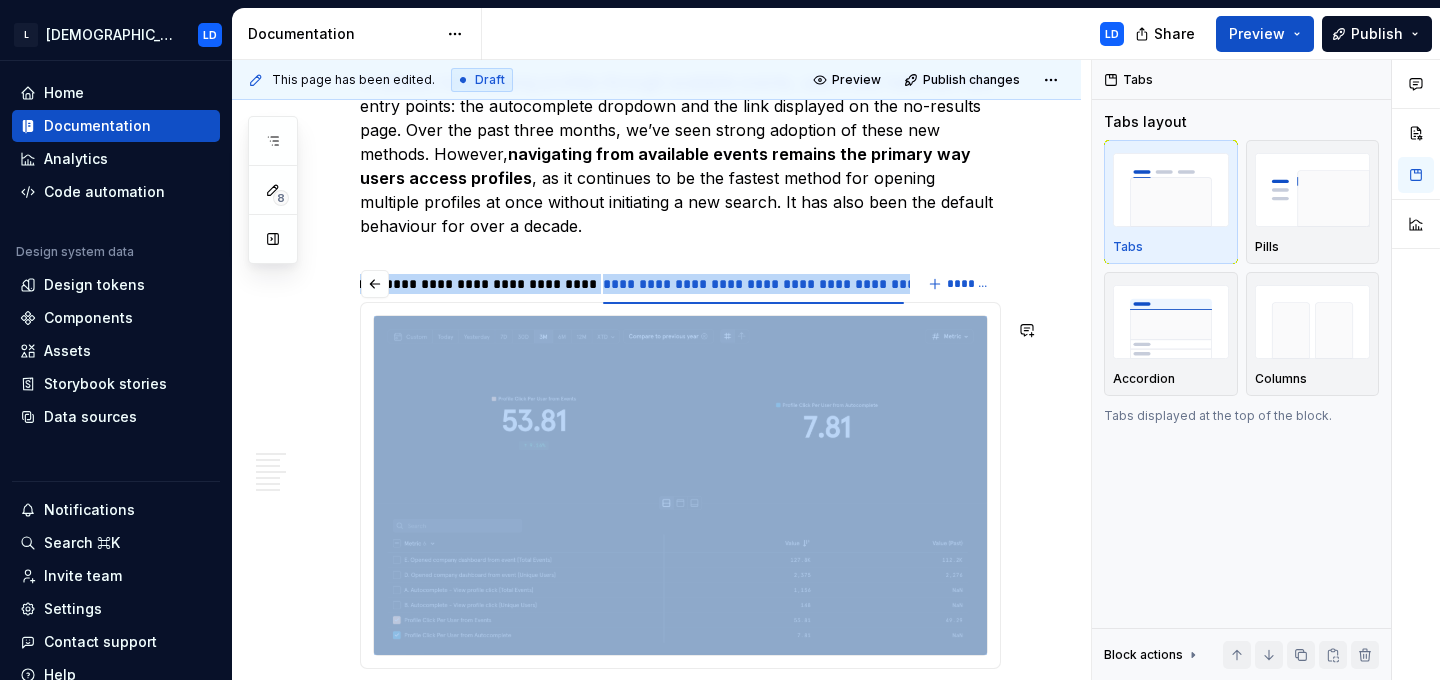 scroll, scrollTop: 5489, scrollLeft: 0, axis: vertical 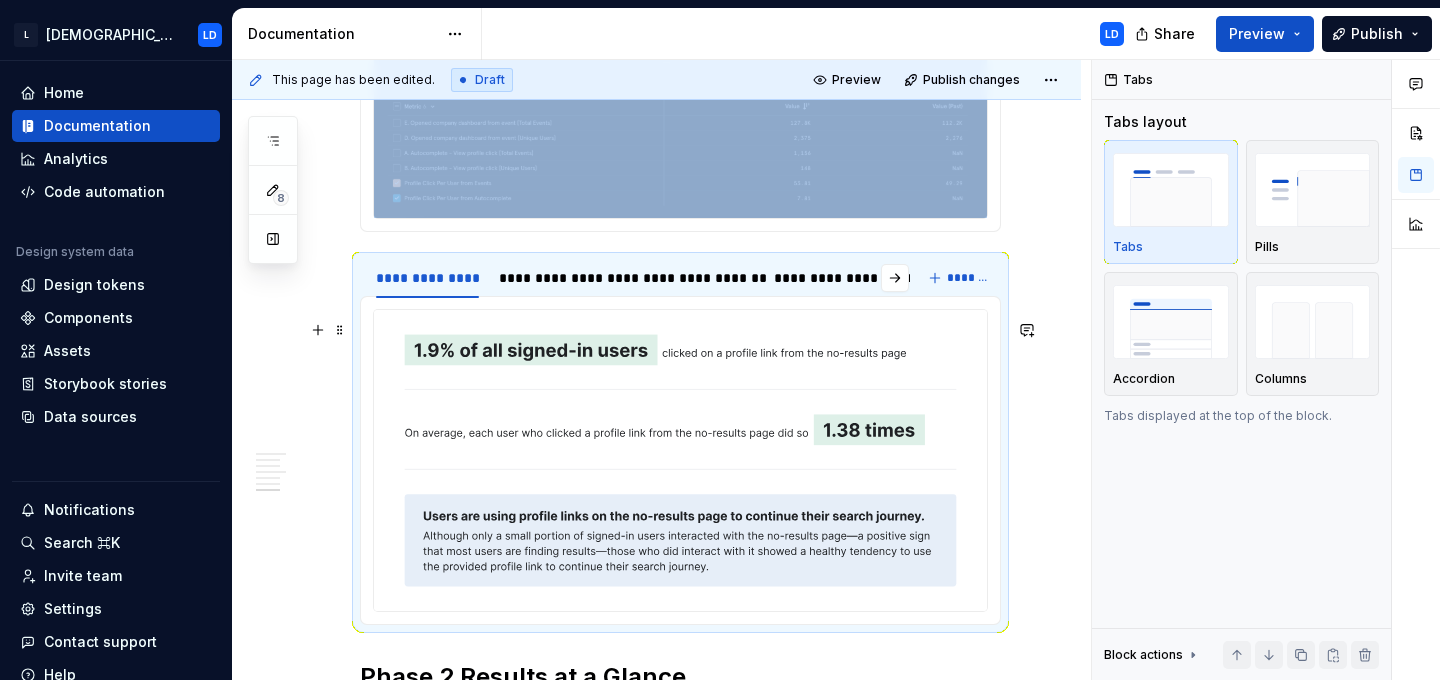 click at bounding box center (680, 460) 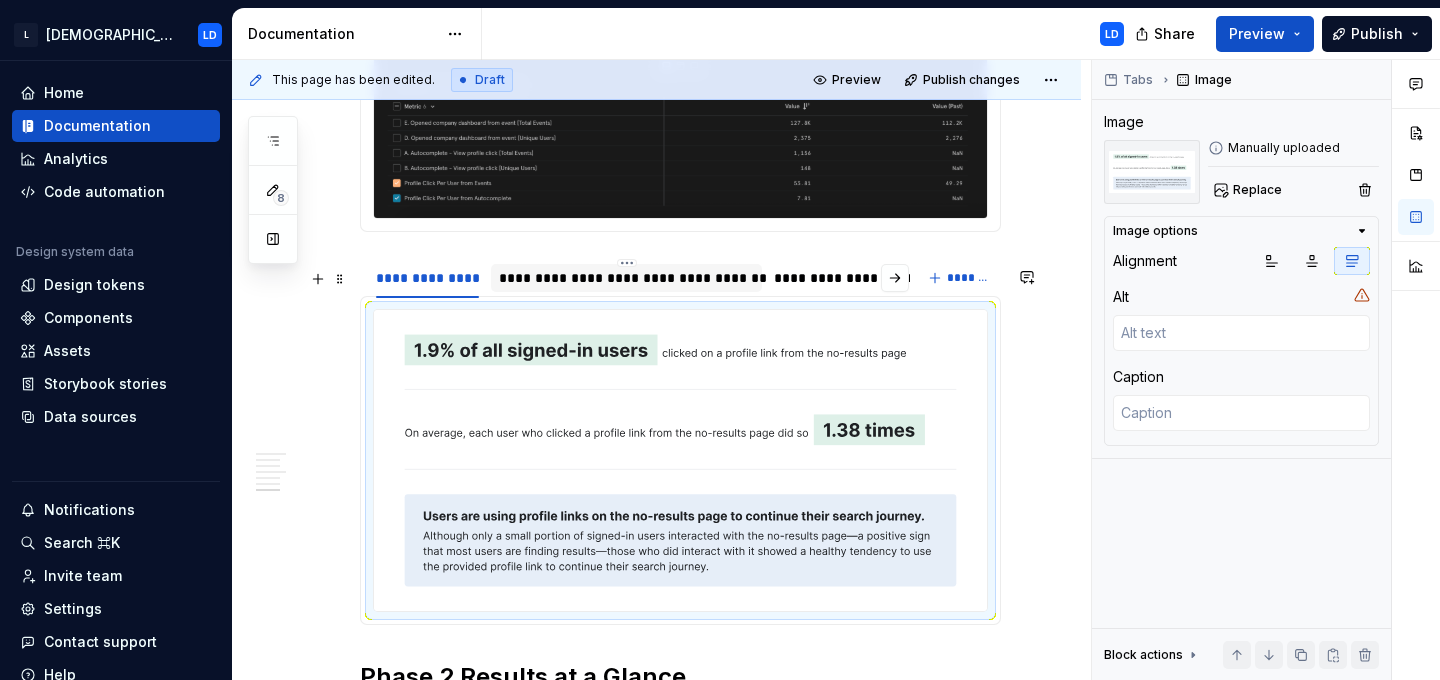 click on "**********" at bounding box center (626, 278) 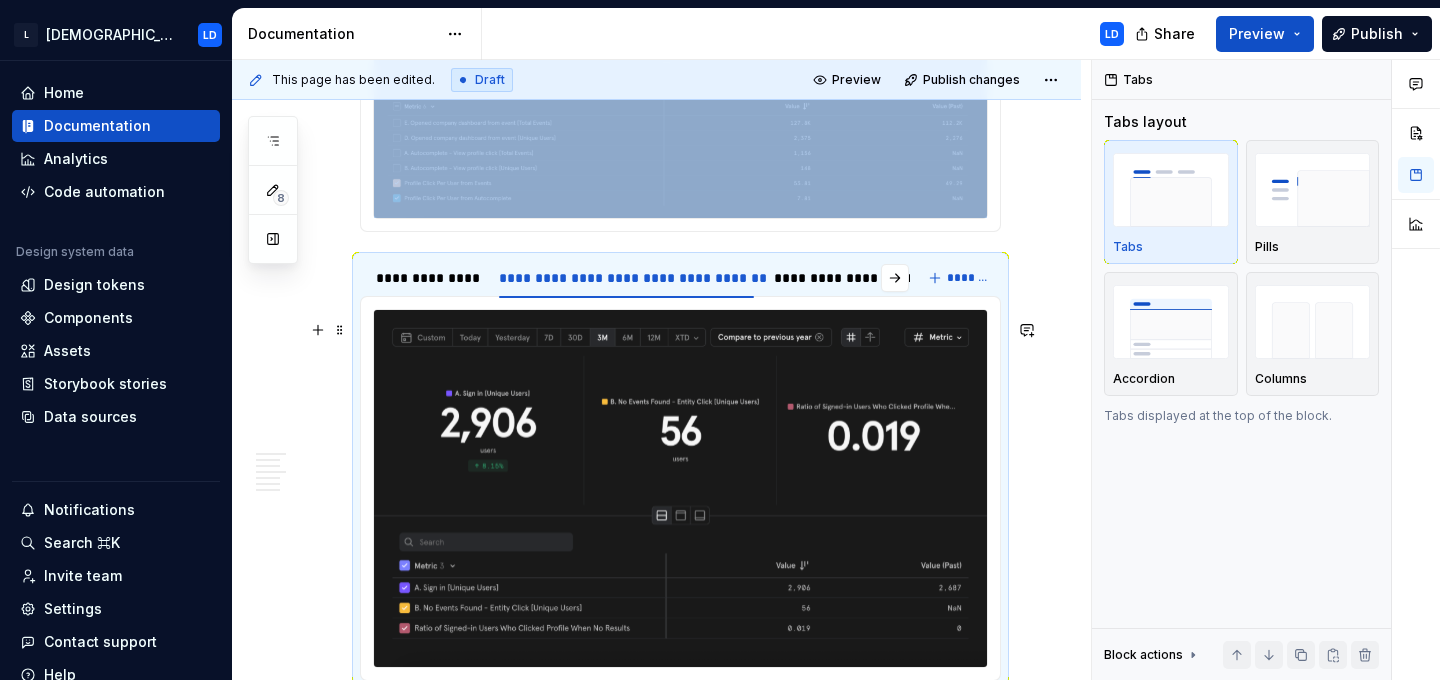 click at bounding box center (680, 488) 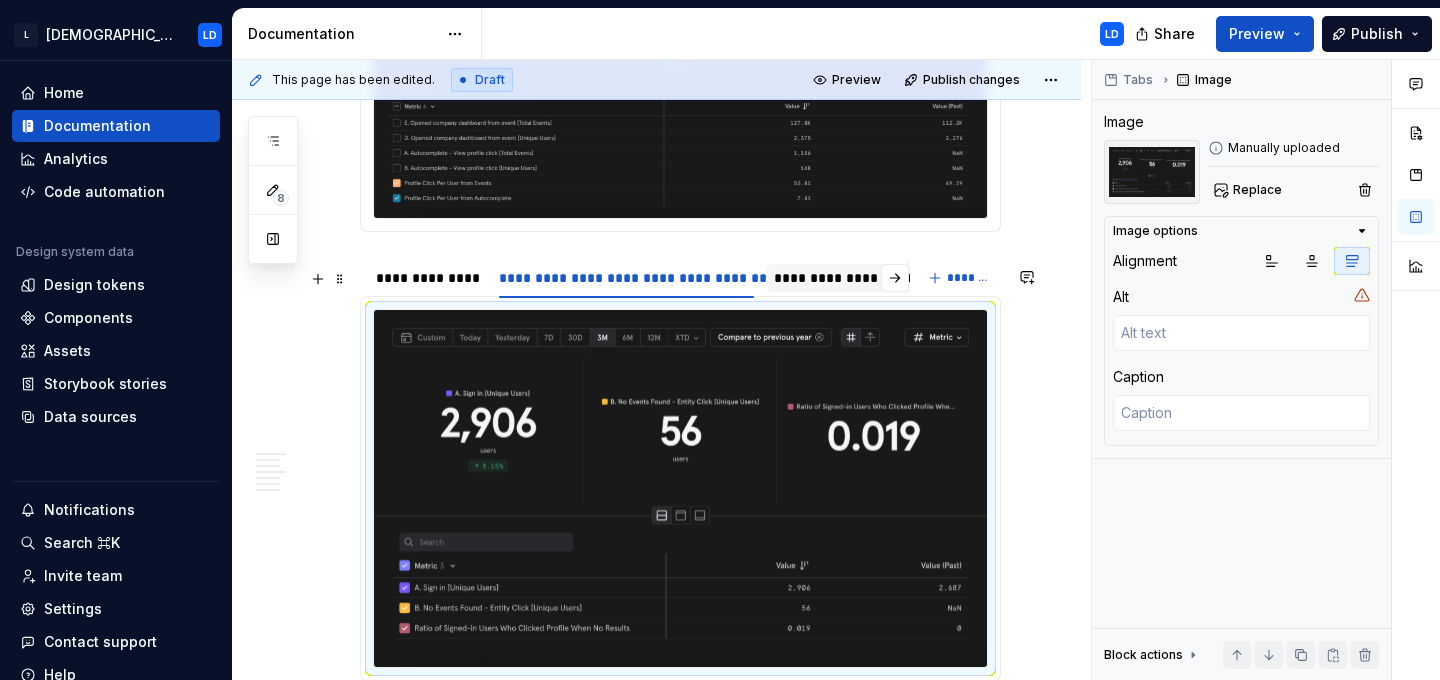 click on "**********" at bounding box center [917, 278] 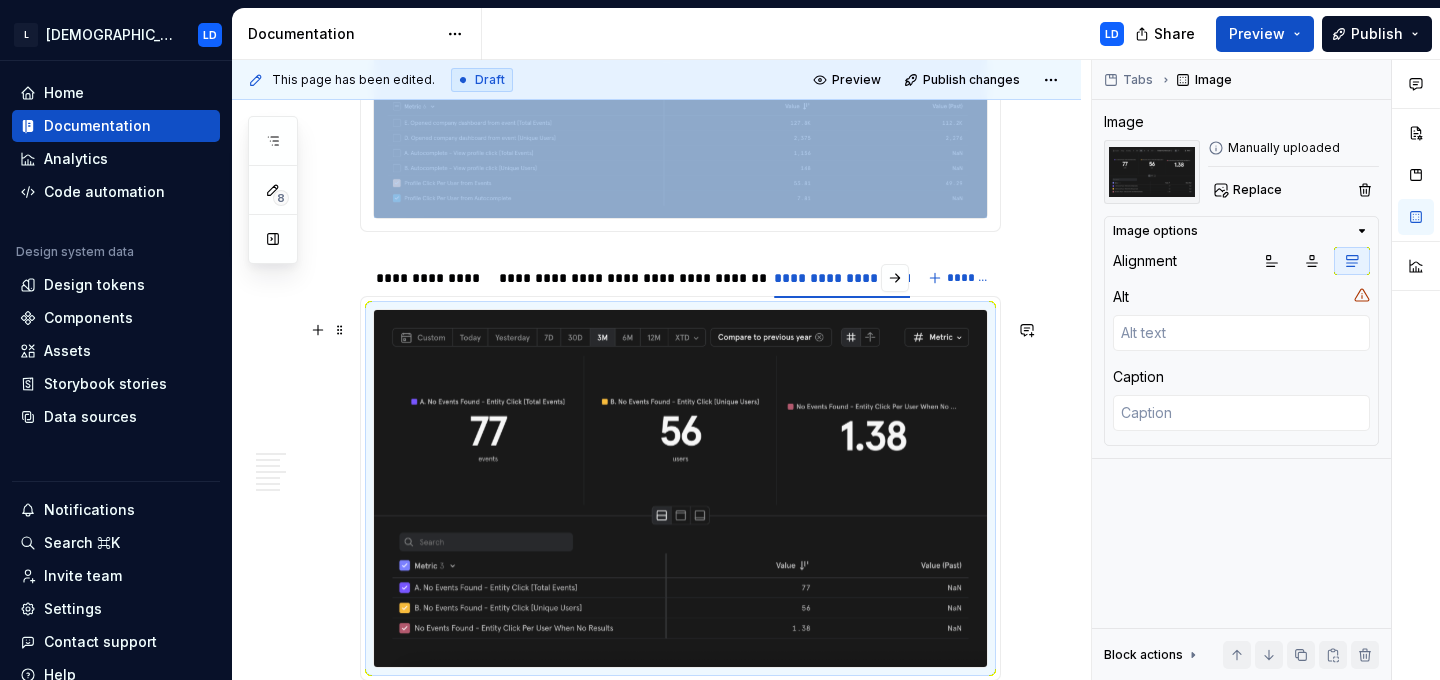 click at bounding box center (680, 488) 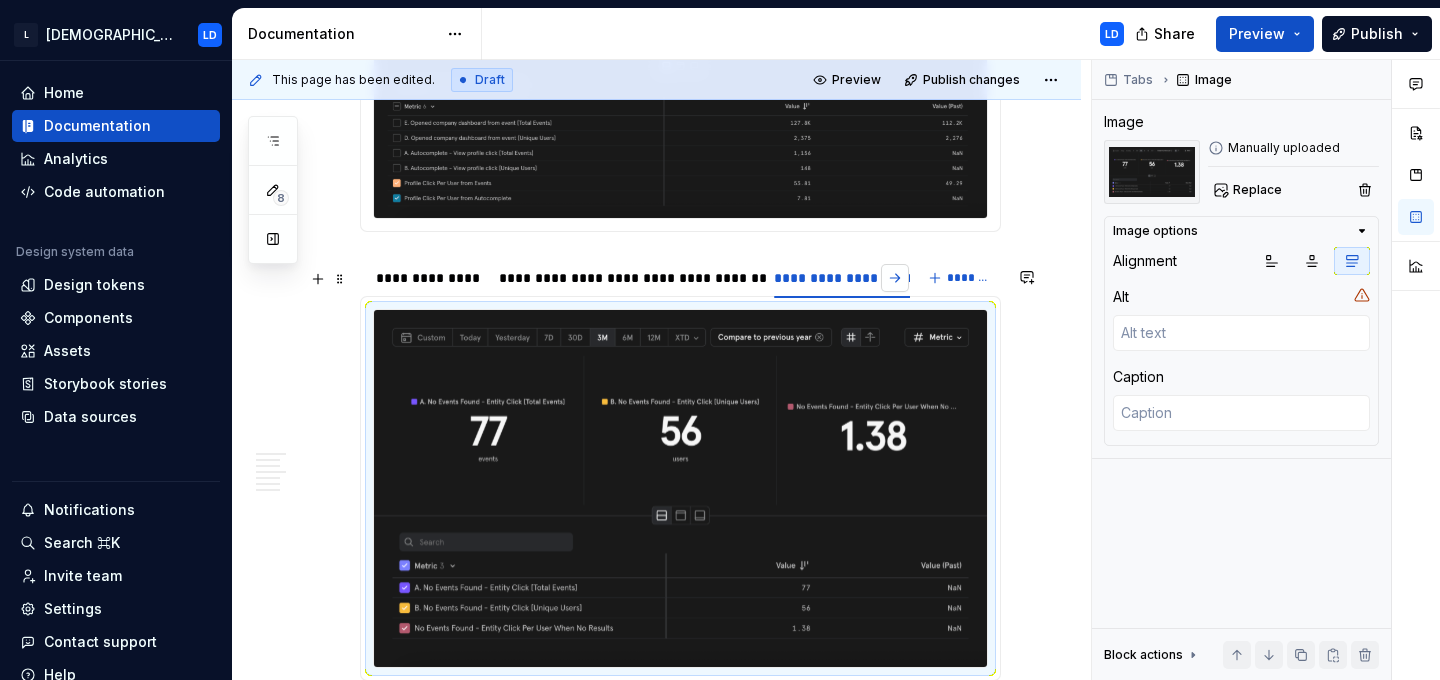 click at bounding box center [895, 278] 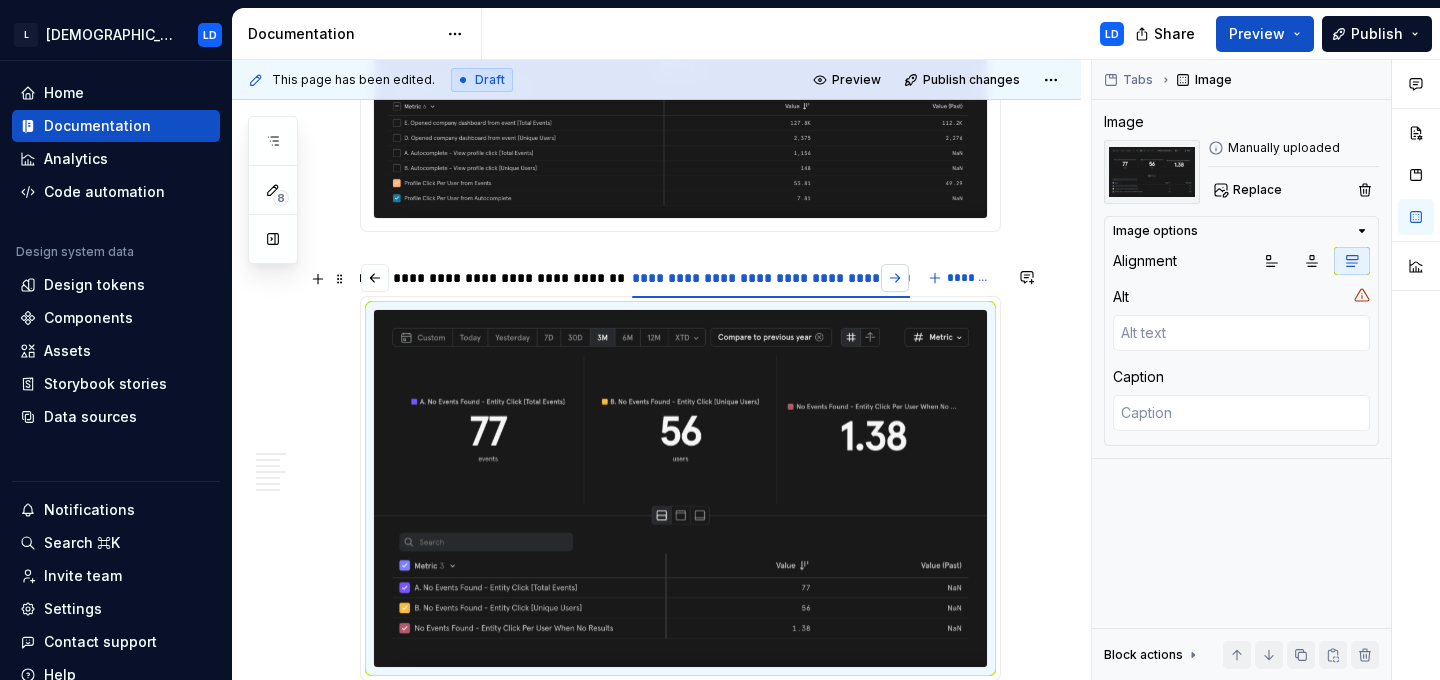 scroll, scrollTop: 0, scrollLeft: 156, axis: horizontal 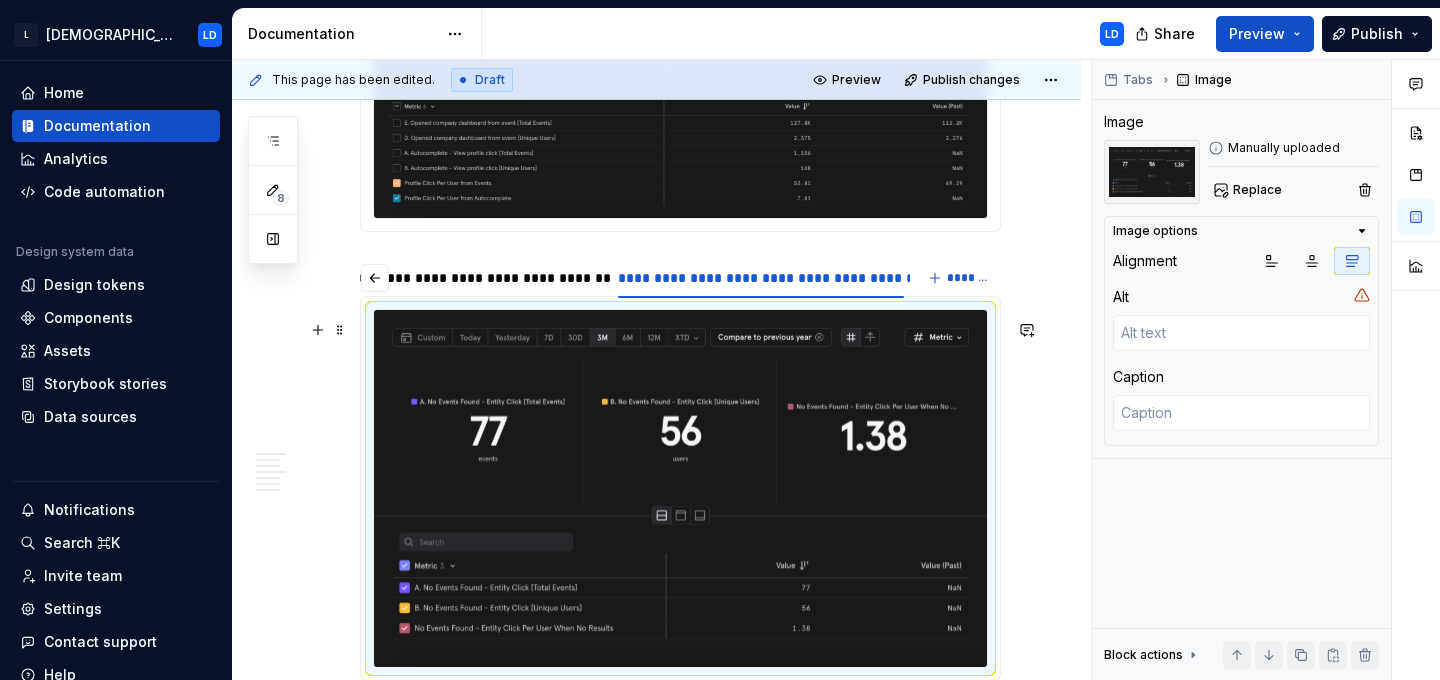 click at bounding box center [680, 488] 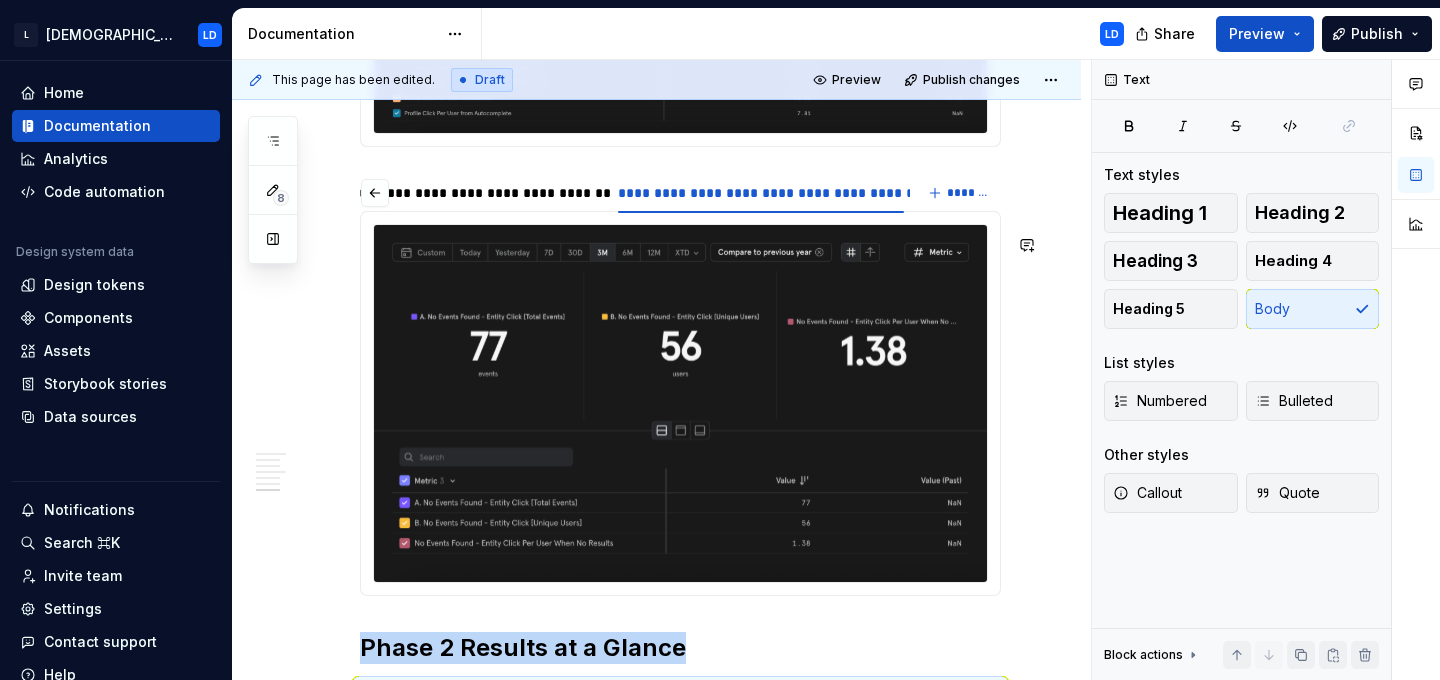 scroll, scrollTop: 5734, scrollLeft: 0, axis: vertical 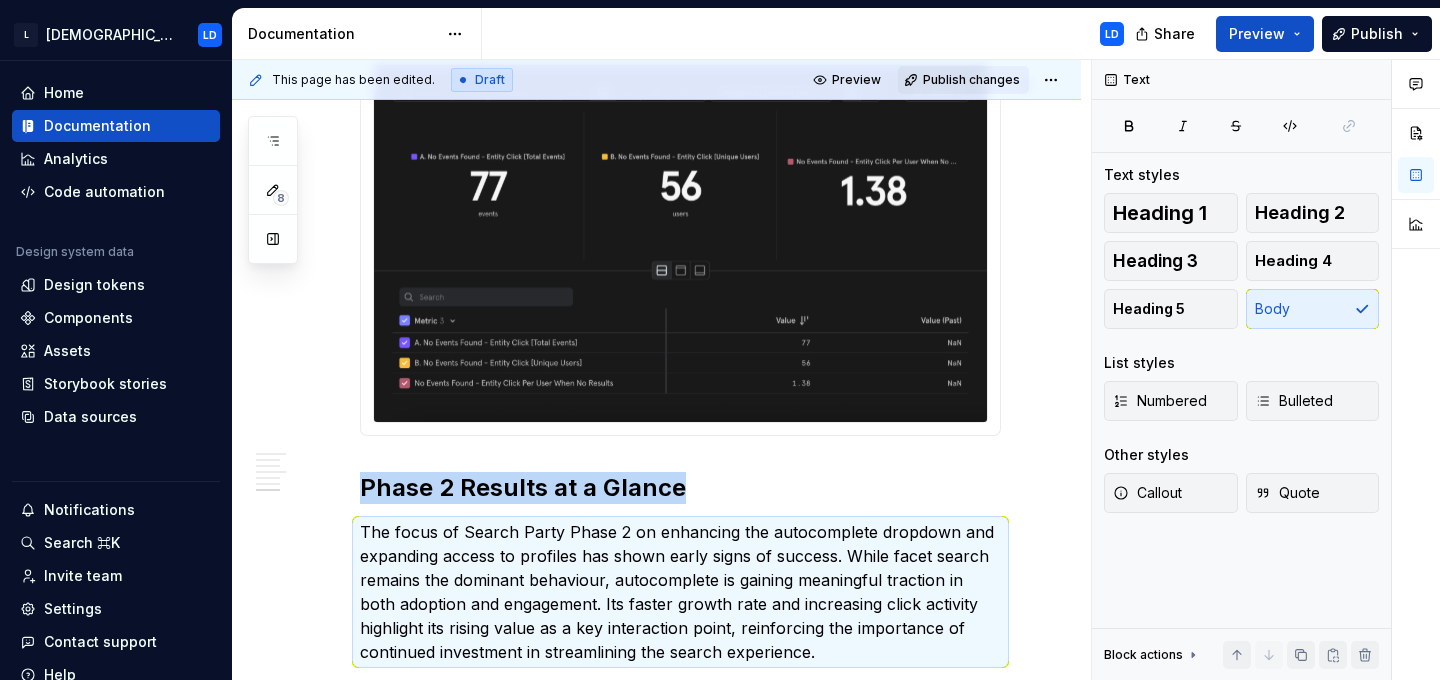 click on "Publish changes" at bounding box center [971, 80] 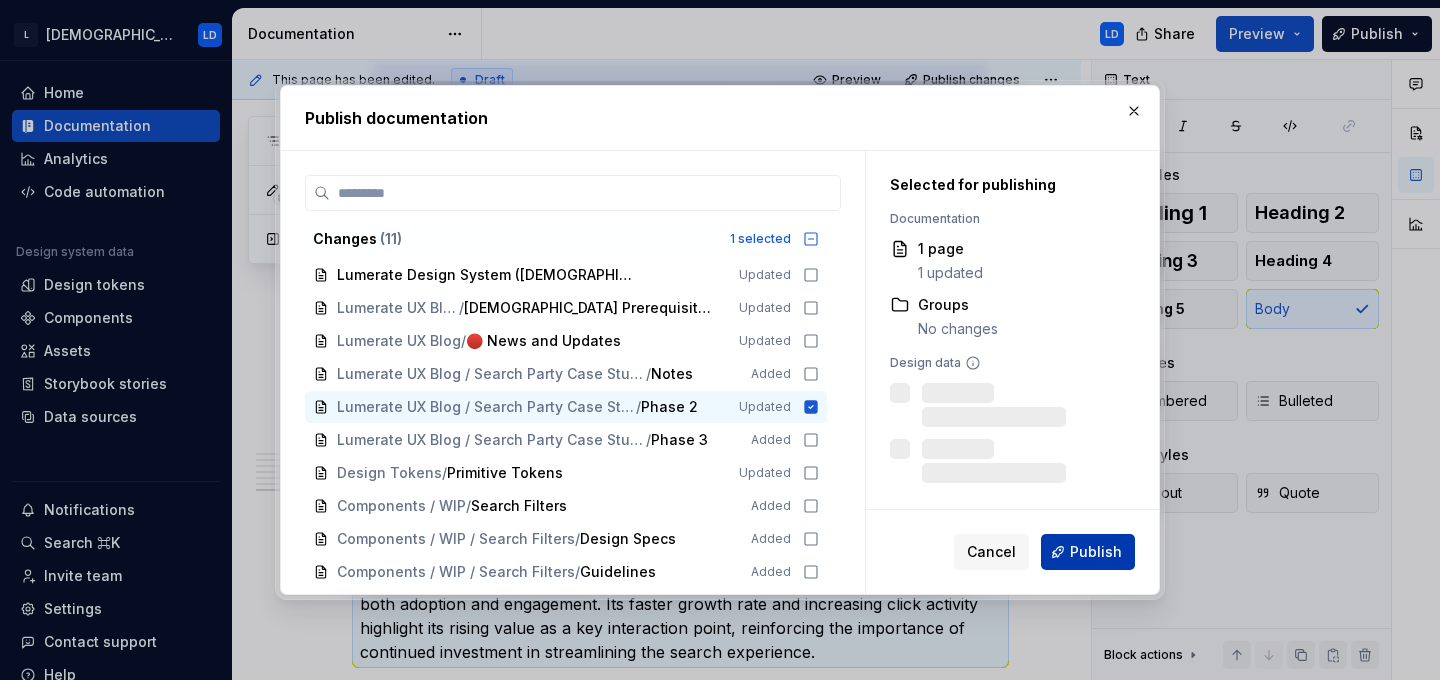 click on "Publish" at bounding box center [1096, 552] 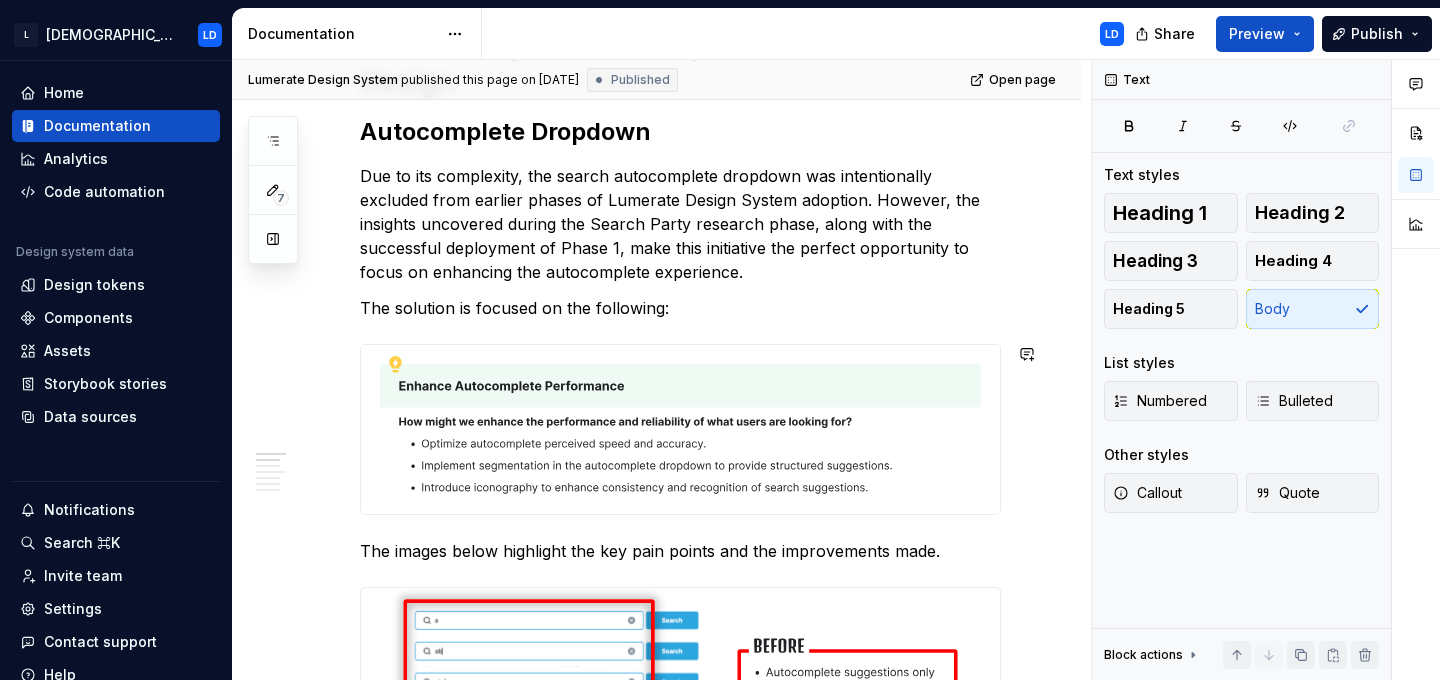 scroll, scrollTop: 0, scrollLeft: 0, axis: both 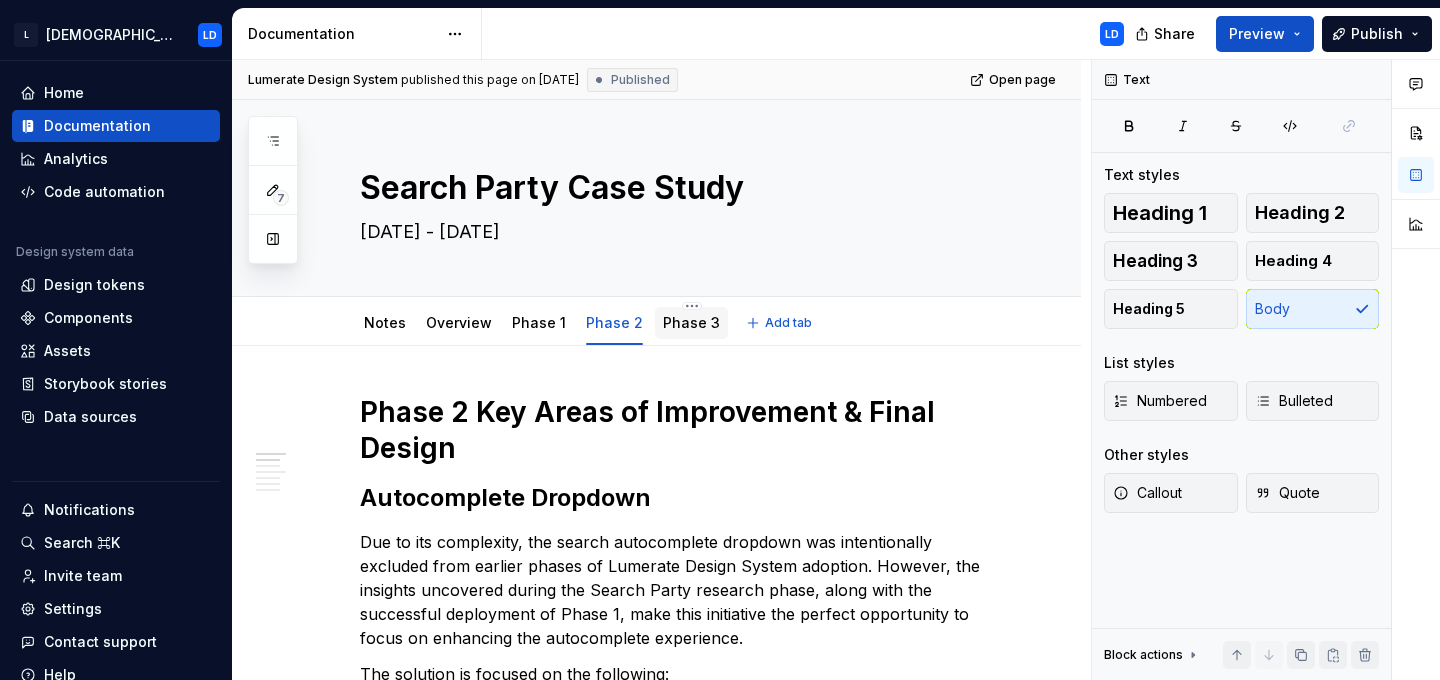 click on "Phase 3" at bounding box center (691, 323) 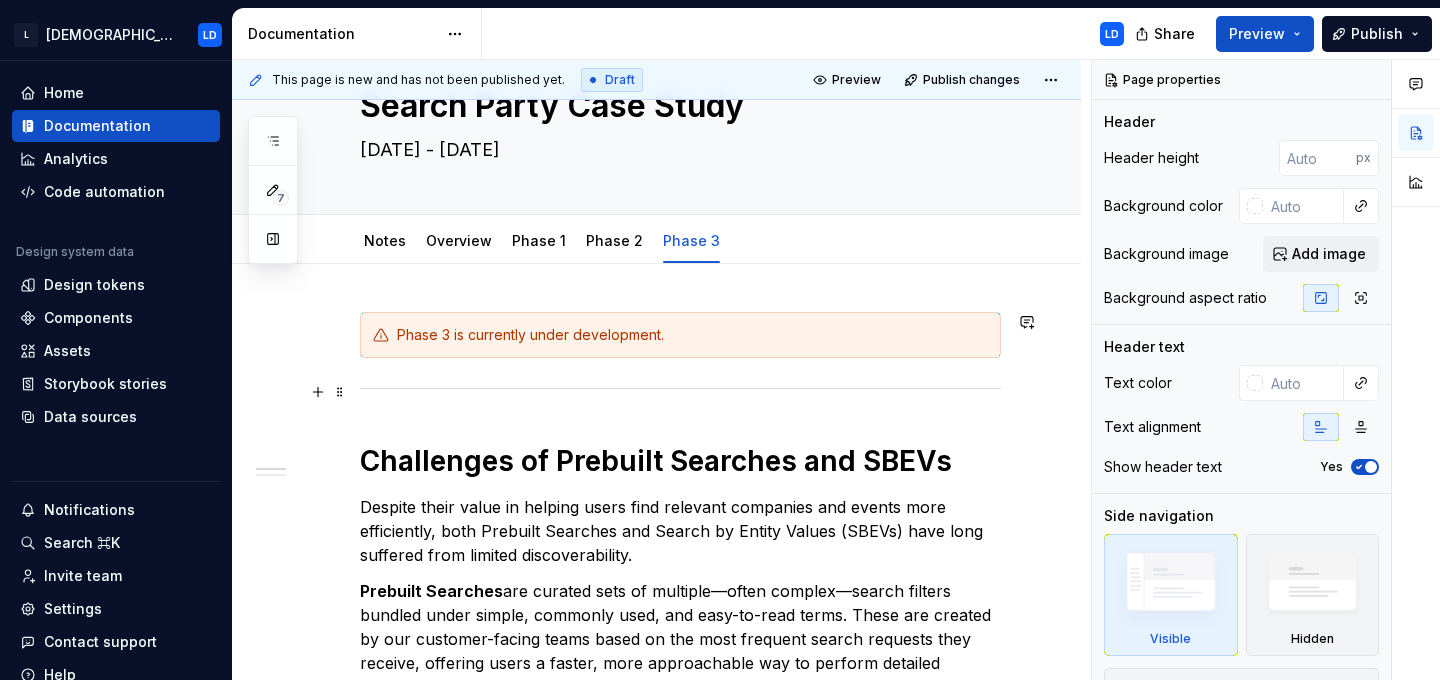 scroll, scrollTop: 103, scrollLeft: 0, axis: vertical 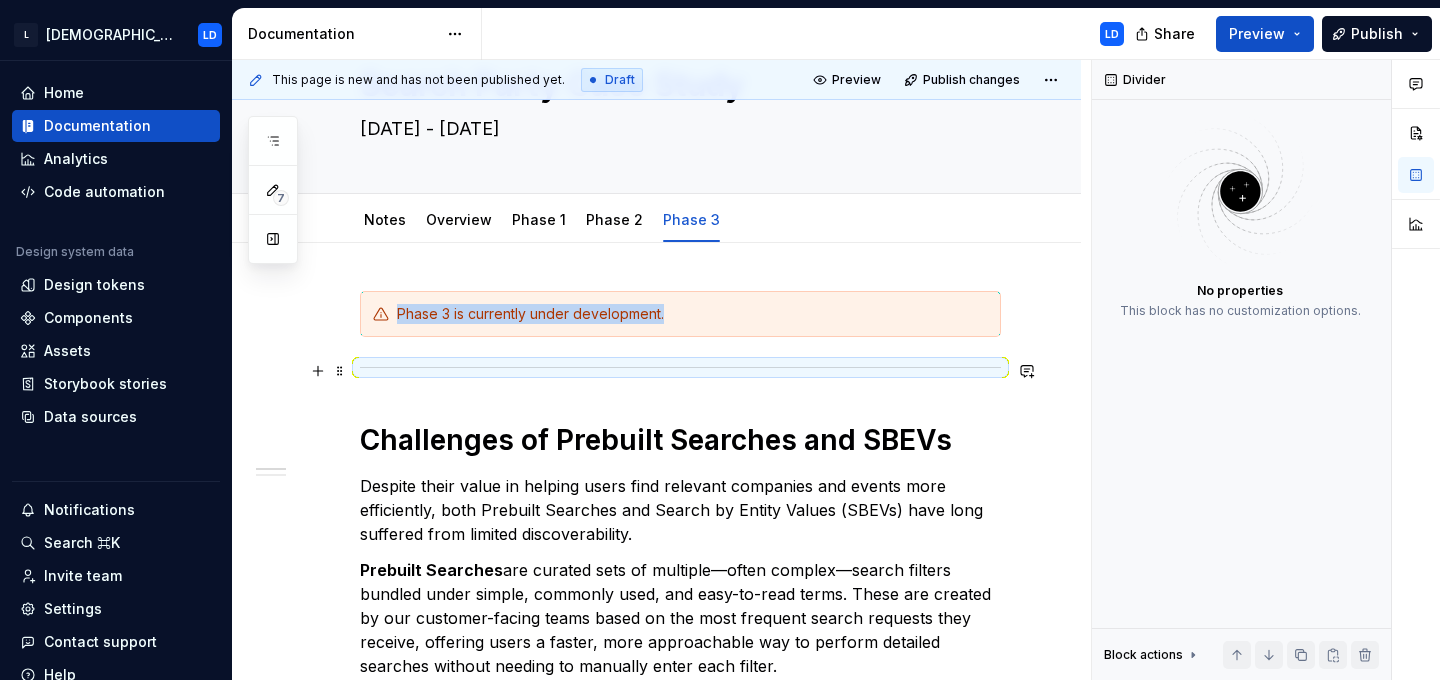 click at bounding box center [680, 367] 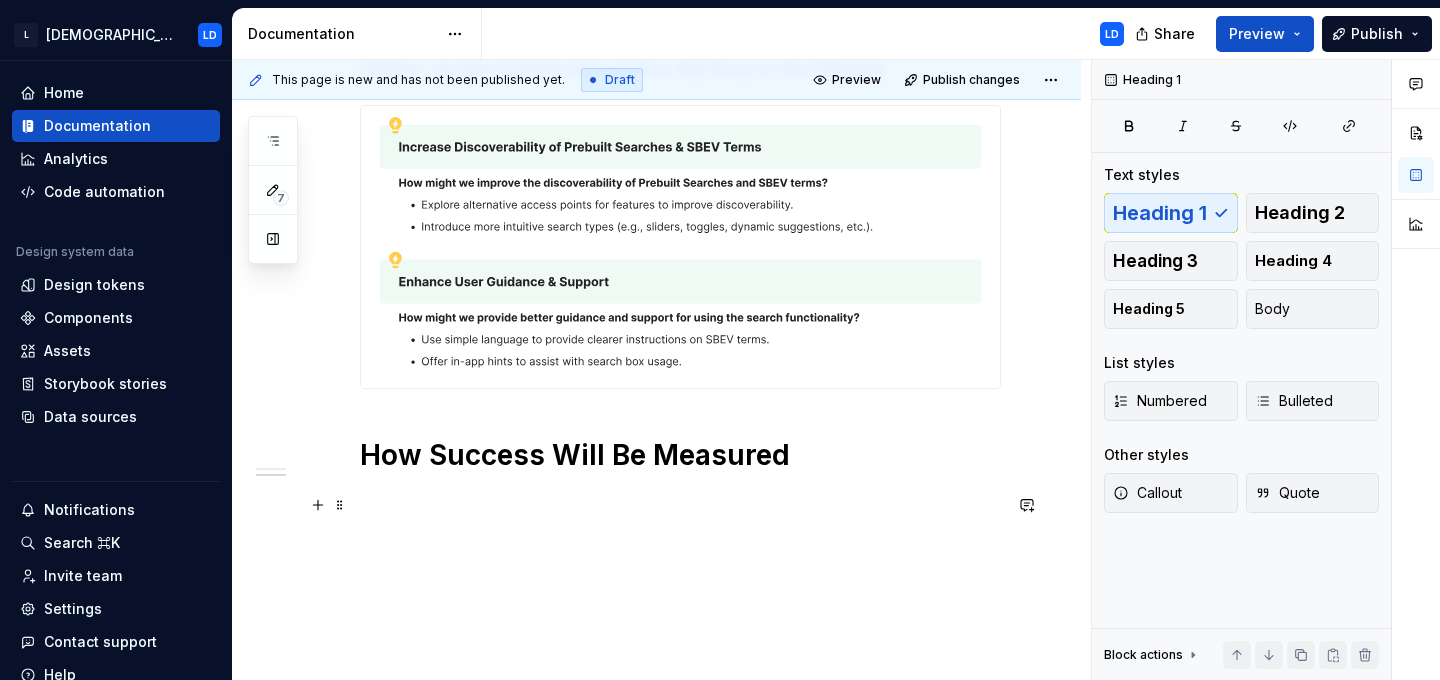 scroll, scrollTop: 1372, scrollLeft: 0, axis: vertical 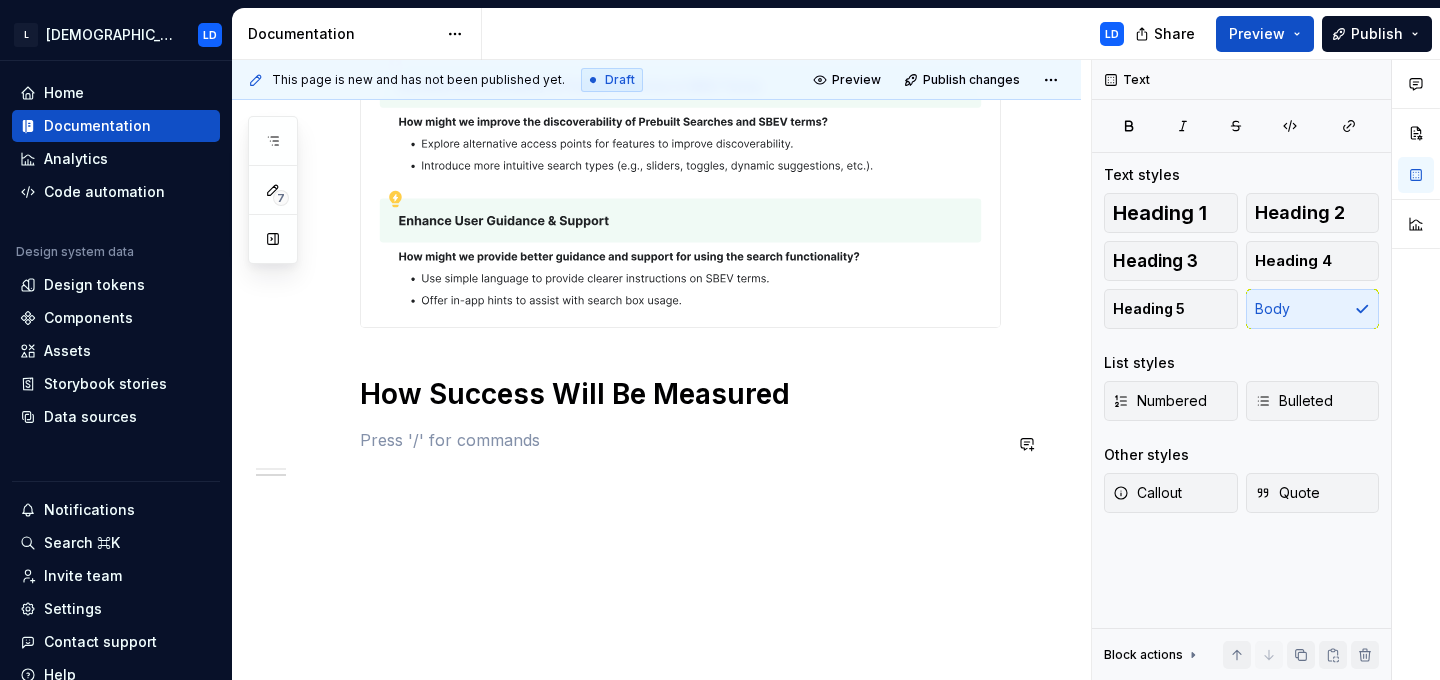 click on "Phase 3 is currently under development. Challenges of Prebuilt Searches and SBEVs Despite their value in helping users find relevant companies and events more efficiently, both Prebuilt Searches and Search by Entity Values (SBEVs) have long suffered from limited discoverability. Prebuilt Searches  are curated sets of multiple—often complex—search filters bundled under simple, commonly used, and easy-to-read terms. These are created by our customer-facing teams based on the most frequent search requests they receive, offering users a faster, more approachable way to perform detailed searches without needing to manually enter each filter. SBEVs , on the other hand, function more like advanced filters tailored to specific types of entities—such as companies, conditions, or therapies. For example, "employee count" is an SBEV that applies only to companies, making it highly contextual and precise, but potentially harder to discover without prior knowledge. How Success Will Be Measured" at bounding box center [680, -261] 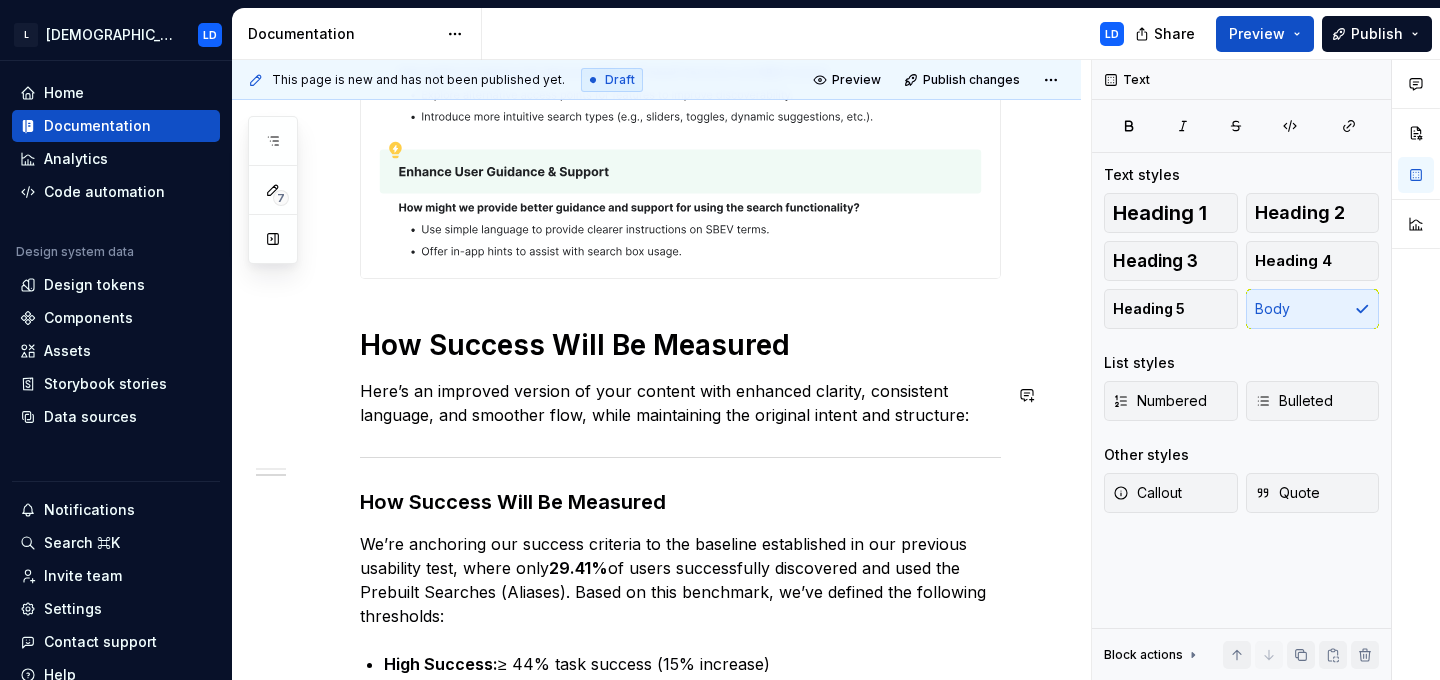 scroll, scrollTop: 1435, scrollLeft: 0, axis: vertical 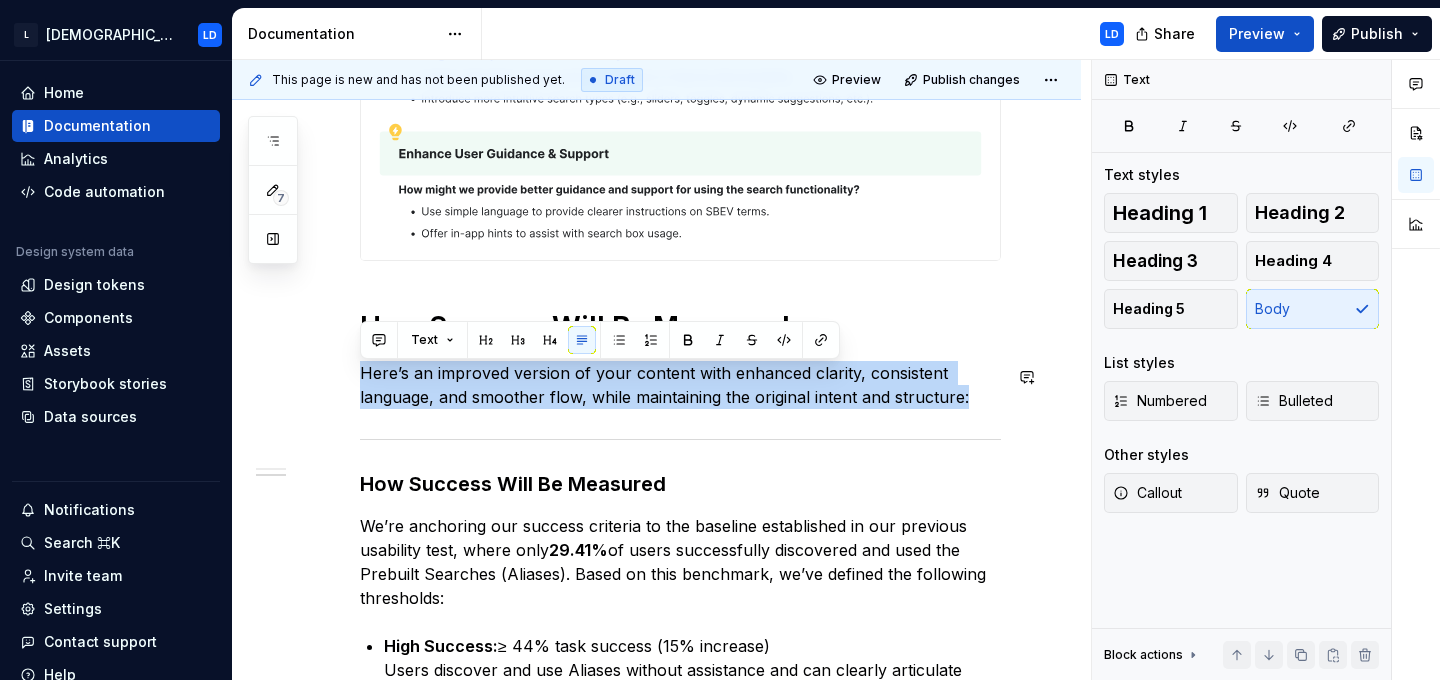 drag, startPoint x: 975, startPoint y: 400, endPoint x: 328, endPoint y: 360, distance: 648.2353 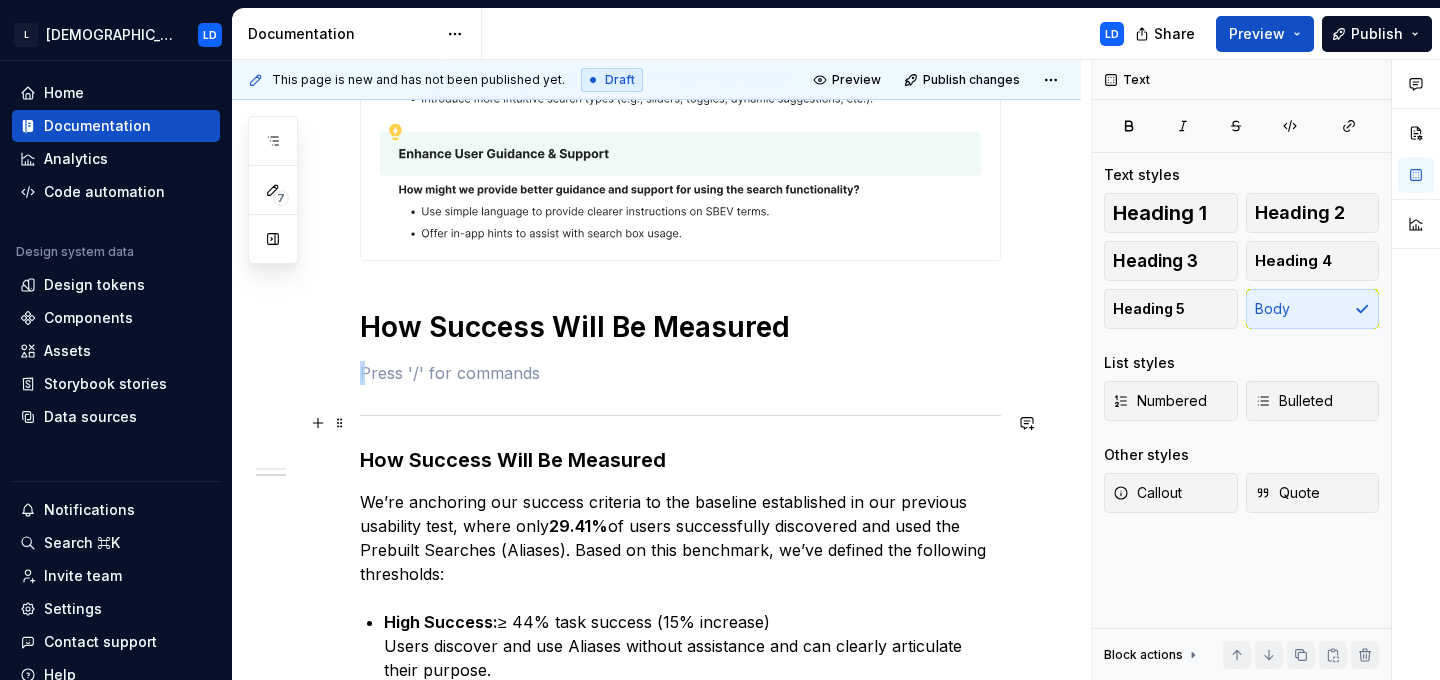 click at bounding box center (680, 415) 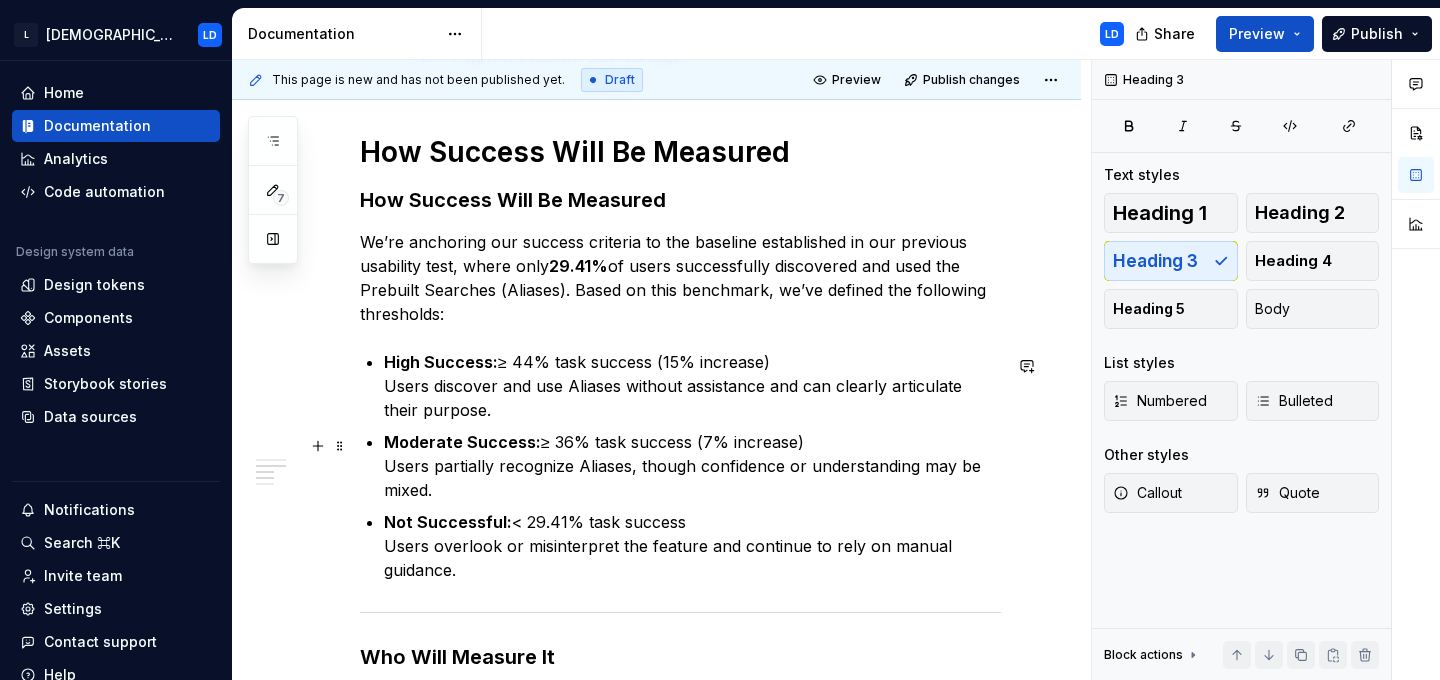 scroll, scrollTop: 1607, scrollLeft: 0, axis: vertical 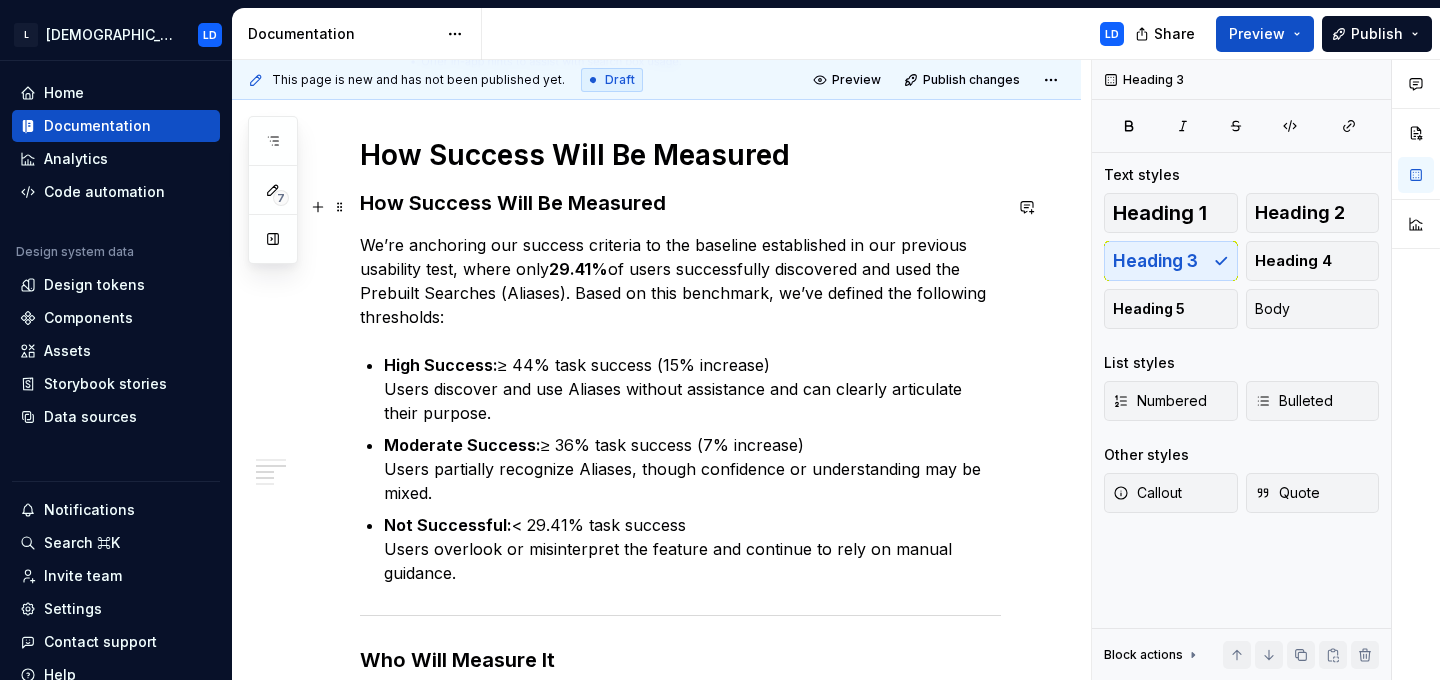 click on "How Success Will Be Measured" at bounding box center (680, 203) 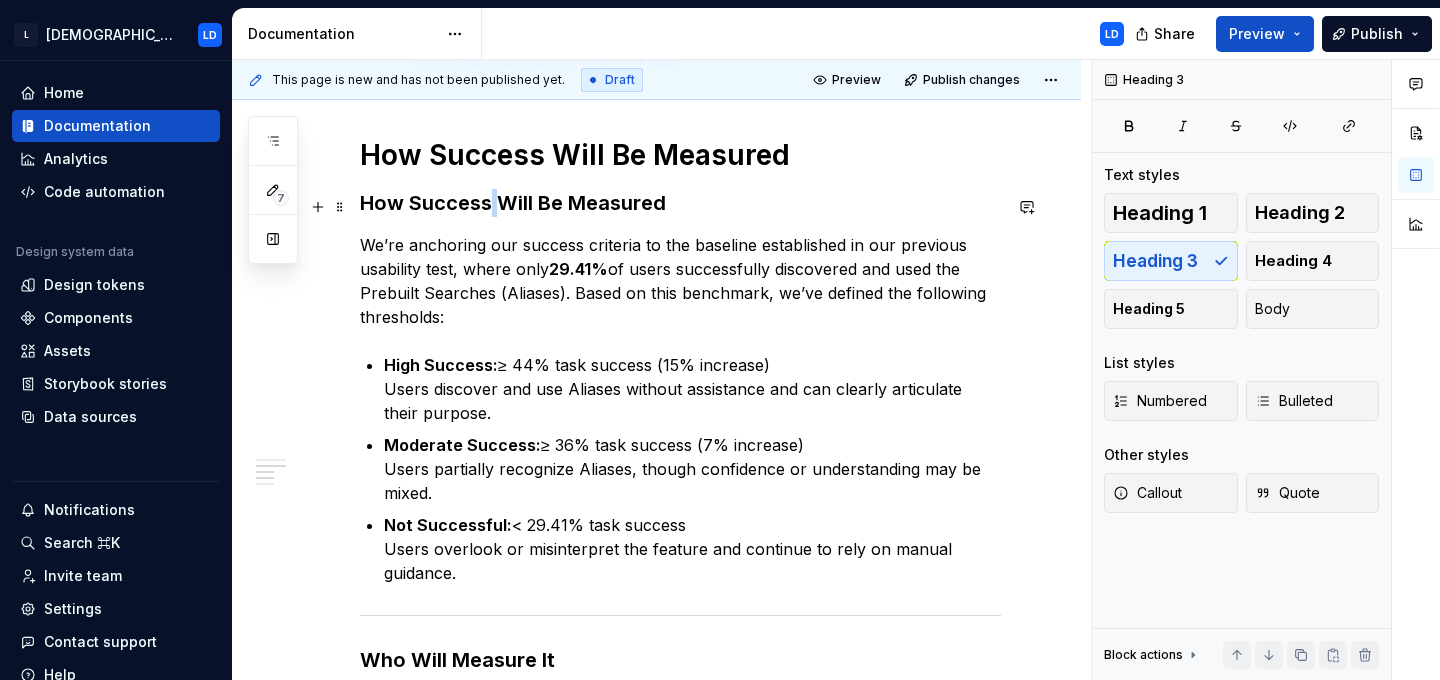 click on "How Success Will Be Measured" at bounding box center (680, 203) 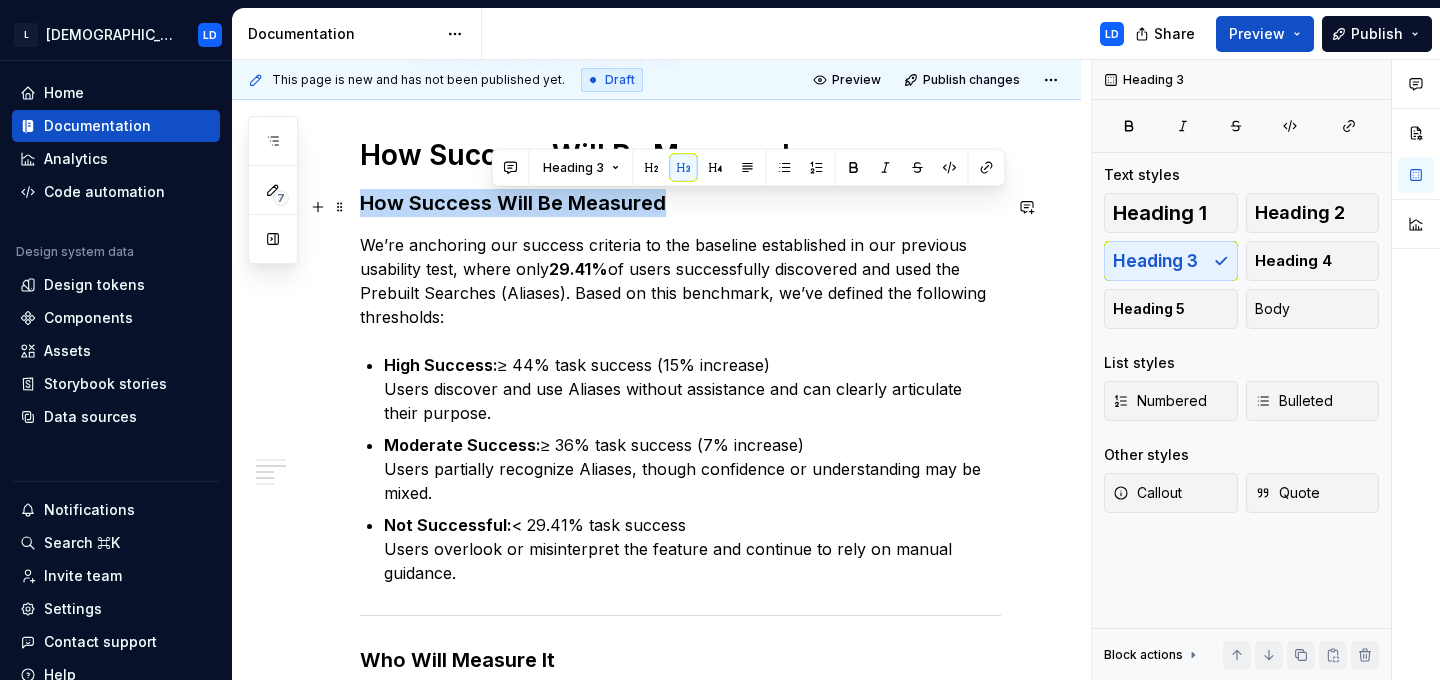 click on "How Success Will Be Measured" at bounding box center [680, 203] 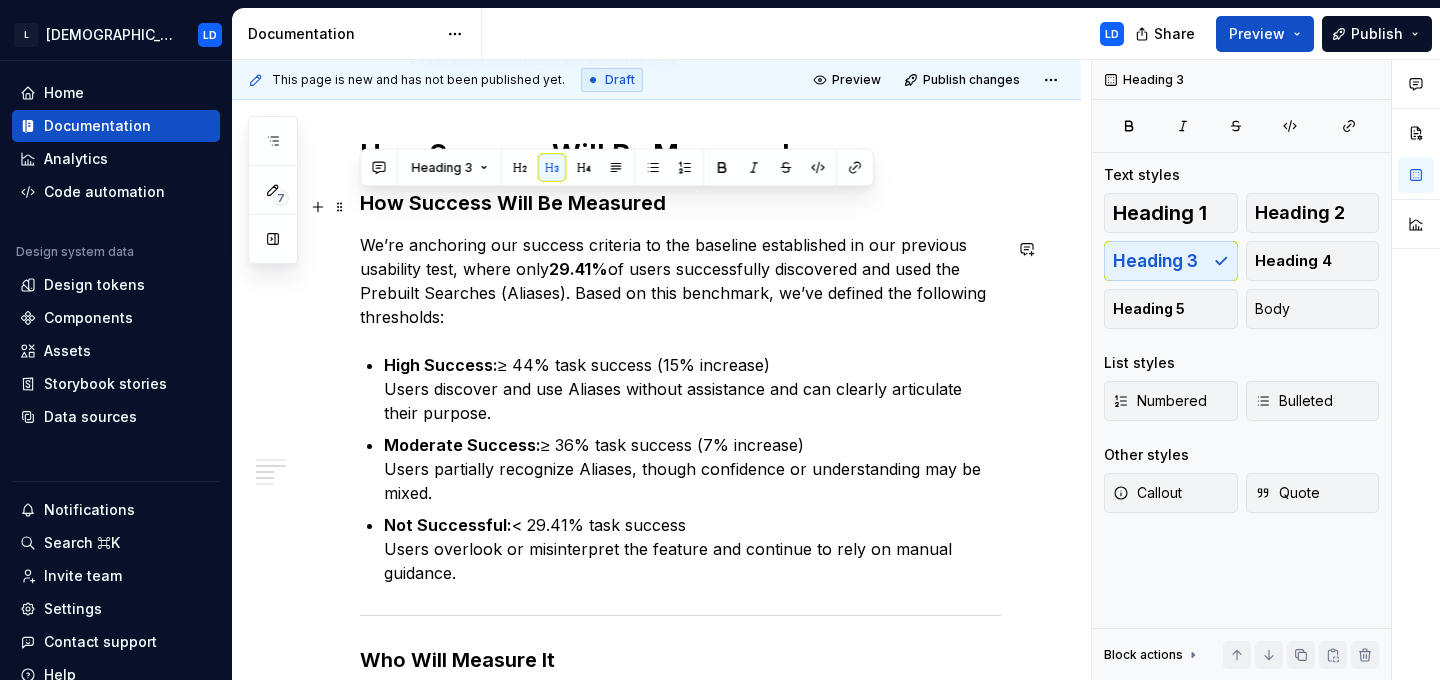 click on "How Success Will Be Measured" at bounding box center (680, 203) 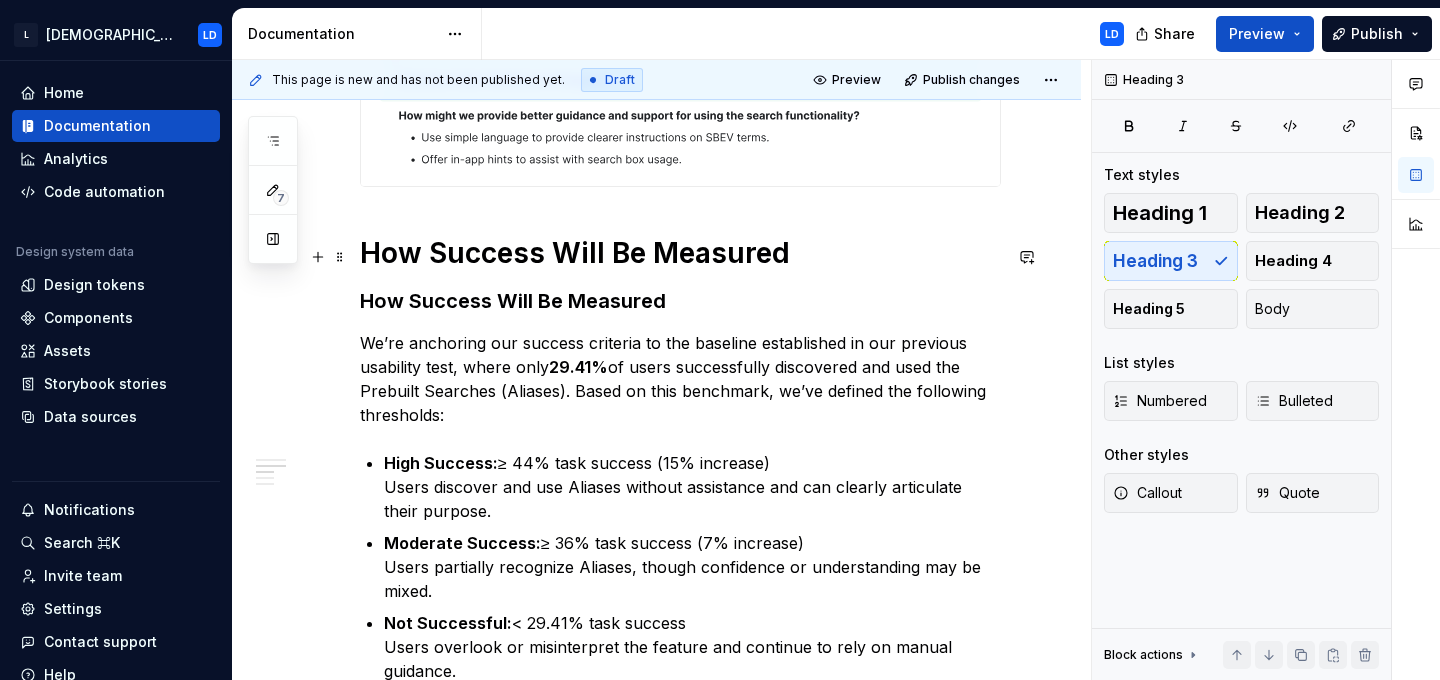 scroll, scrollTop: 1427, scrollLeft: 0, axis: vertical 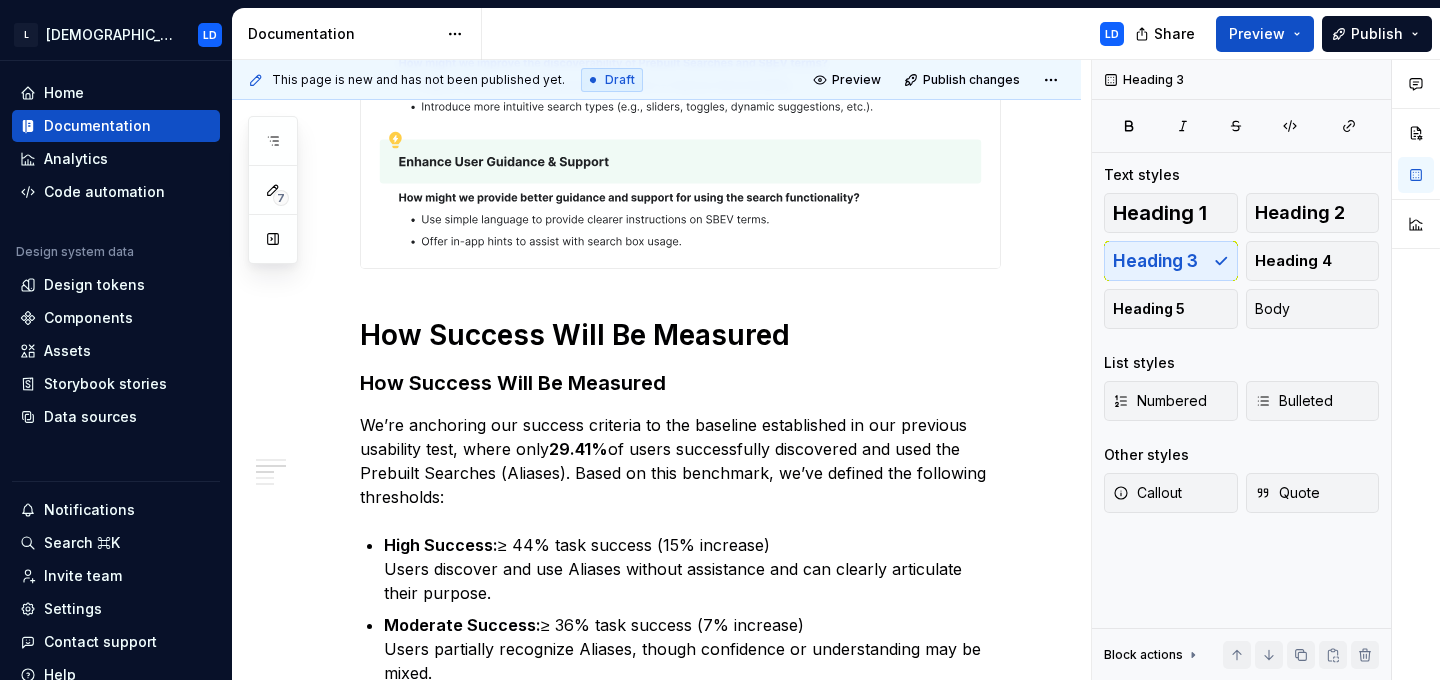 type on "*" 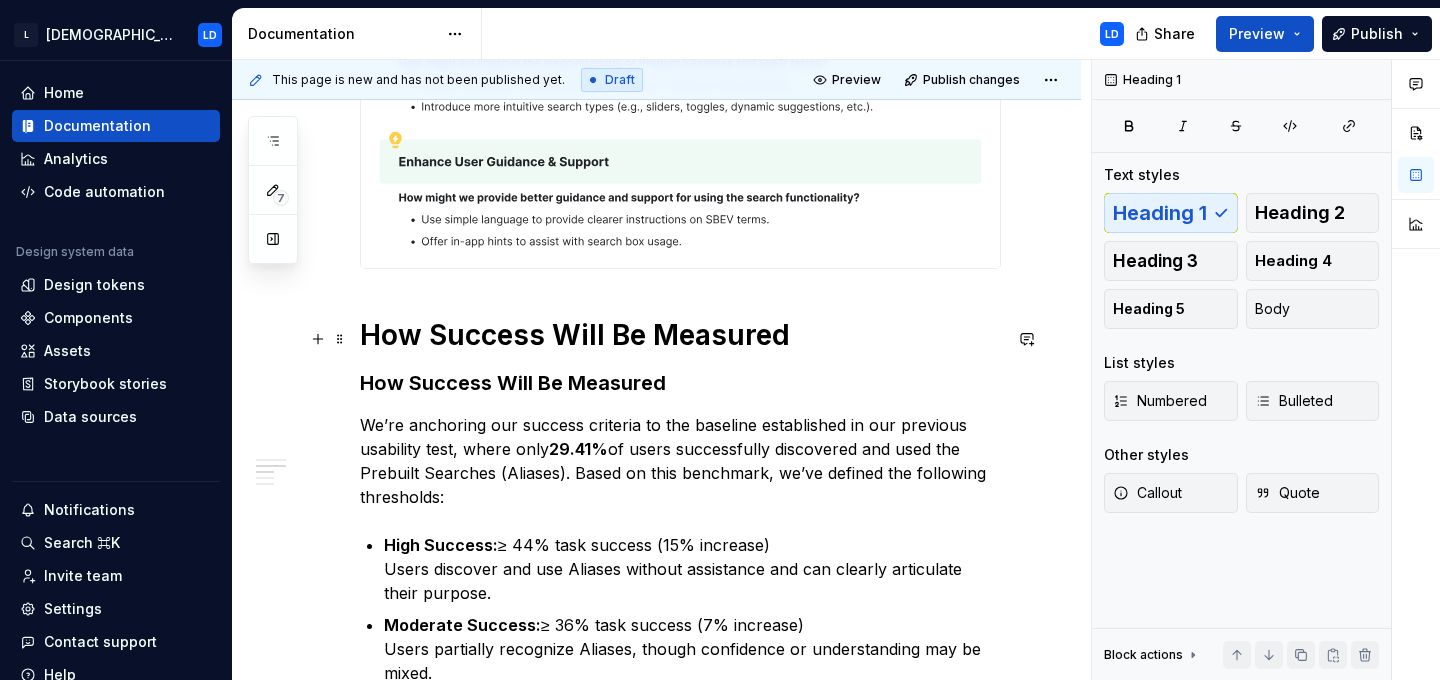 click on "How Success Will Be Measured" at bounding box center (680, 335) 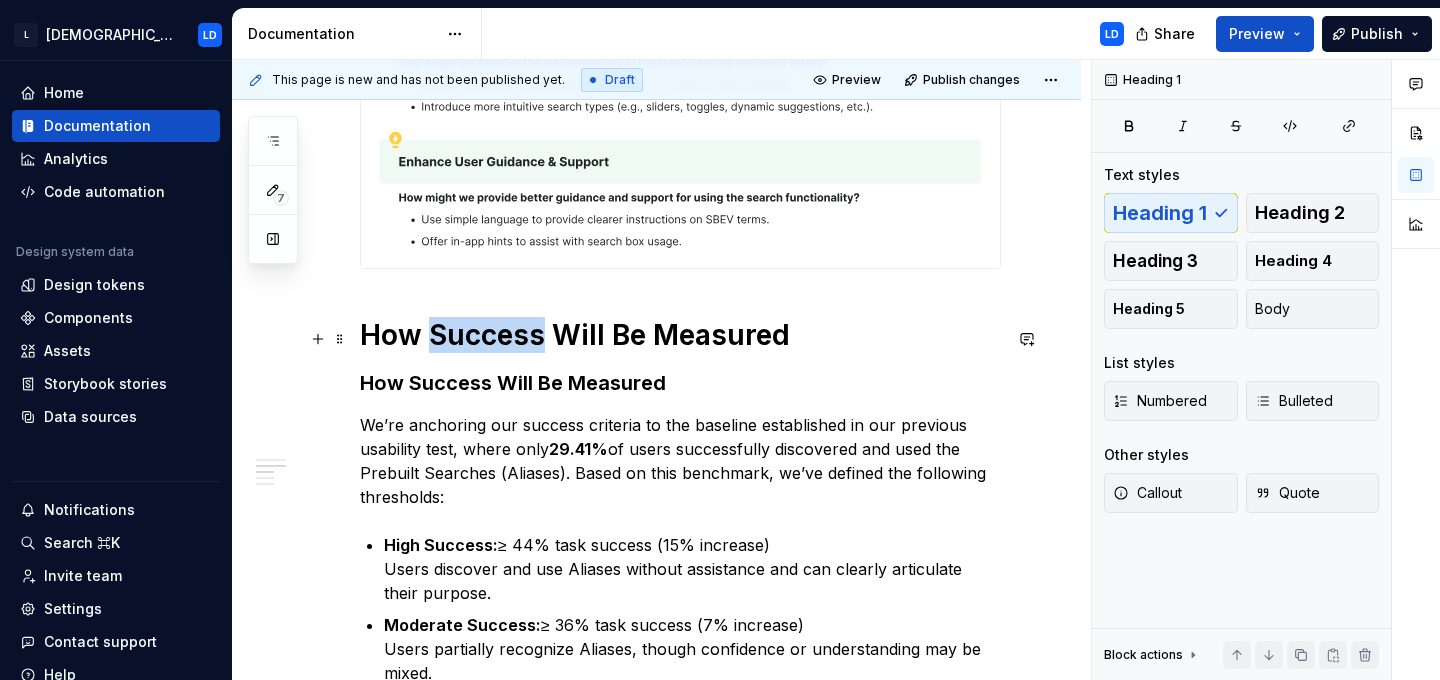 click on "How Success Will Be Measured" at bounding box center [680, 335] 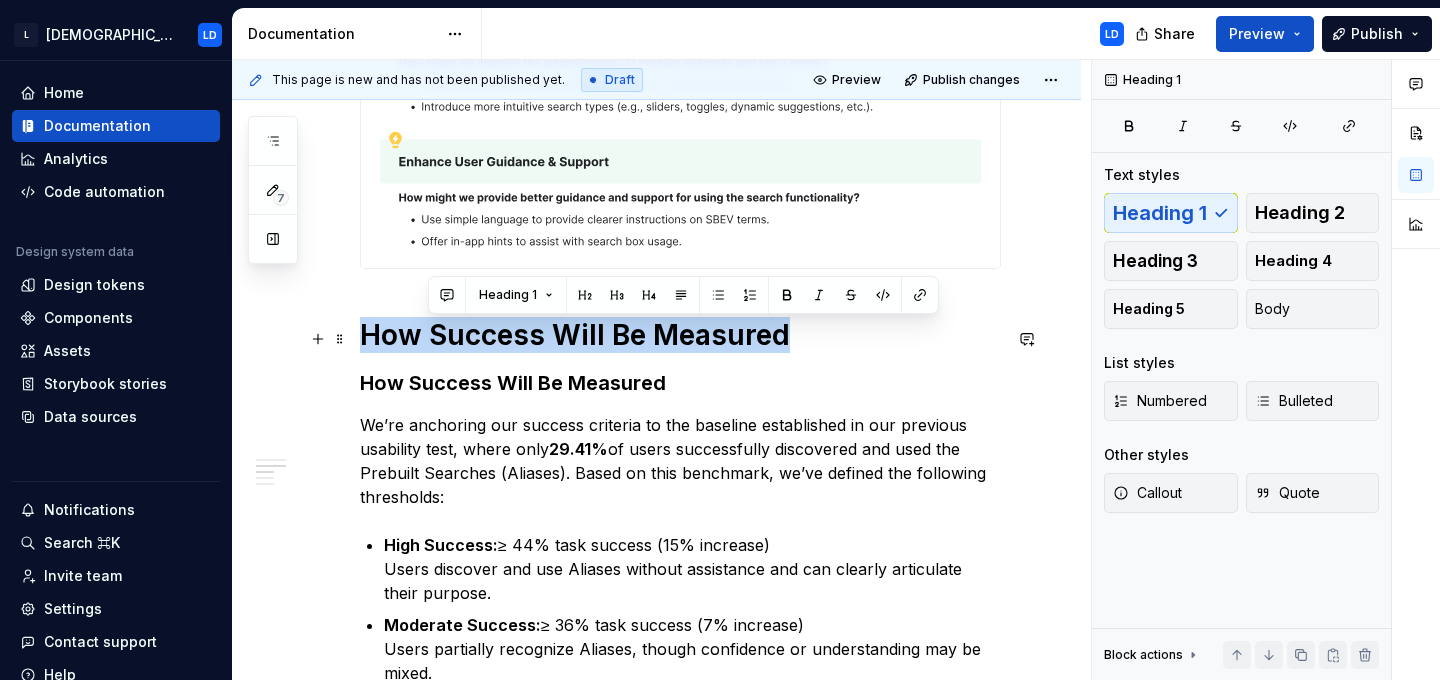 click on "How Success Will Be Measured" at bounding box center (680, 335) 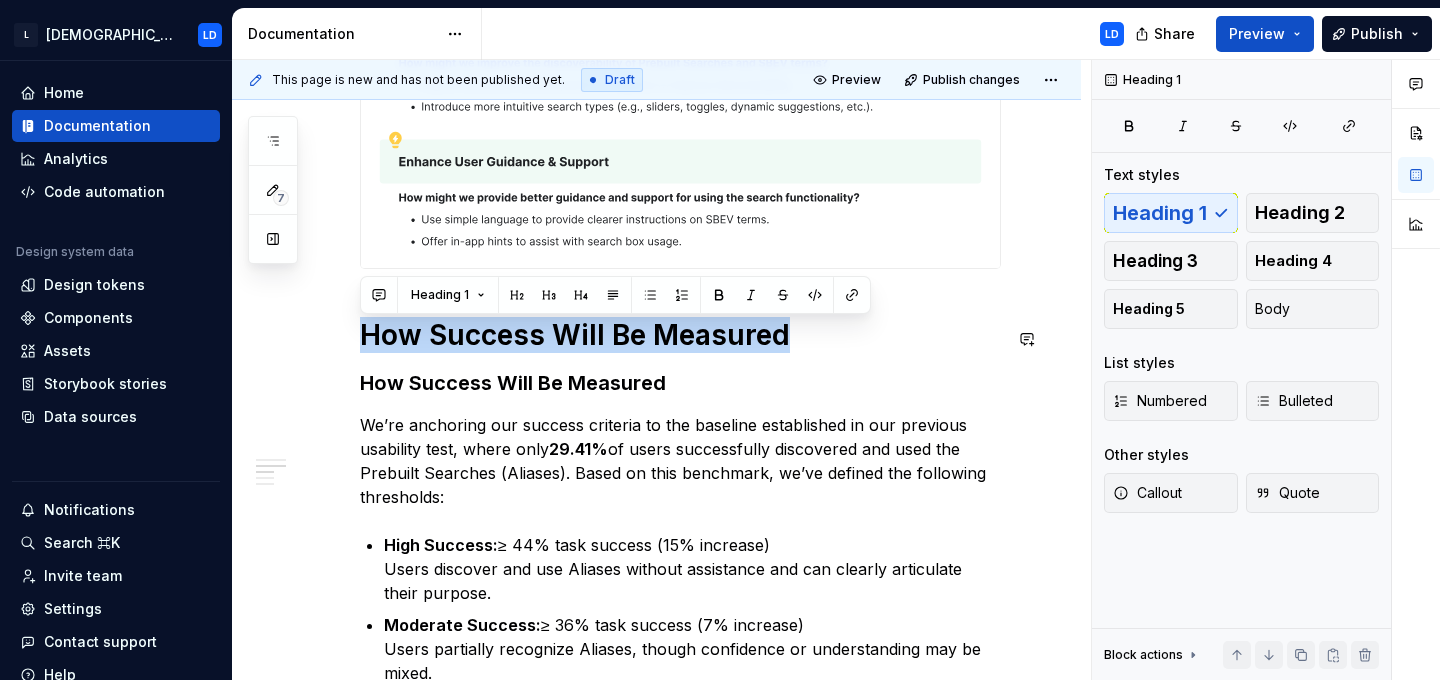type 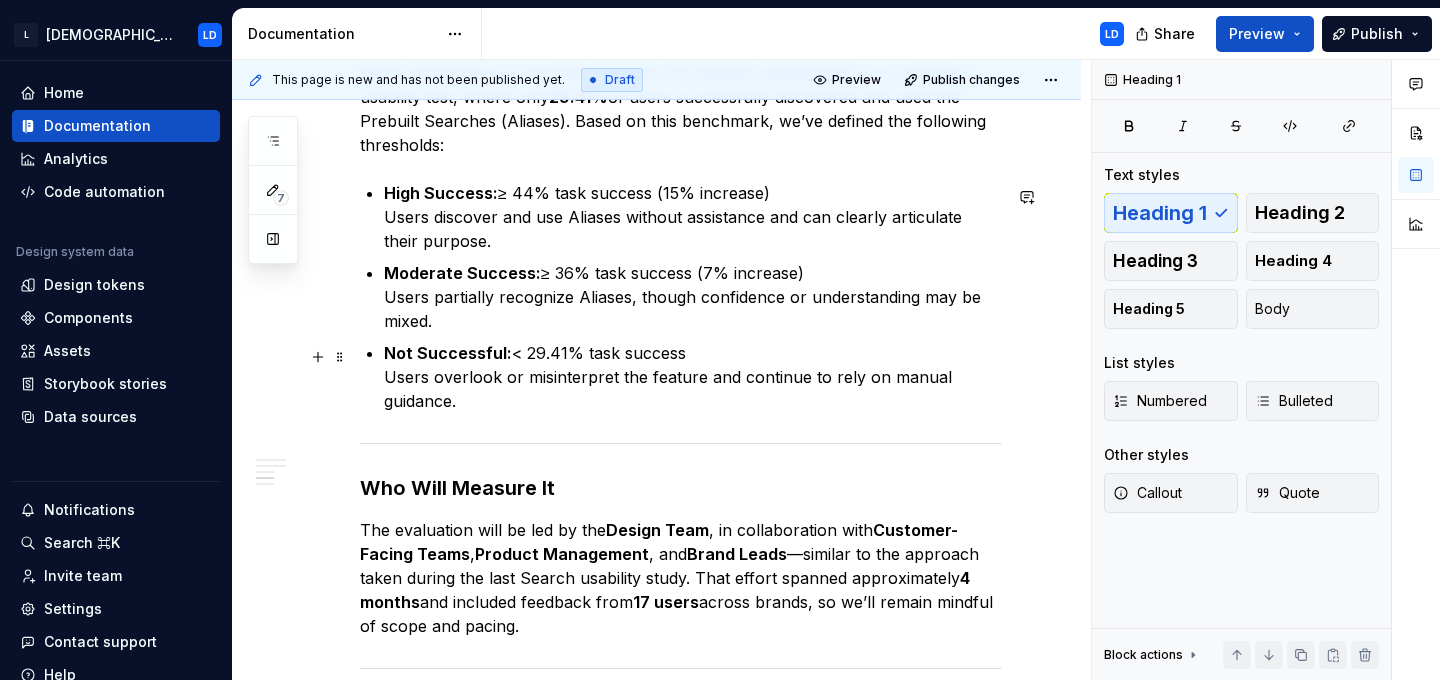 scroll, scrollTop: 1777, scrollLeft: 0, axis: vertical 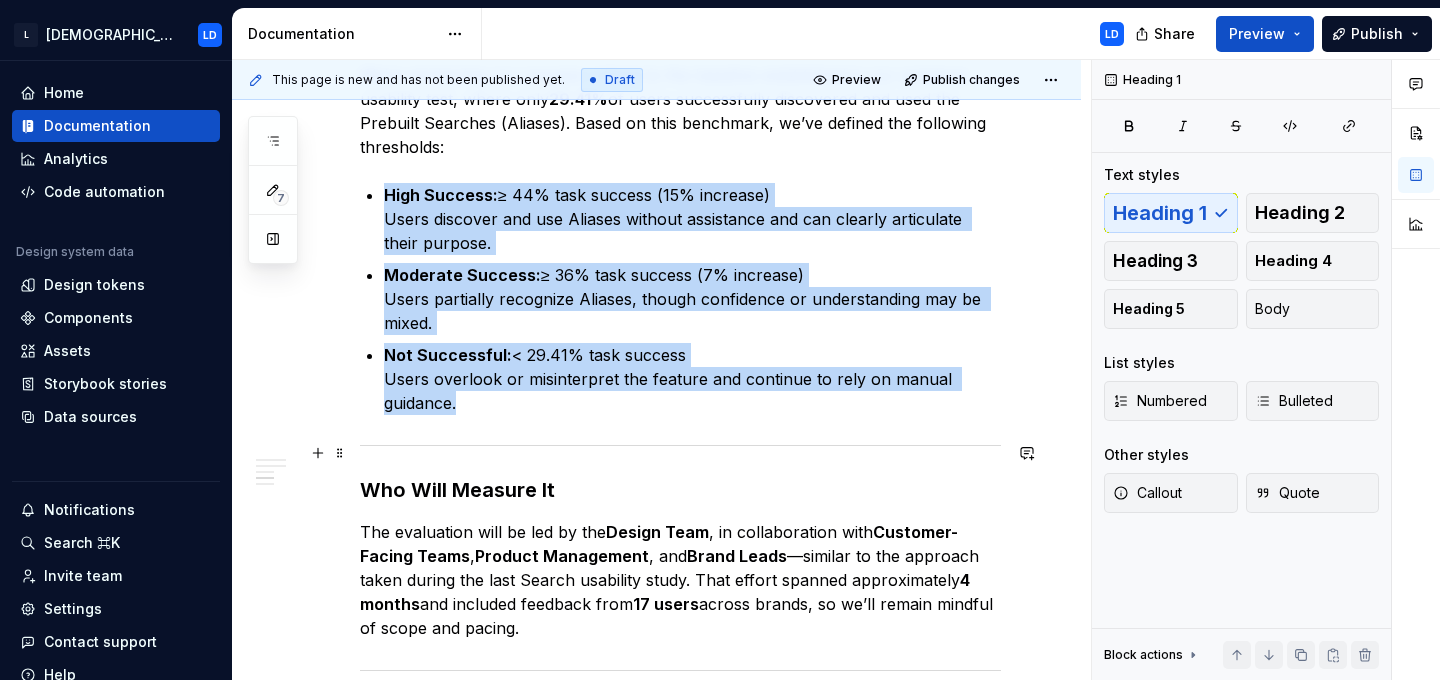 click at bounding box center [680, 445] 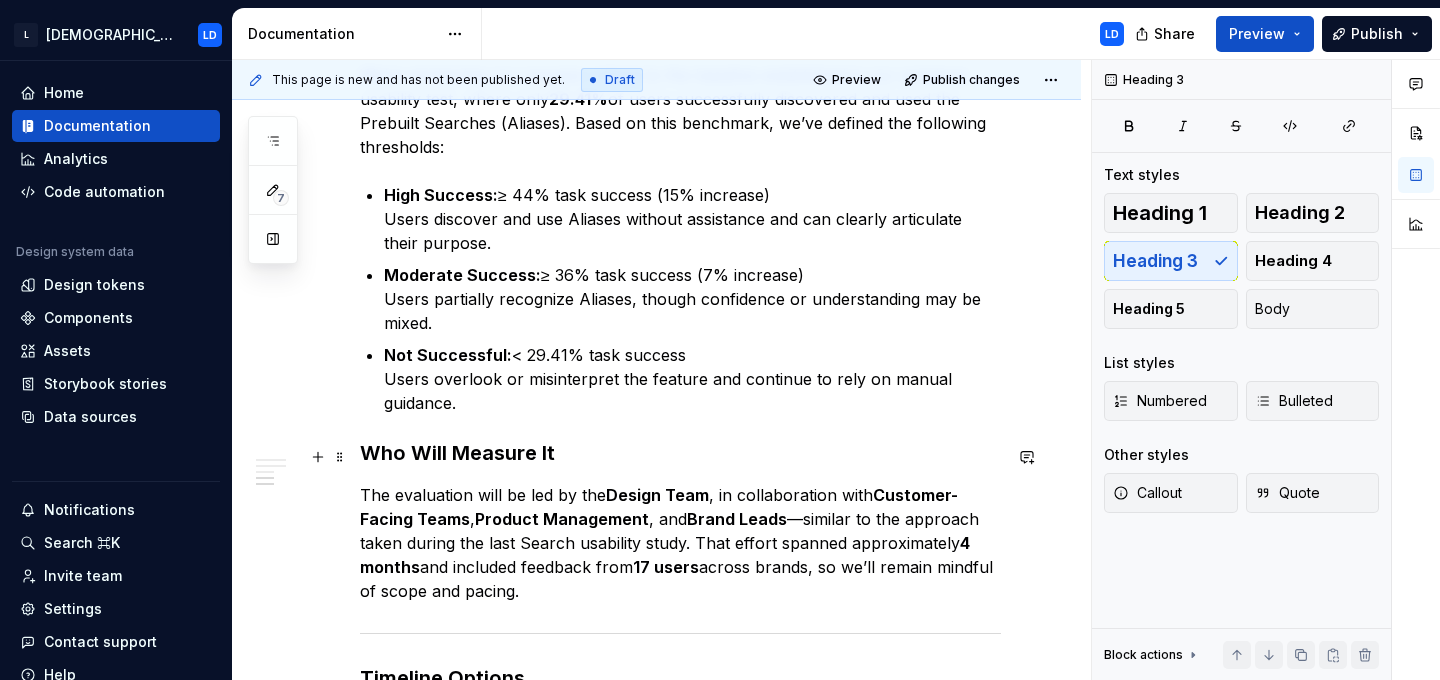 click on "Who Will Measure It" at bounding box center (680, 453) 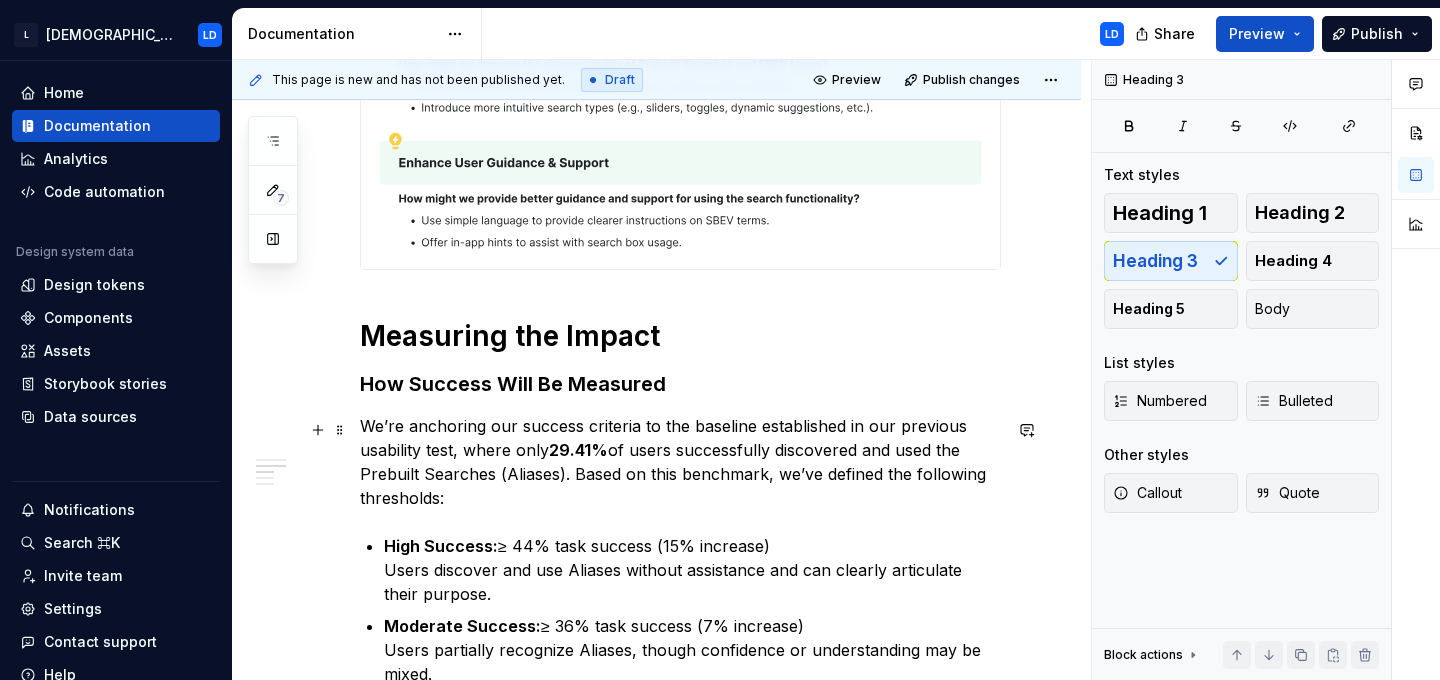 scroll, scrollTop: 1420, scrollLeft: 0, axis: vertical 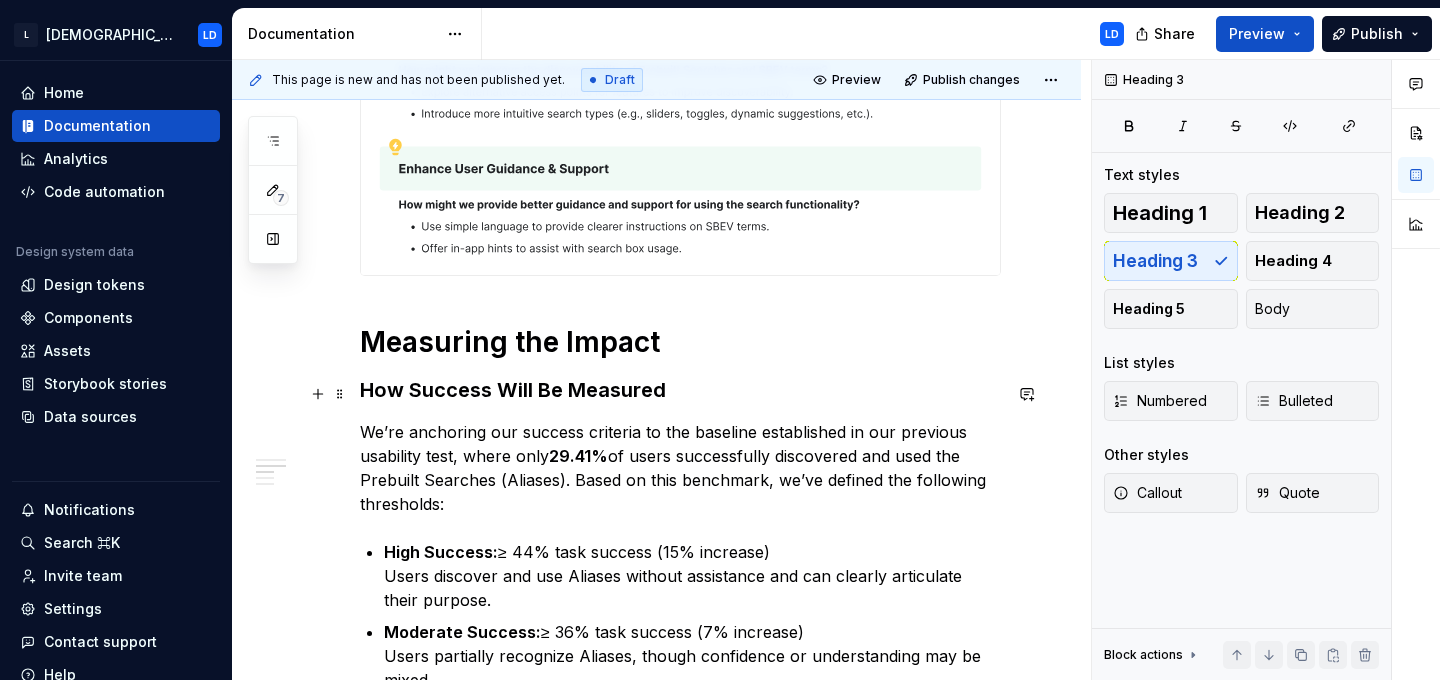 click on "How Success Will Be Measured" at bounding box center (680, 390) 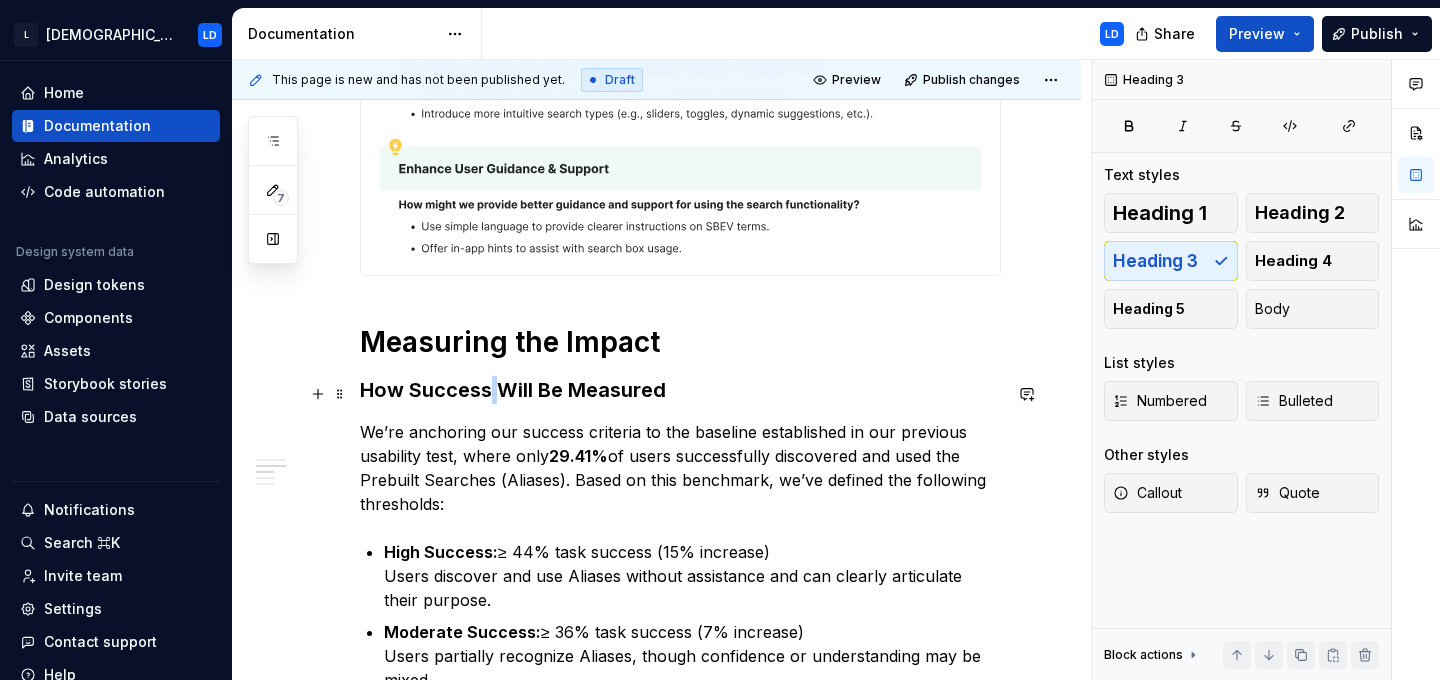 click on "How Success Will Be Measured" at bounding box center [680, 390] 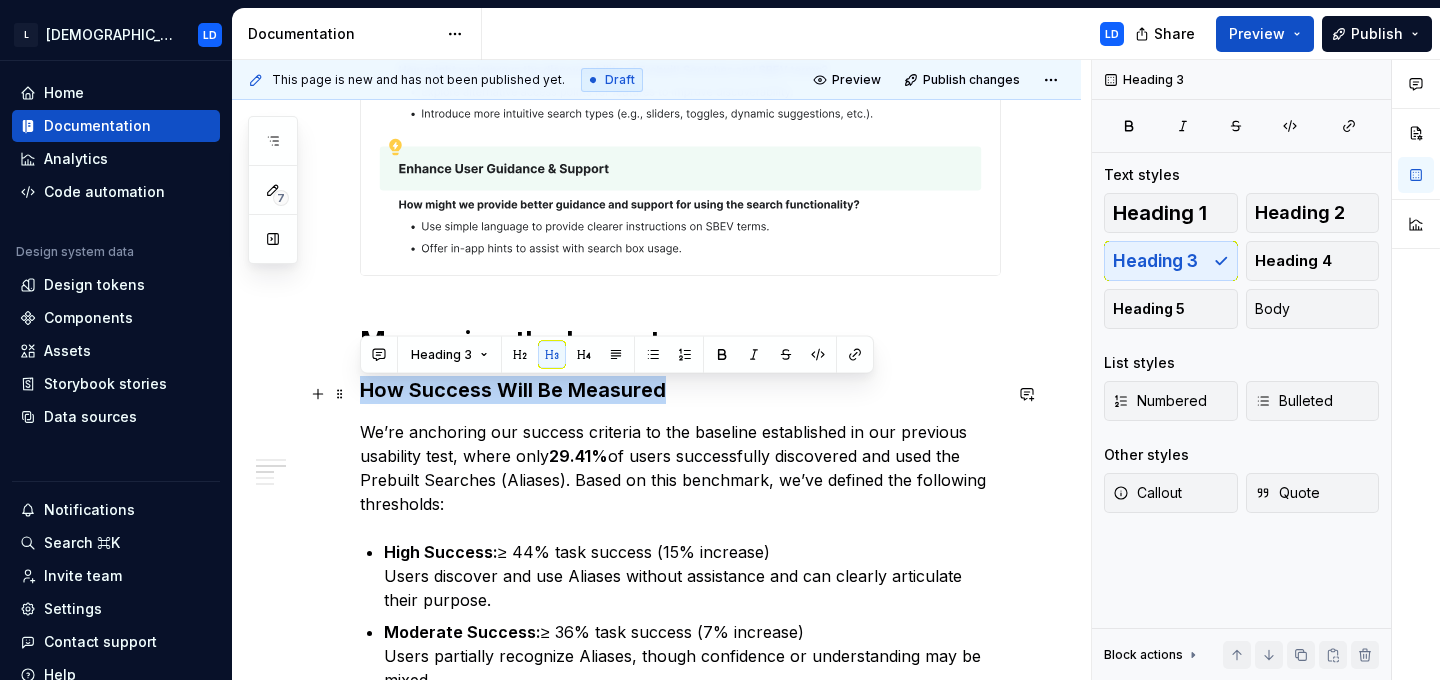 click on "How Success Will Be Measured" at bounding box center [680, 390] 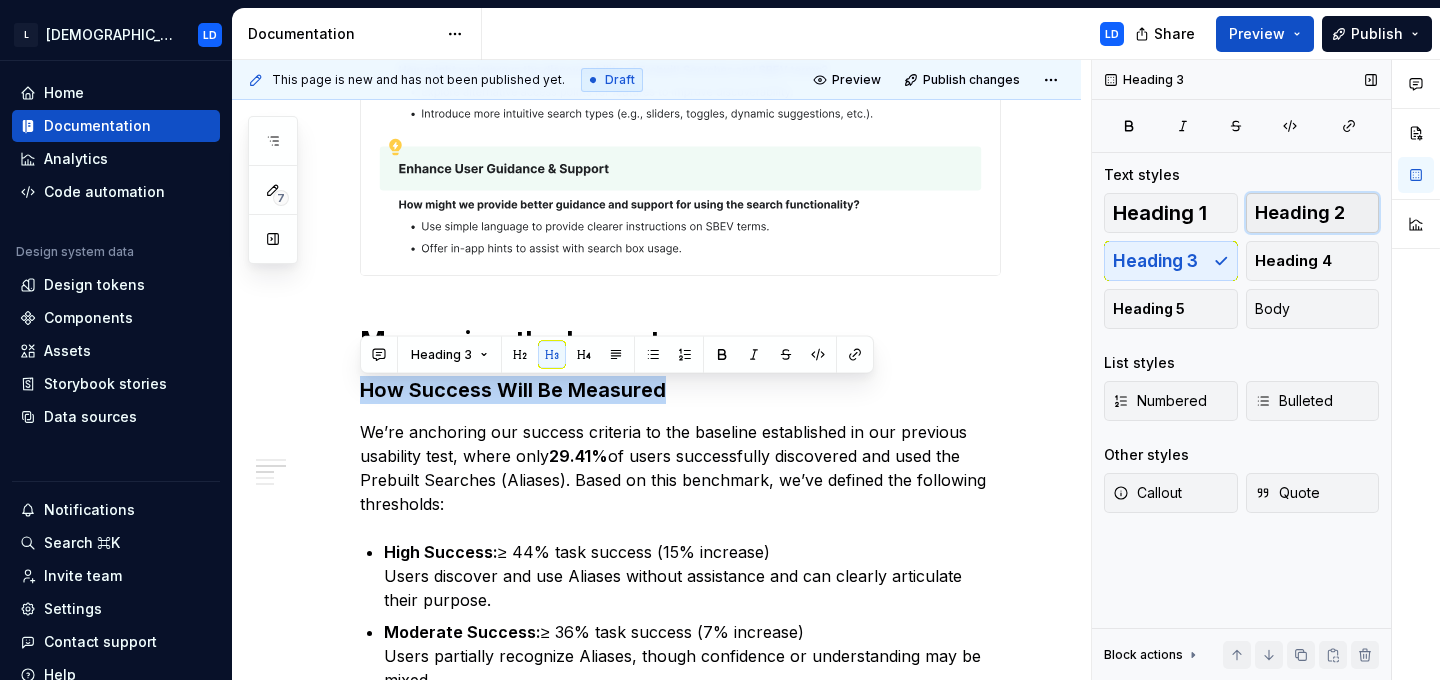 click on "Heading 2" at bounding box center [1300, 213] 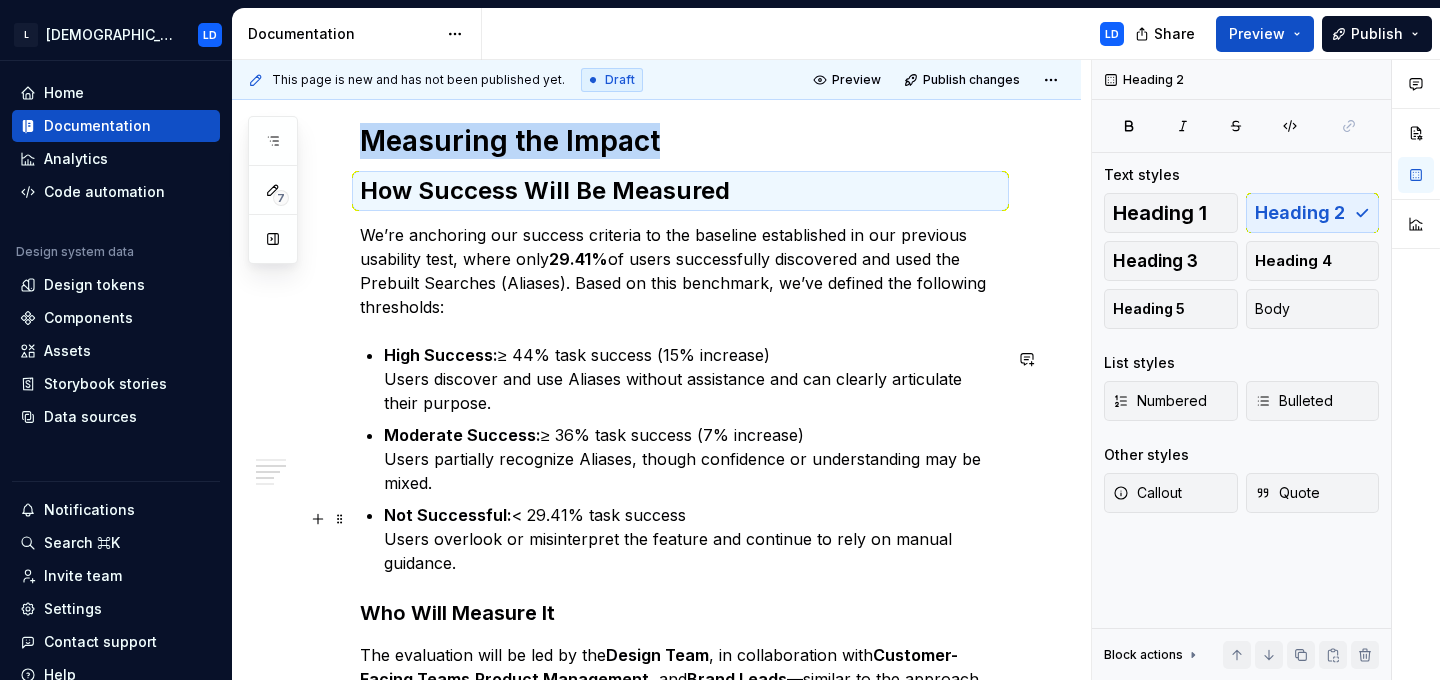 scroll, scrollTop: 1623, scrollLeft: 0, axis: vertical 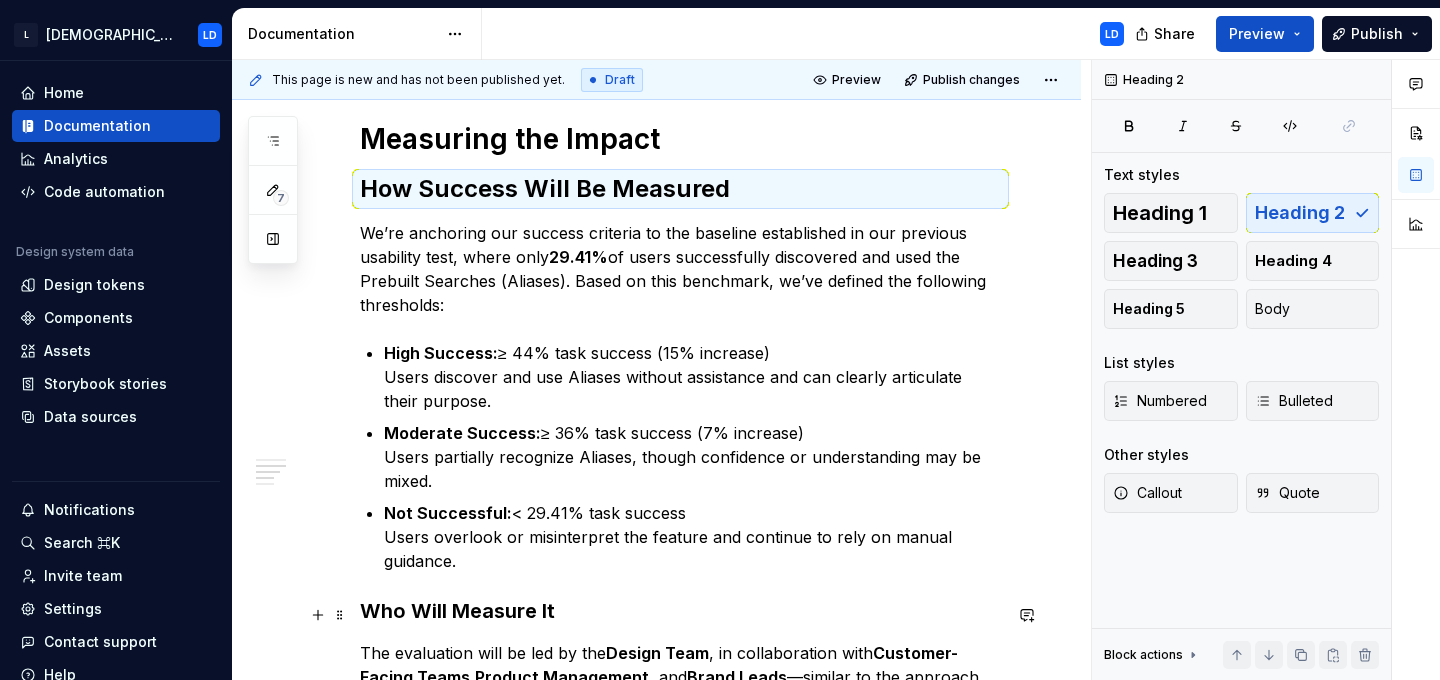 click on "Who Will Measure It" at bounding box center (680, 611) 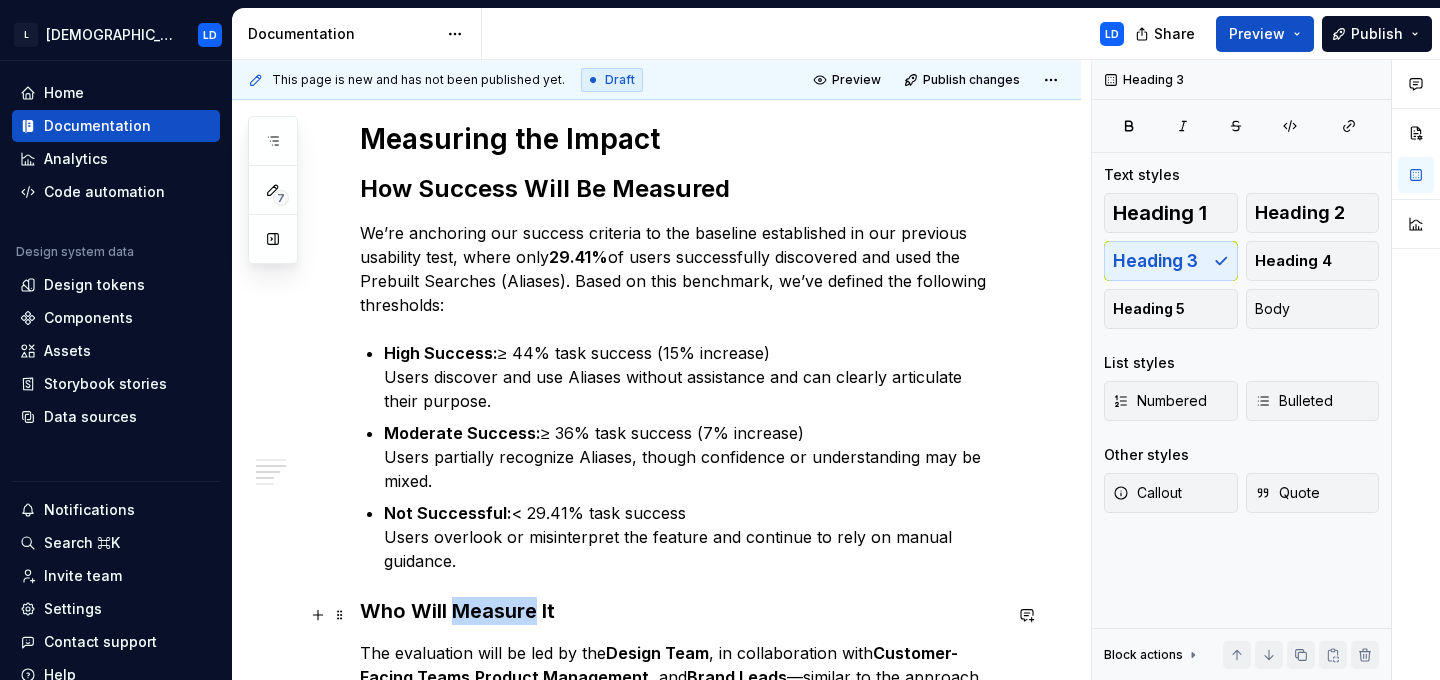 click on "Who Will Measure It" at bounding box center [680, 611] 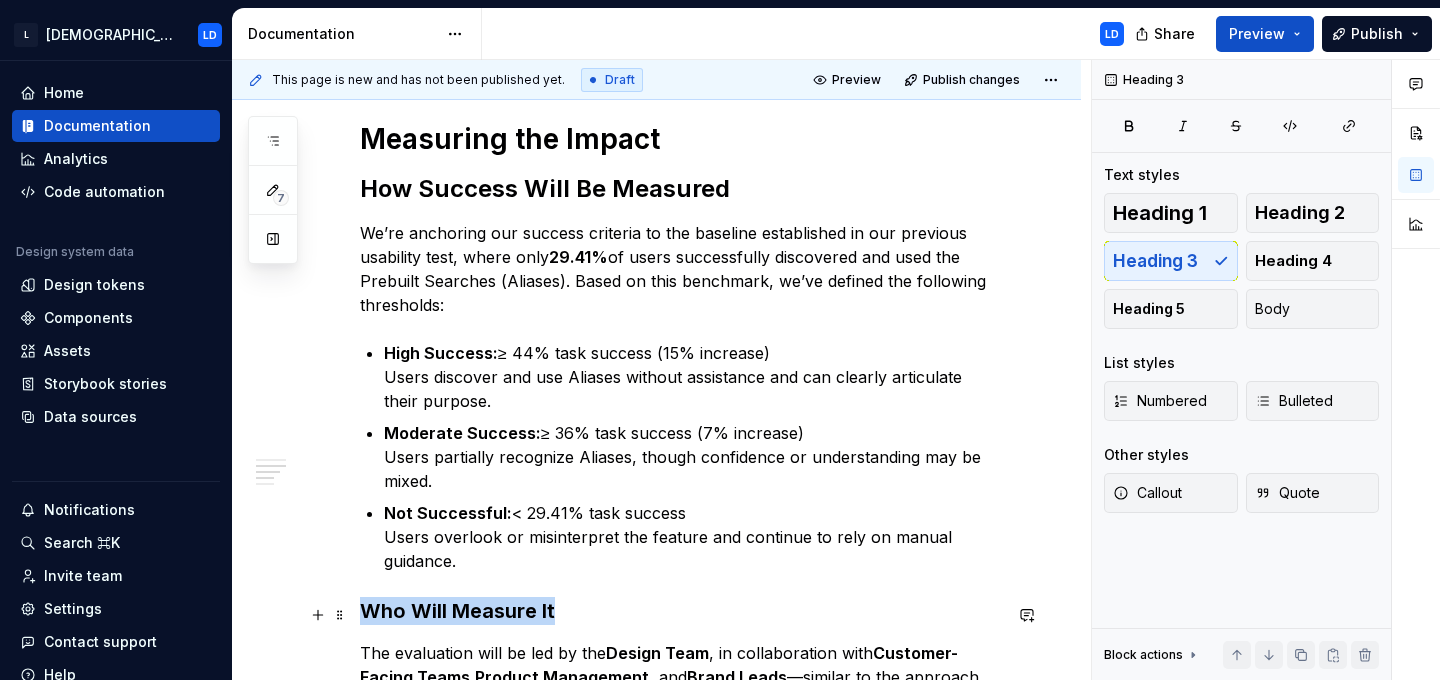 click on "Who Will Measure It" at bounding box center [680, 611] 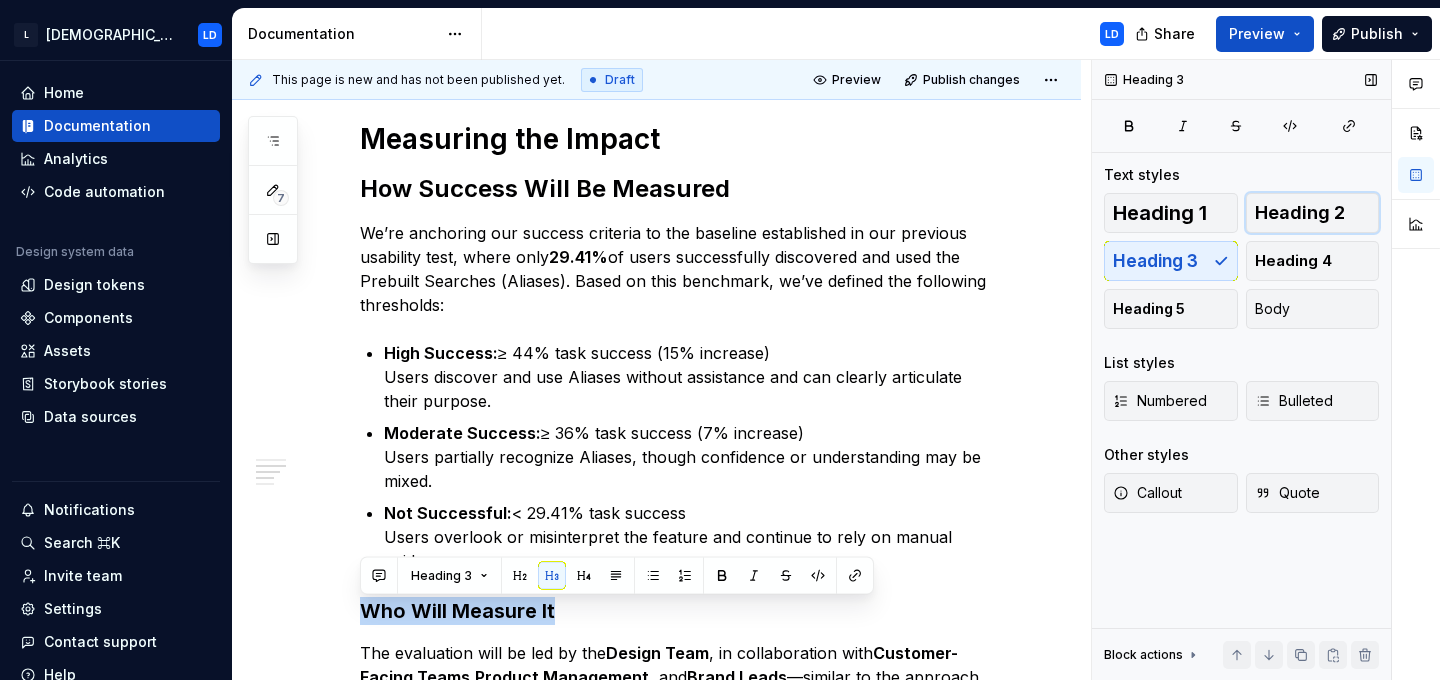 click on "Heading 2" at bounding box center [1313, 213] 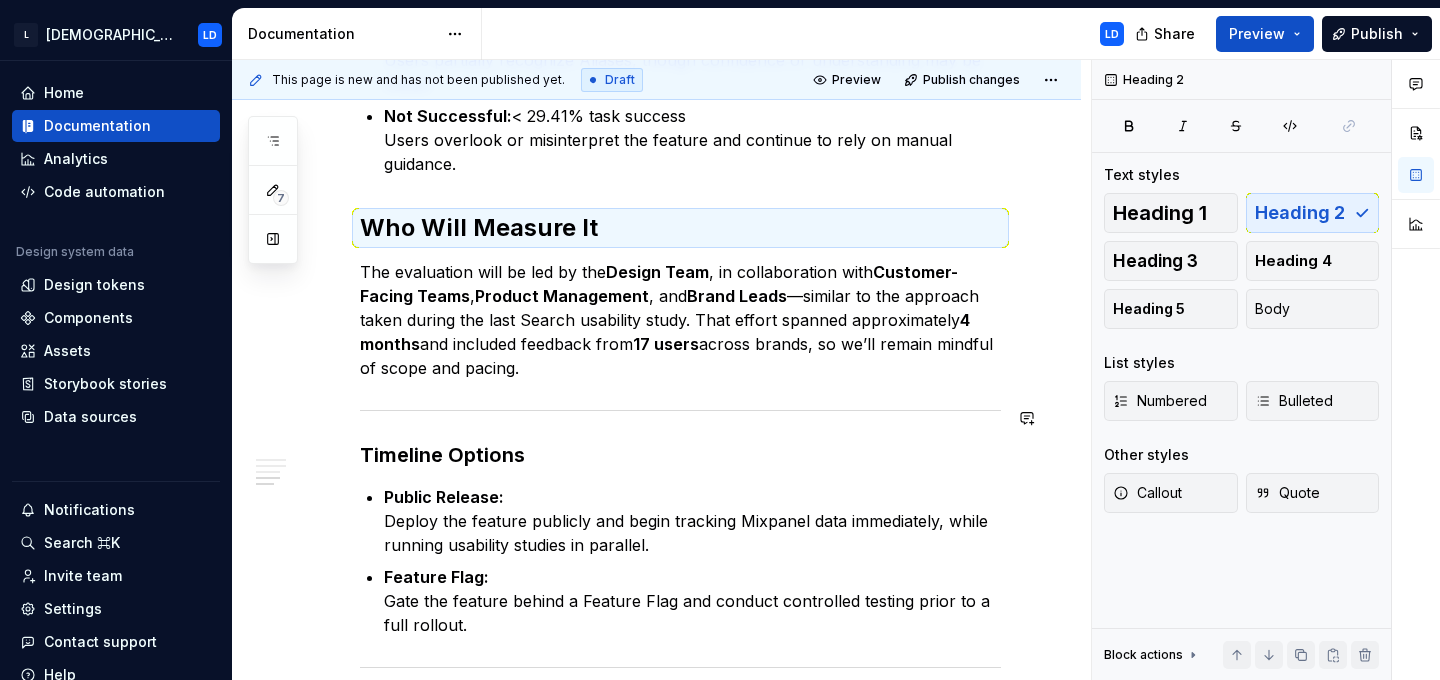 scroll, scrollTop: 2029, scrollLeft: 0, axis: vertical 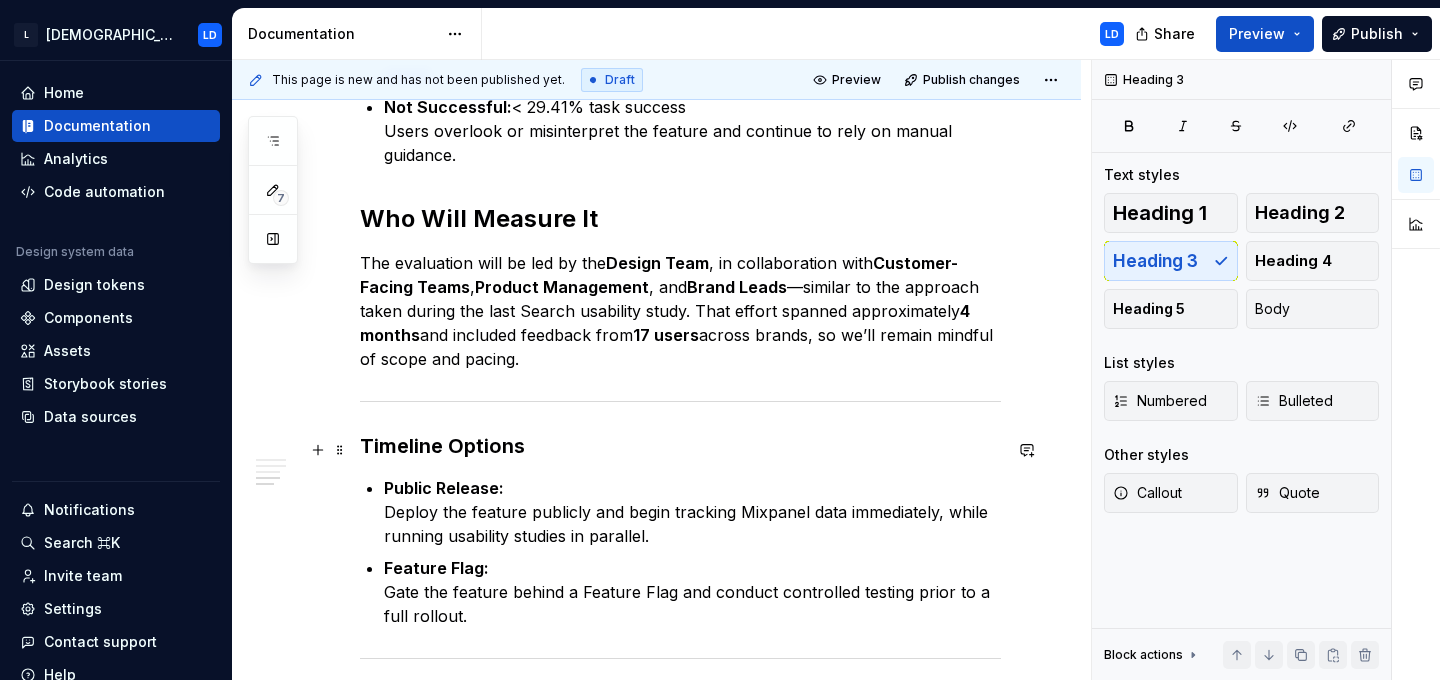 click on "Timeline Options" at bounding box center (680, 446) 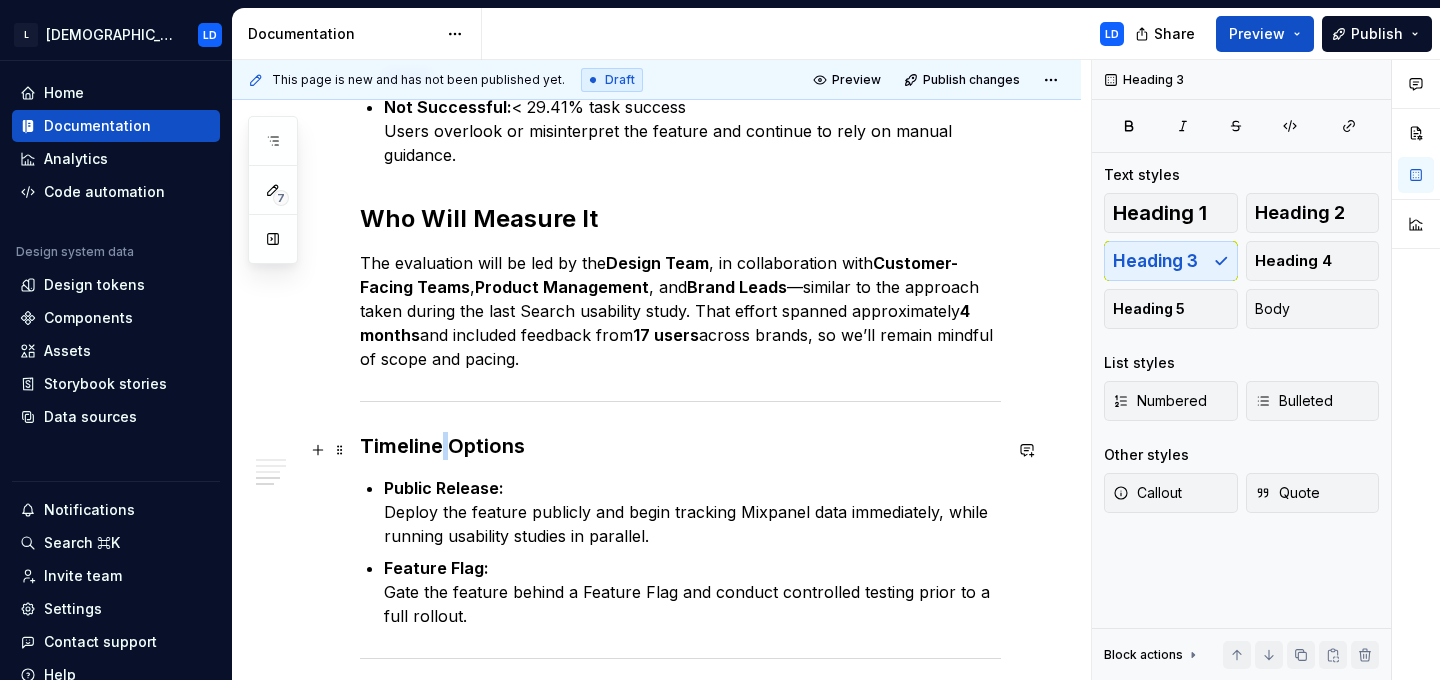 click on "Timeline Options" at bounding box center [680, 446] 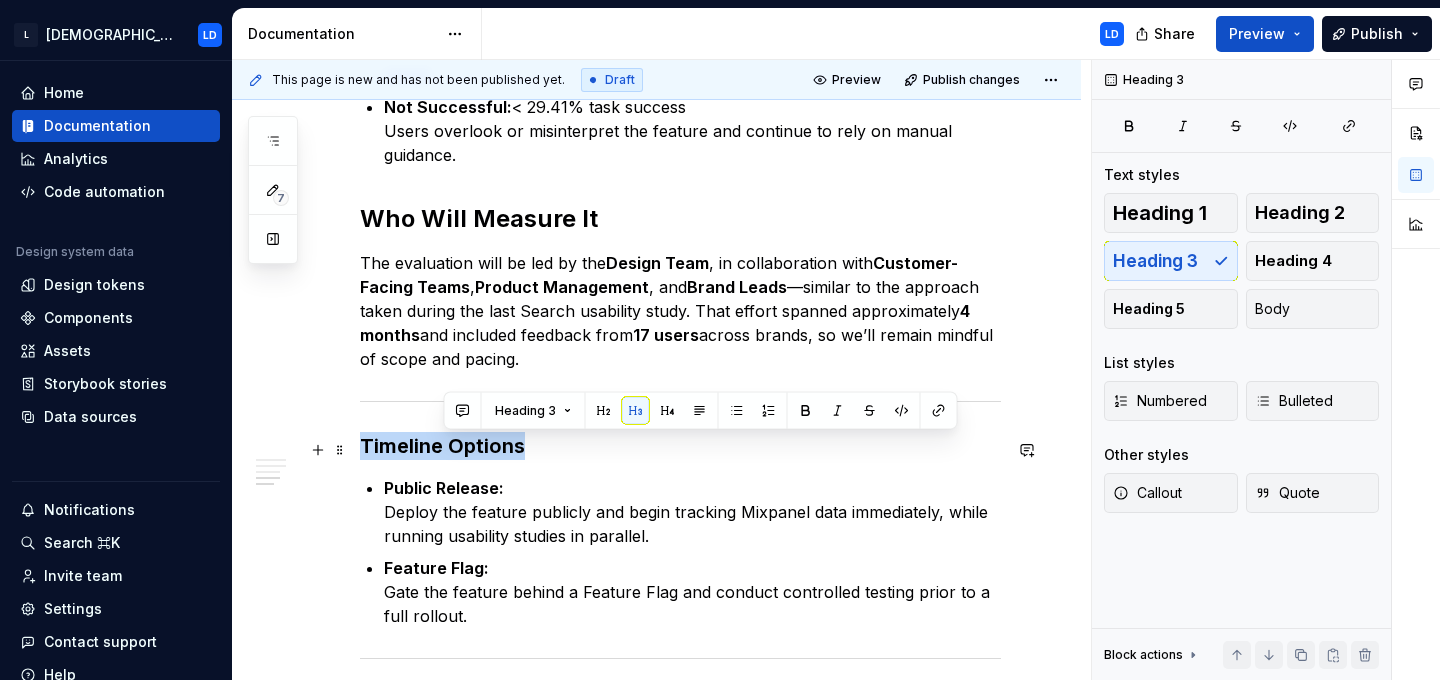 click on "Timeline Options" at bounding box center [680, 446] 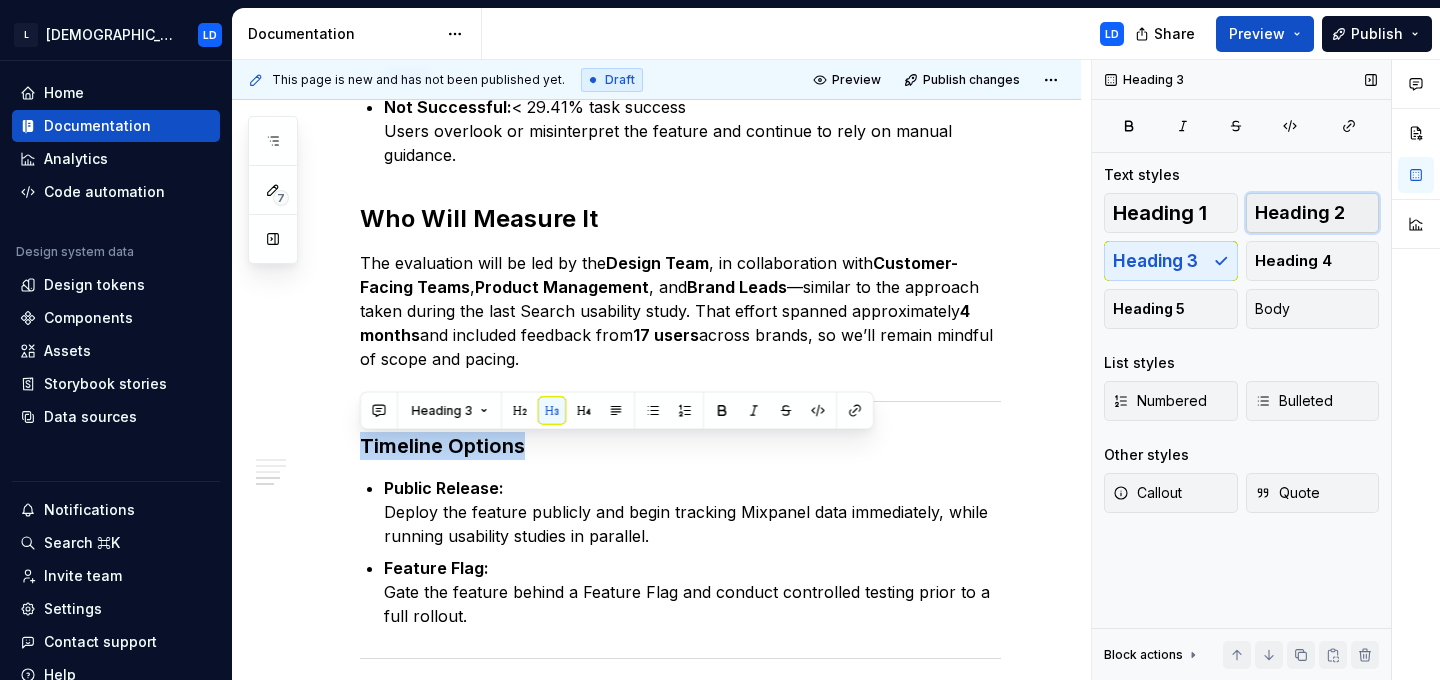 click on "Heading 2" at bounding box center (1300, 213) 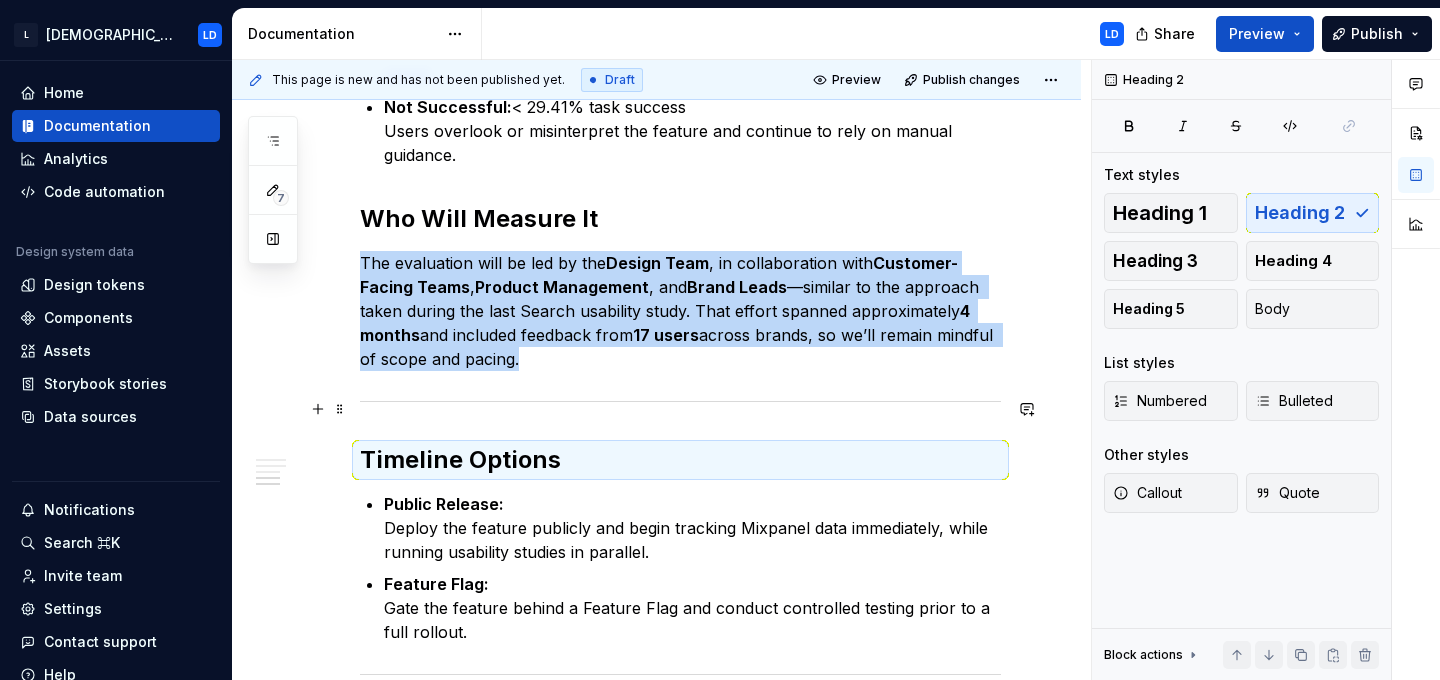 click at bounding box center [680, 401] 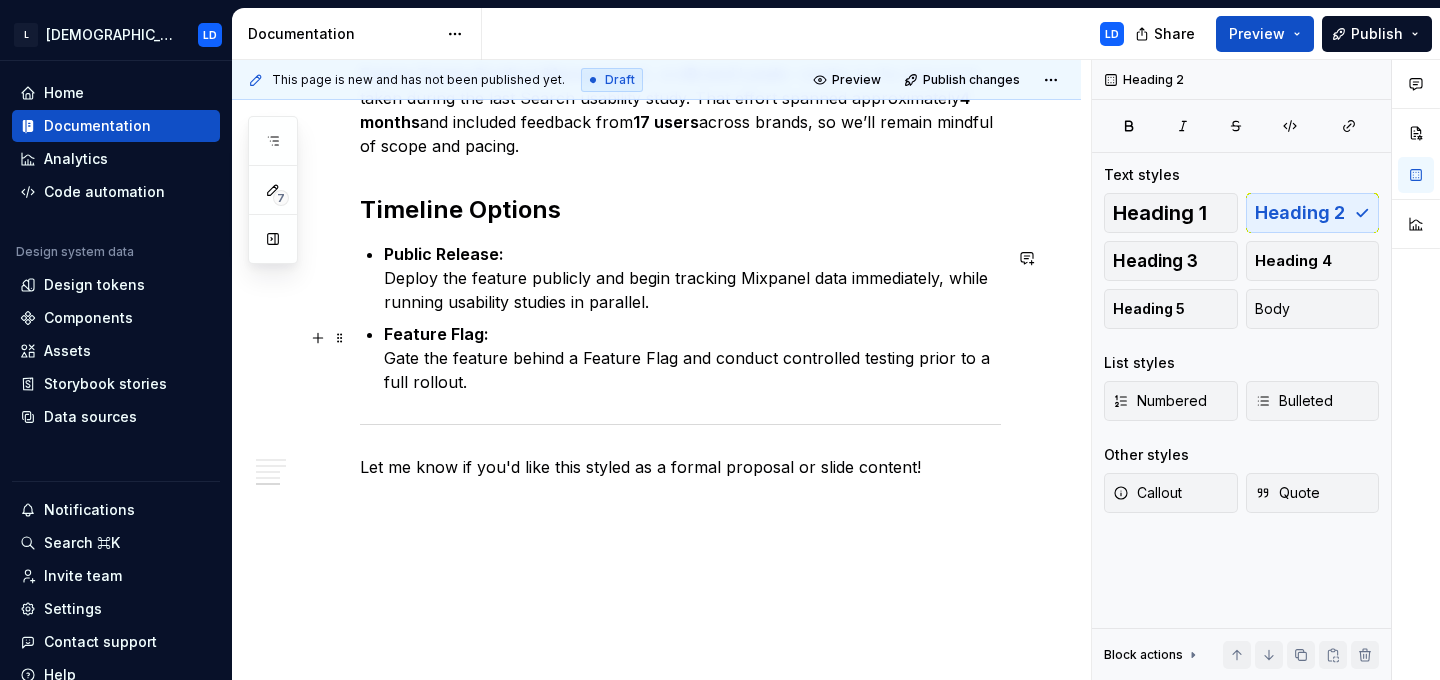 scroll, scrollTop: 2243, scrollLeft: 0, axis: vertical 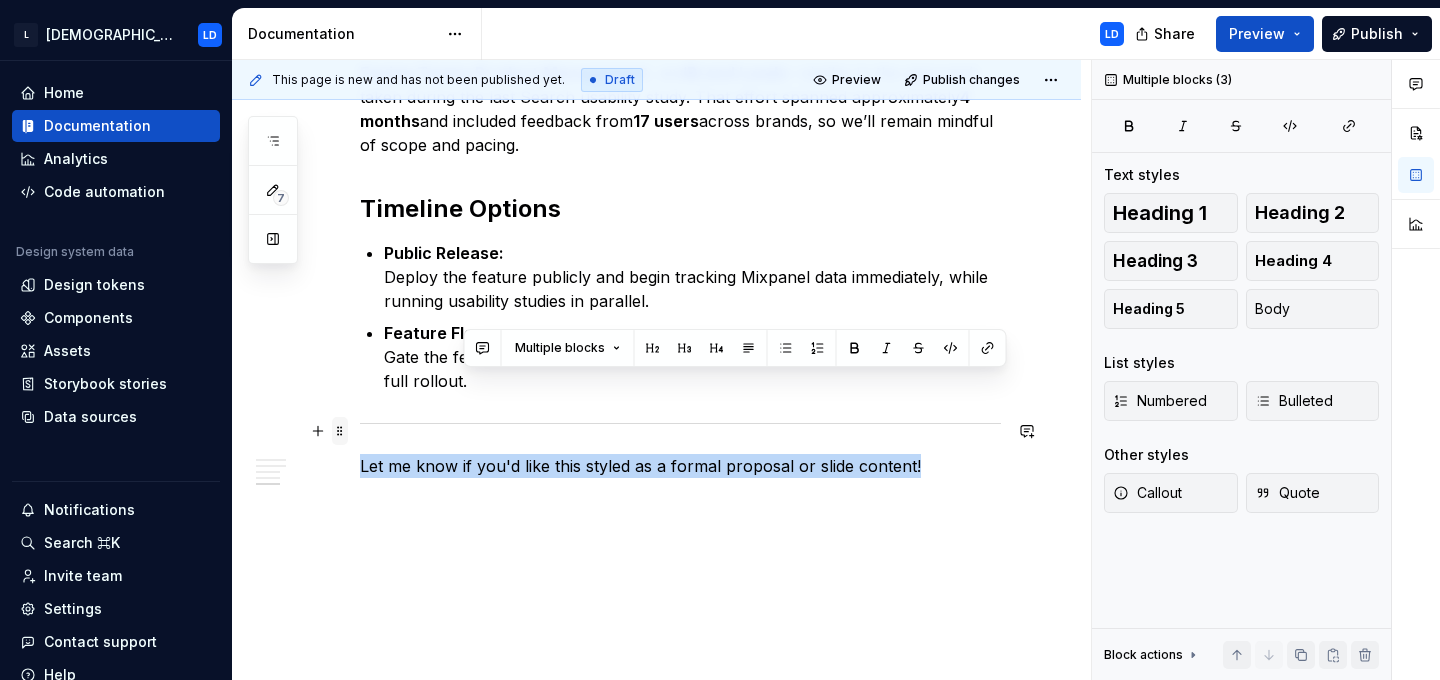 drag, startPoint x: 944, startPoint y: 471, endPoint x: 346, endPoint y: 423, distance: 599.92334 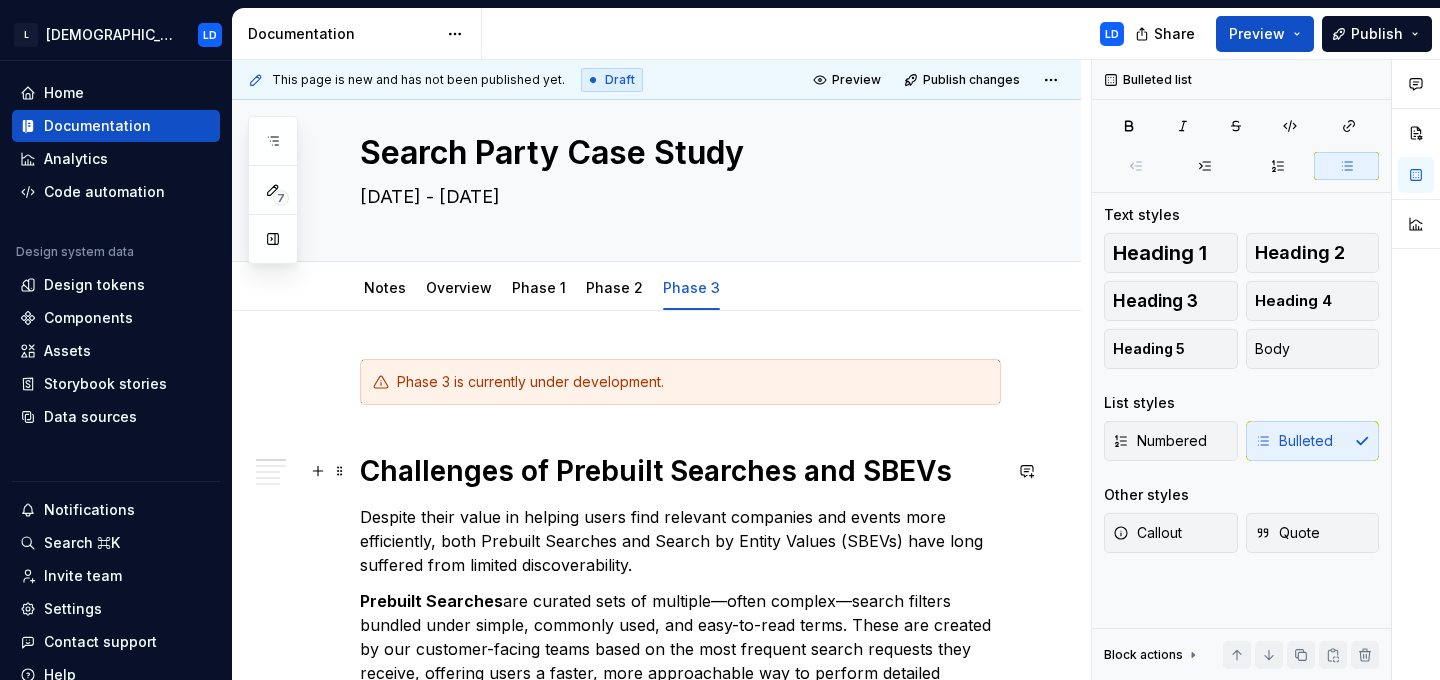 scroll, scrollTop: 0, scrollLeft: 0, axis: both 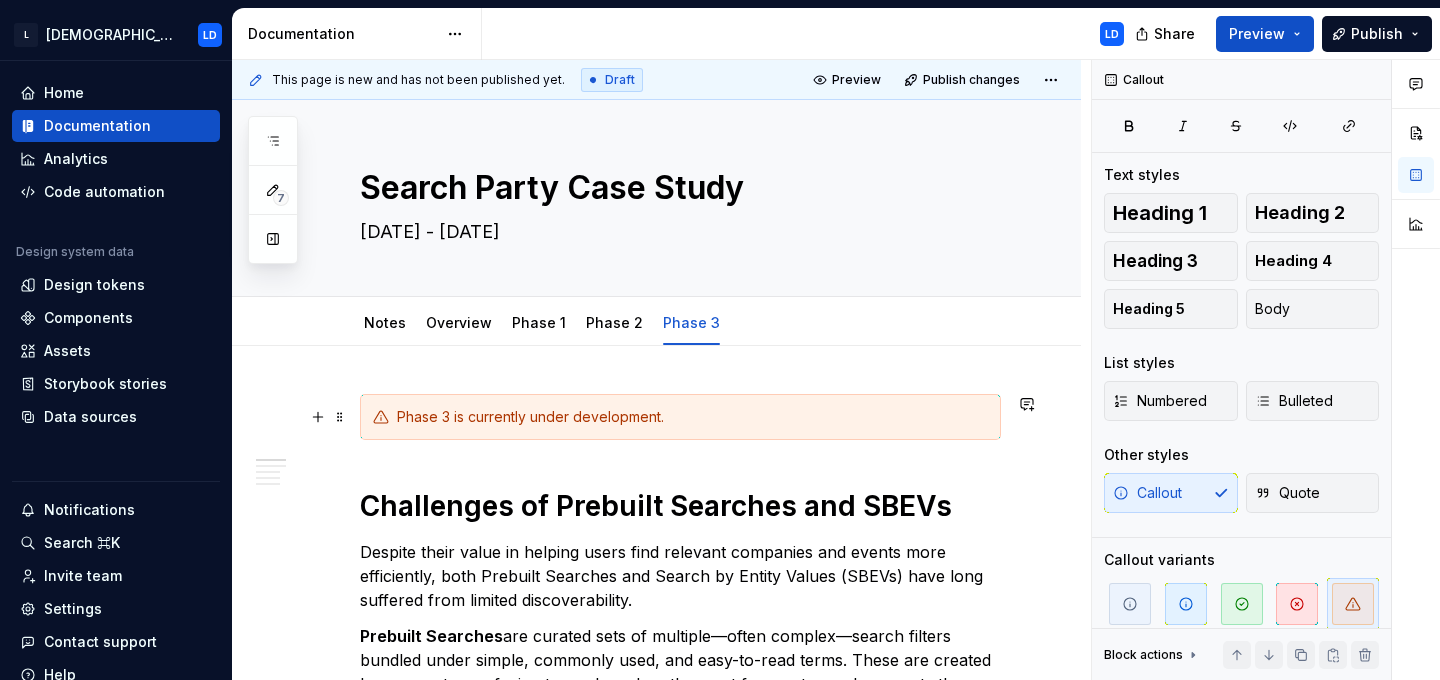 click on "Phase 3 is currently under development." at bounding box center (692, 417) 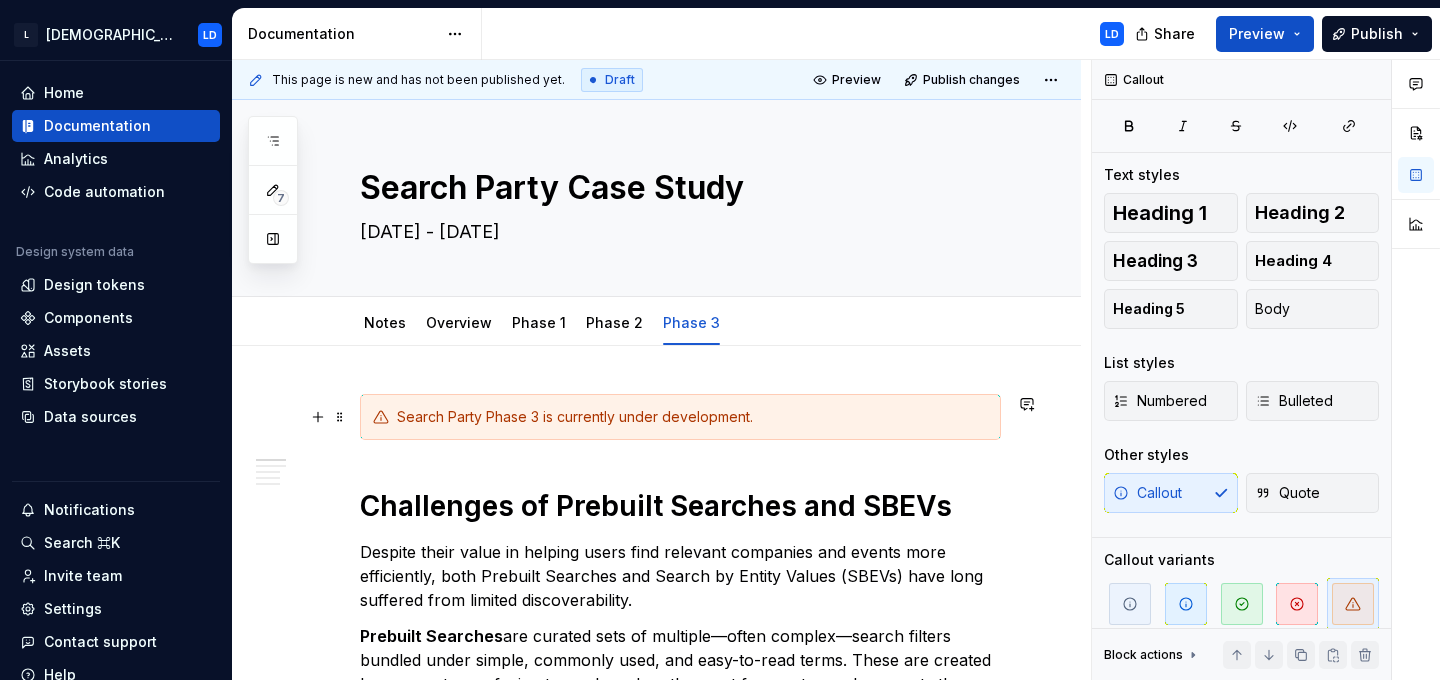 click on "Search Party Phase 3 is currently under development." at bounding box center [692, 417] 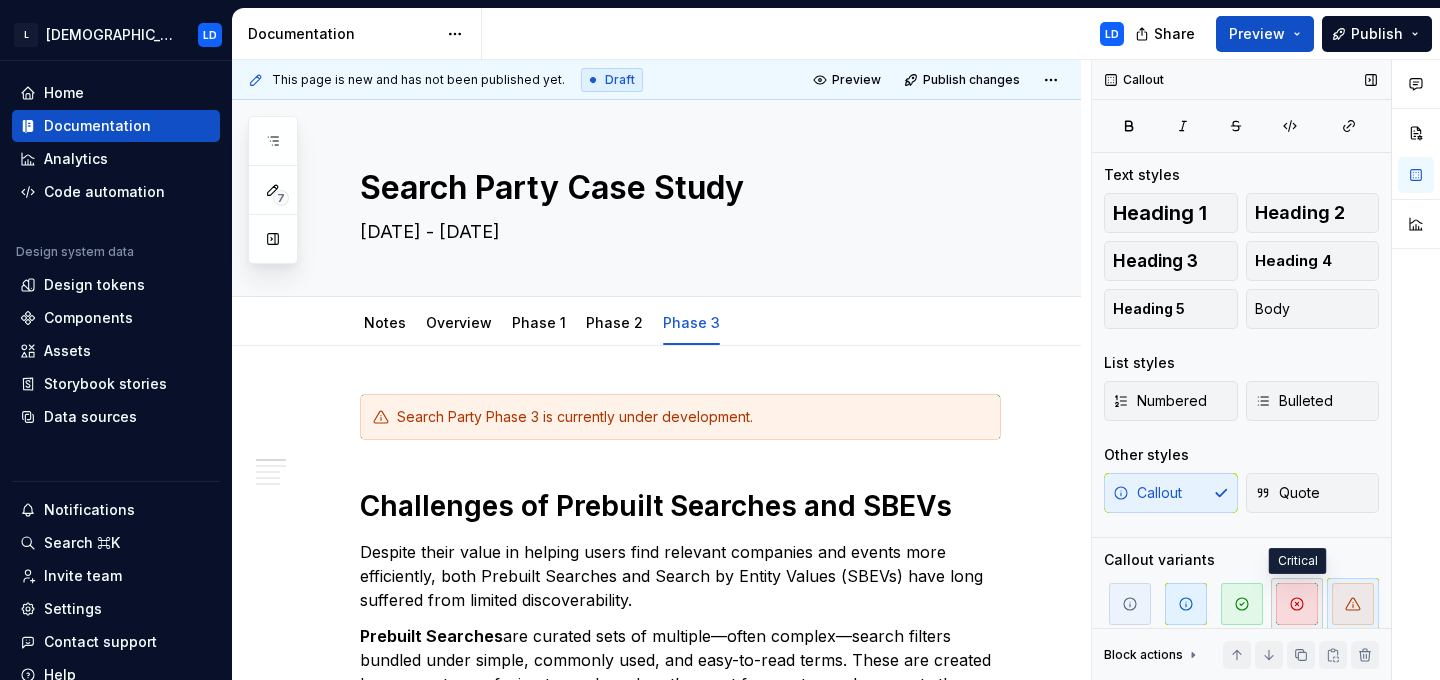 scroll, scrollTop: 14, scrollLeft: 0, axis: vertical 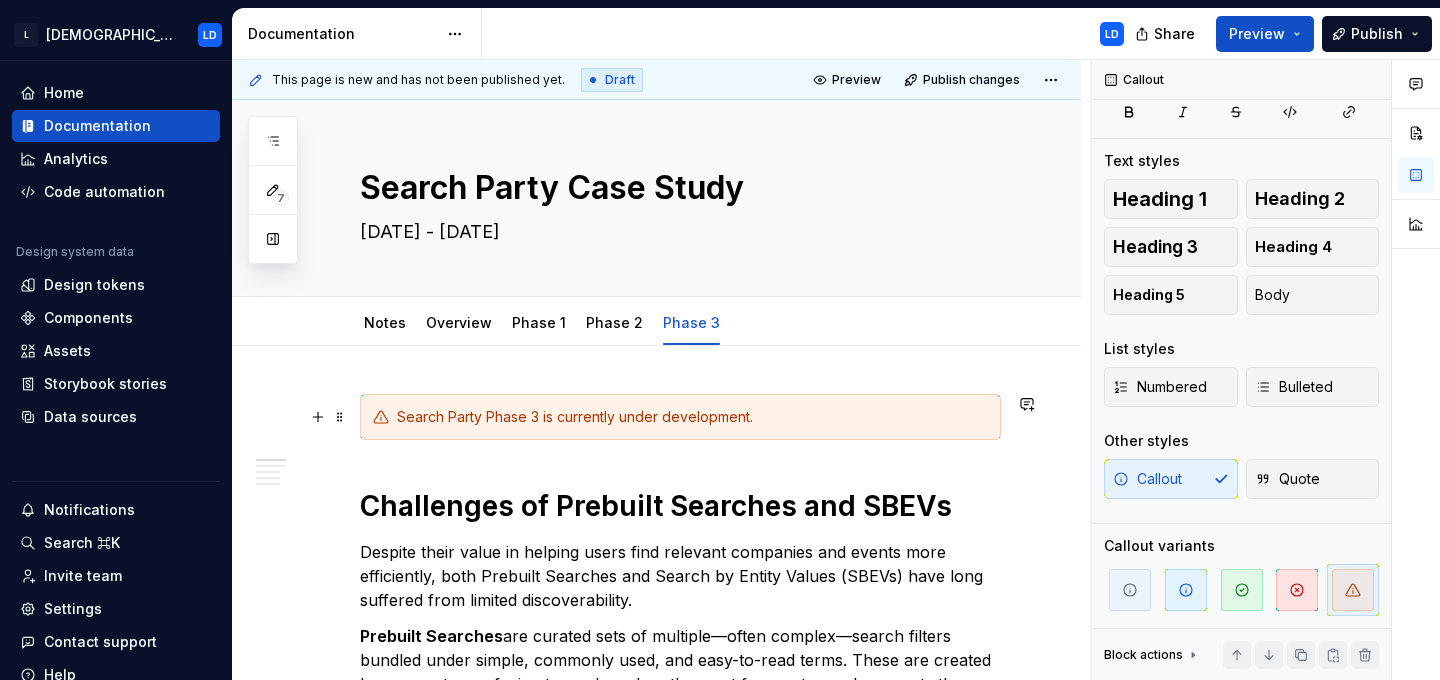 click on "Search Party Phase 3 is currently under development." at bounding box center [692, 417] 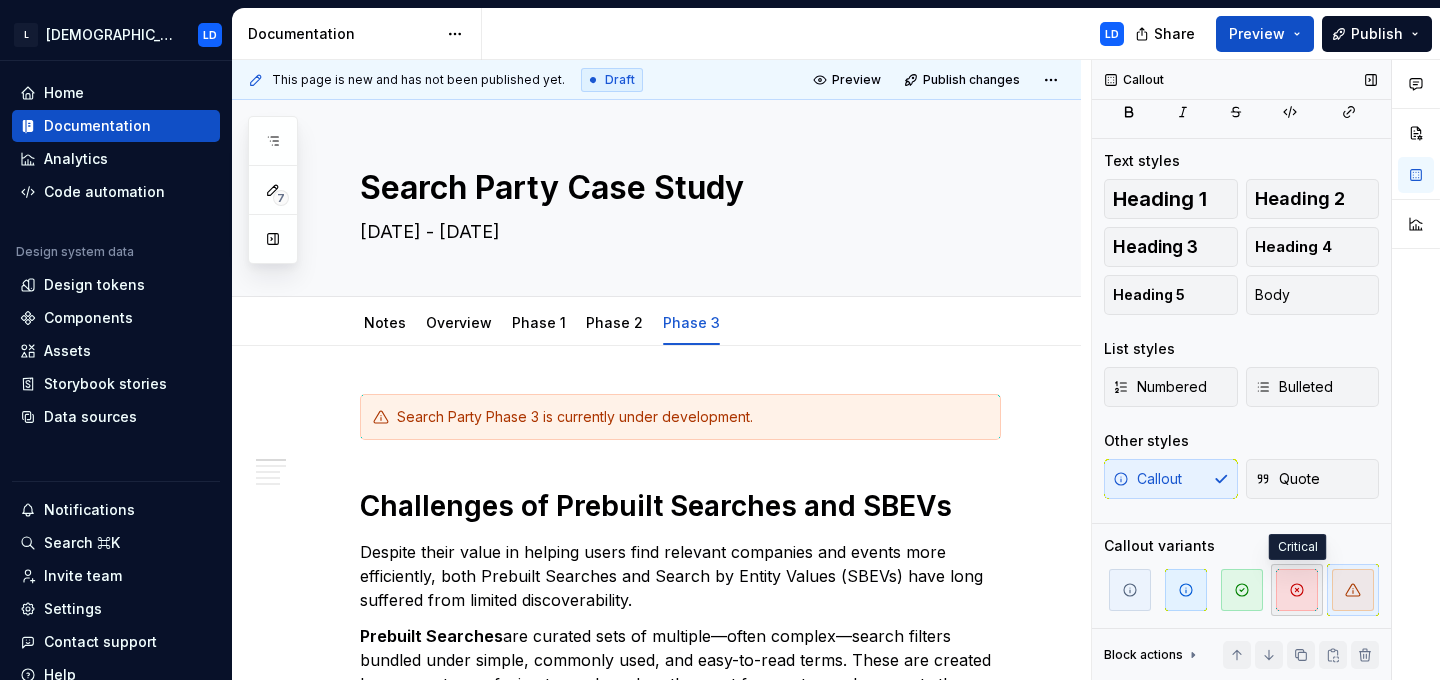 click at bounding box center (1297, 590) 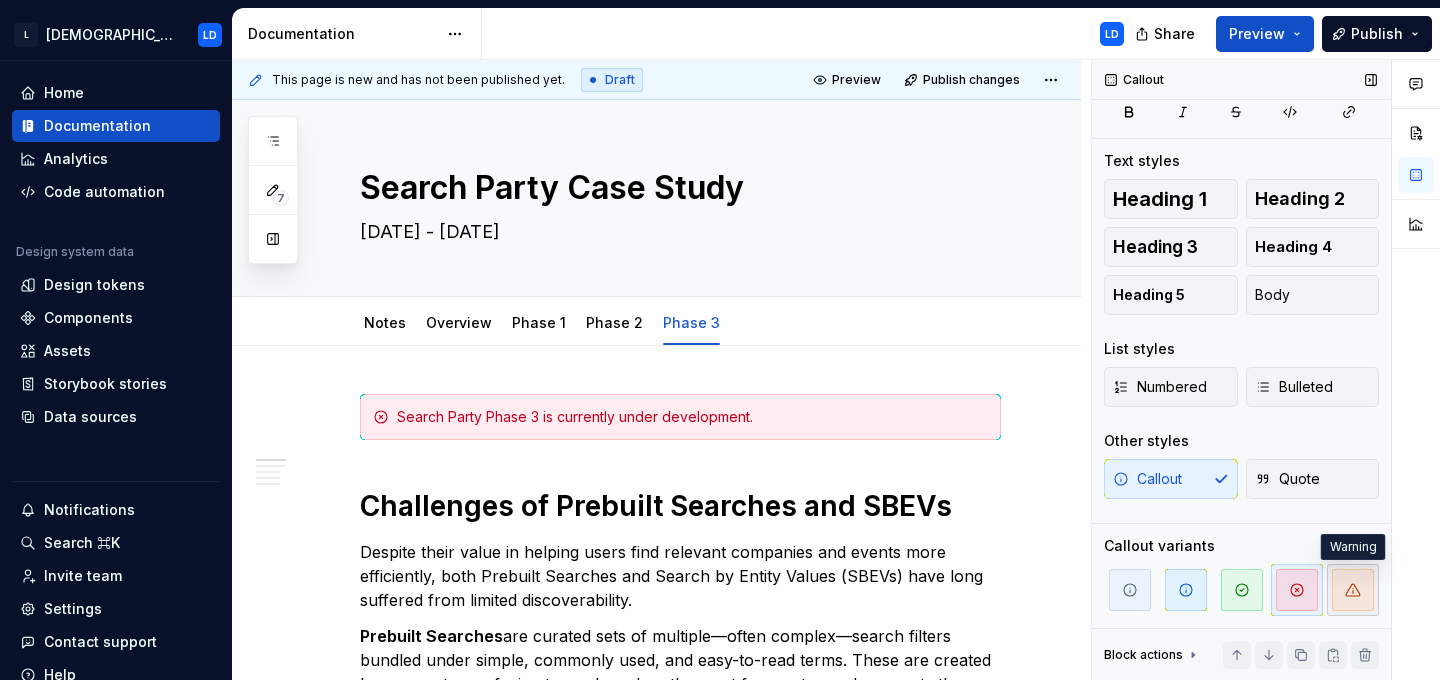 click 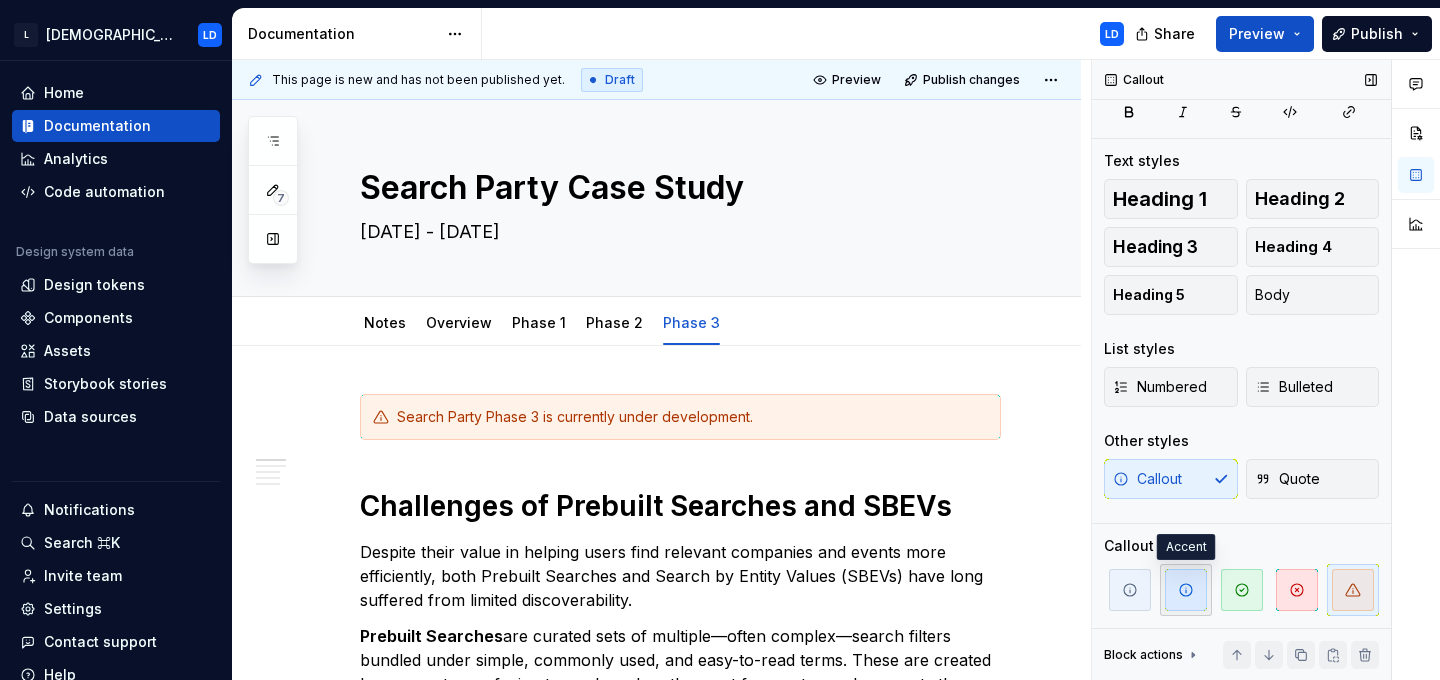 click at bounding box center (1186, 590) 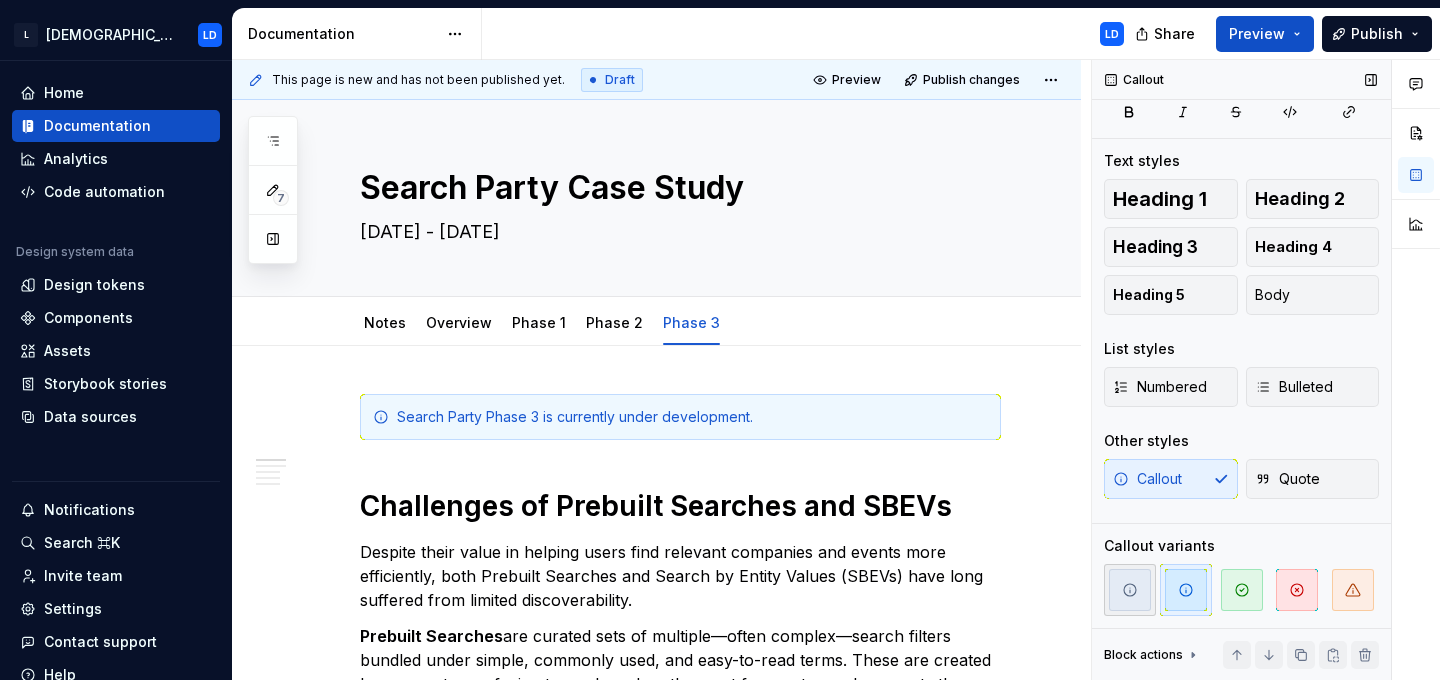 click at bounding box center (1130, 590) 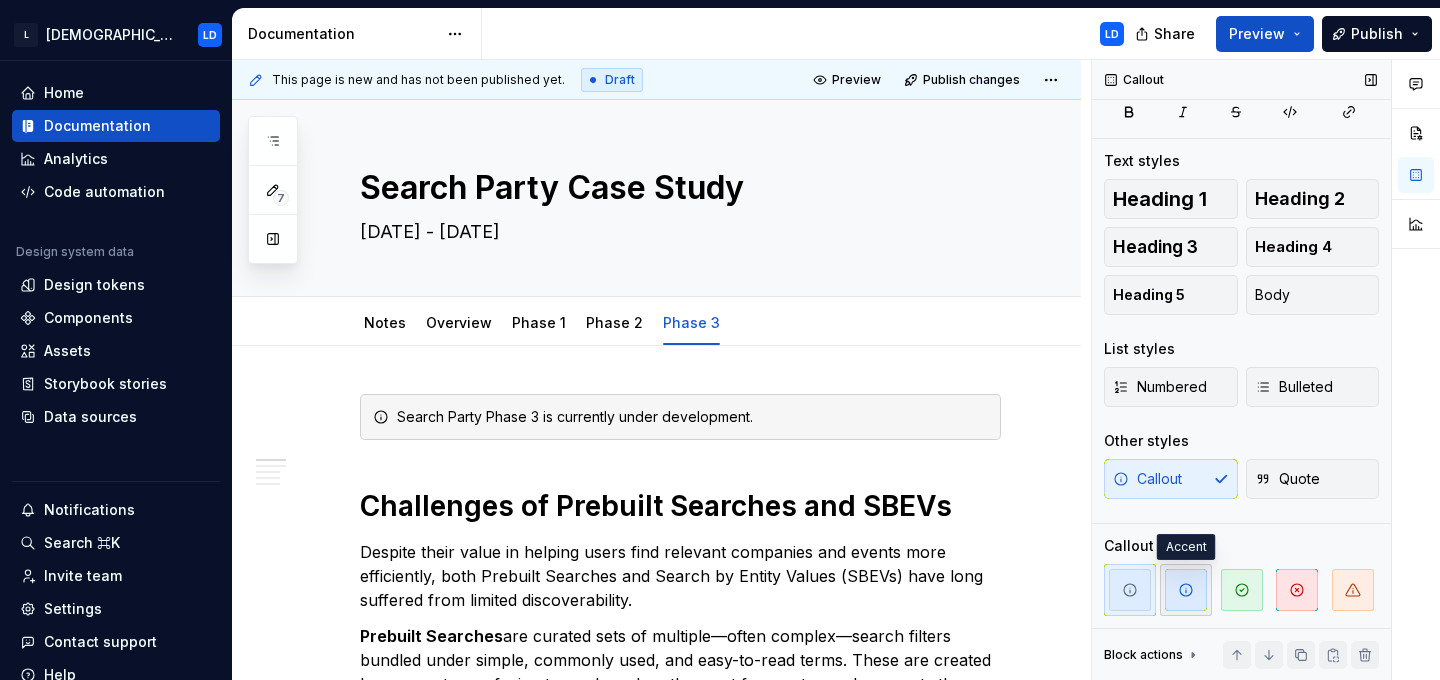 click 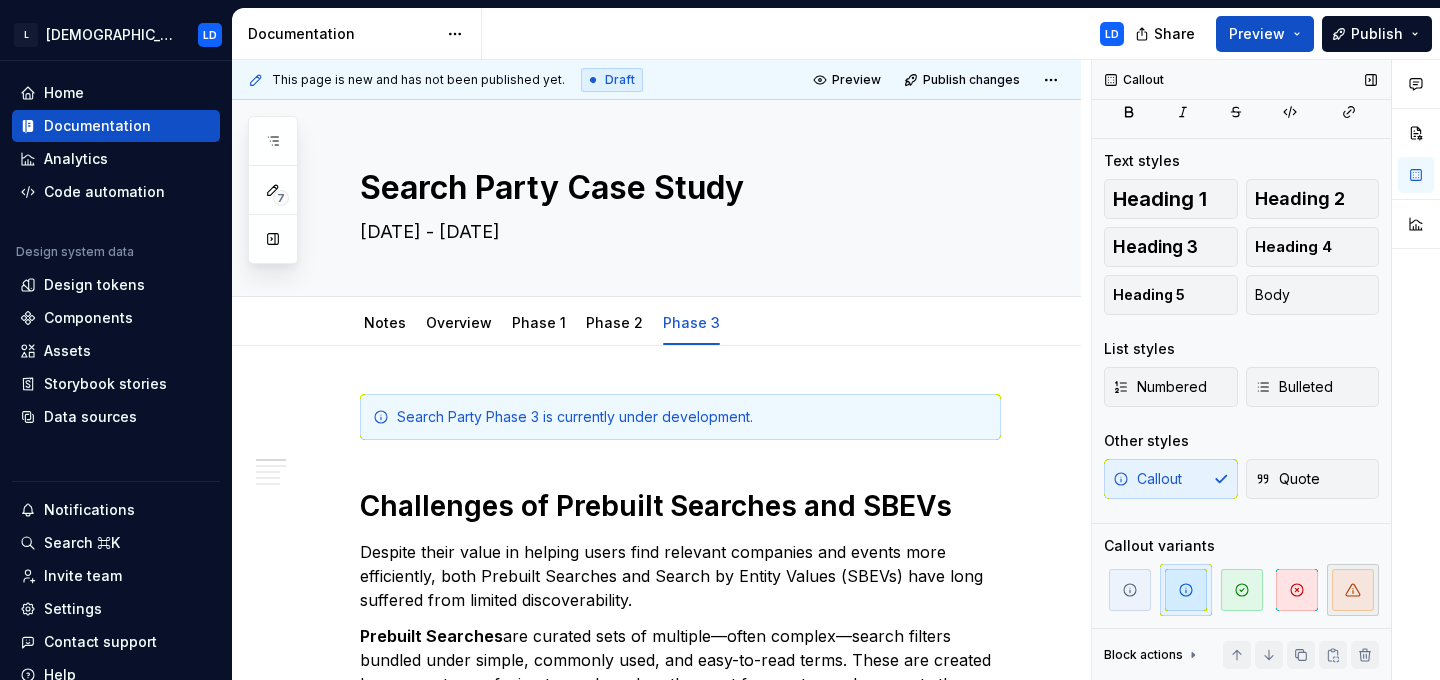 click 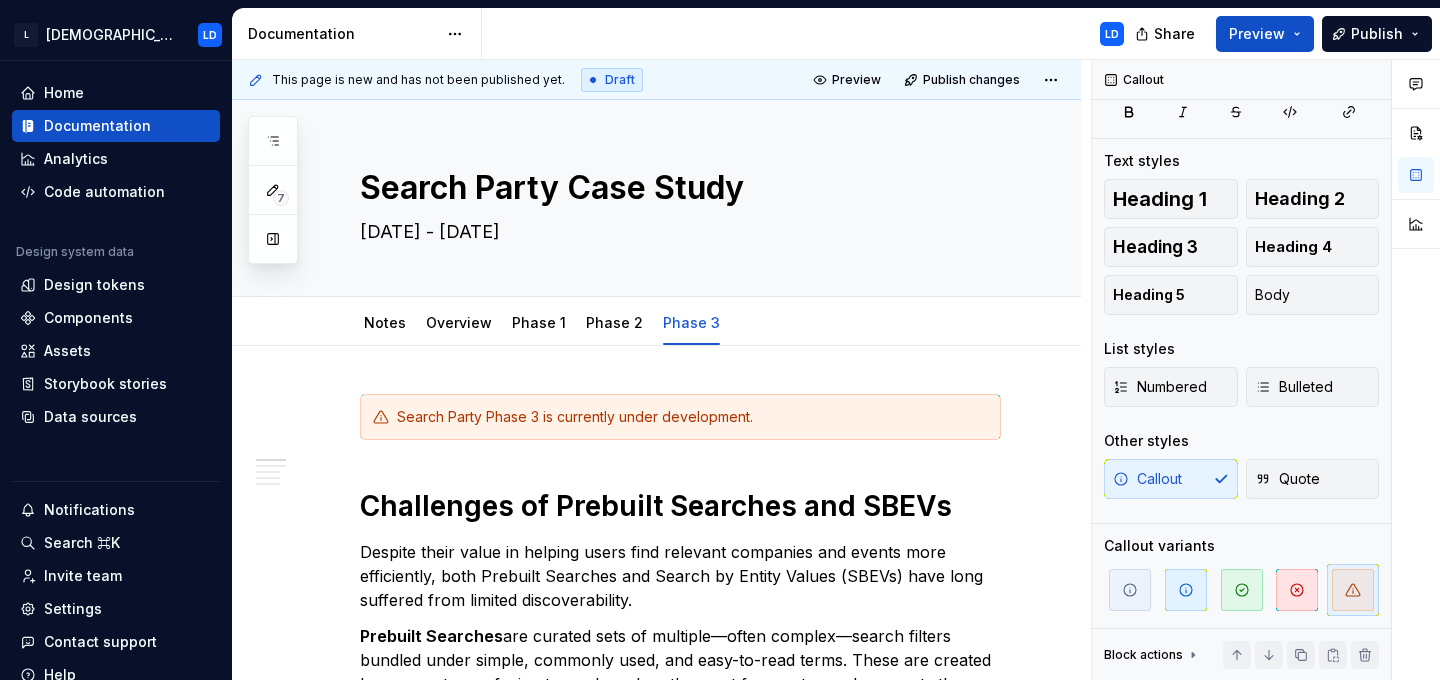 type on "*" 